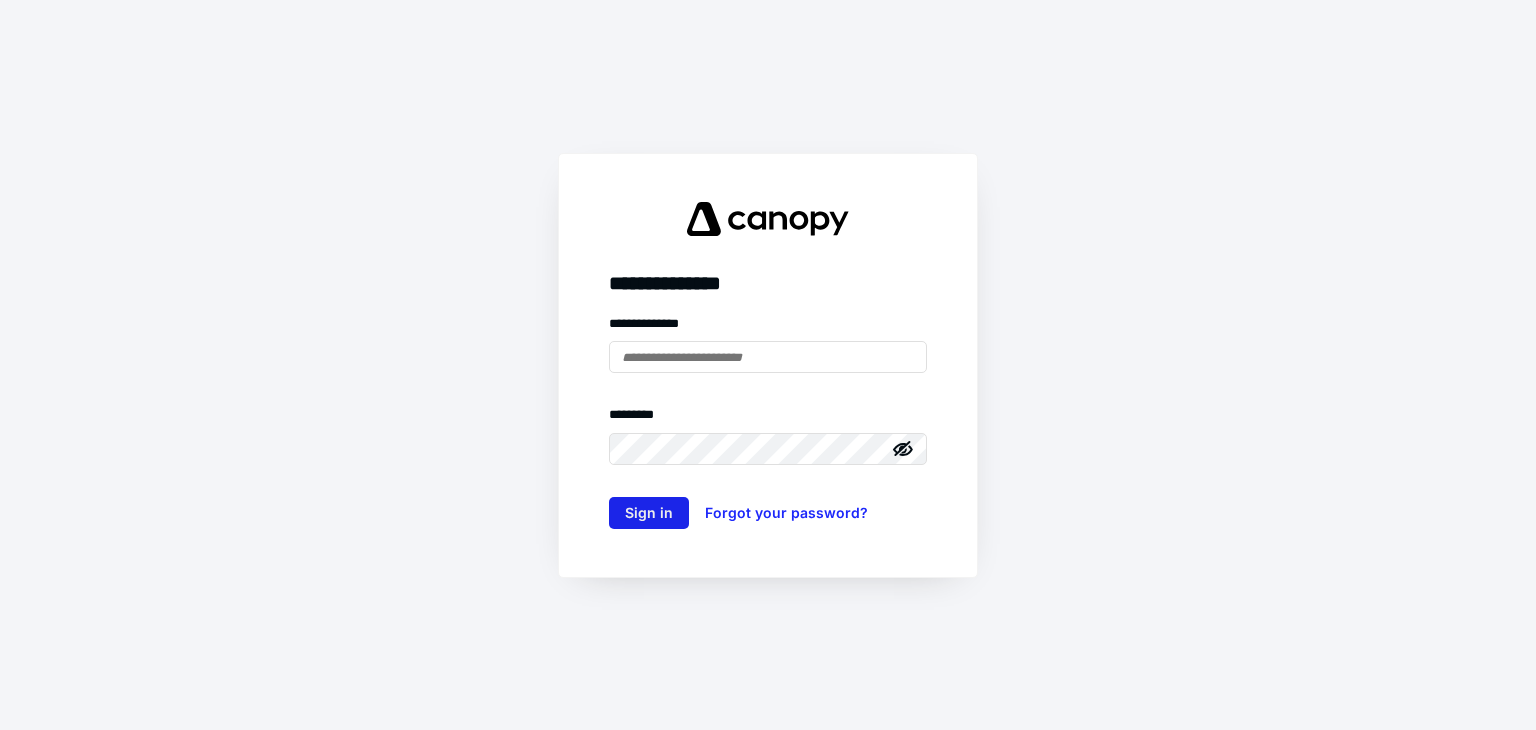 scroll, scrollTop: 0, scrollLeft: 0, axis: both 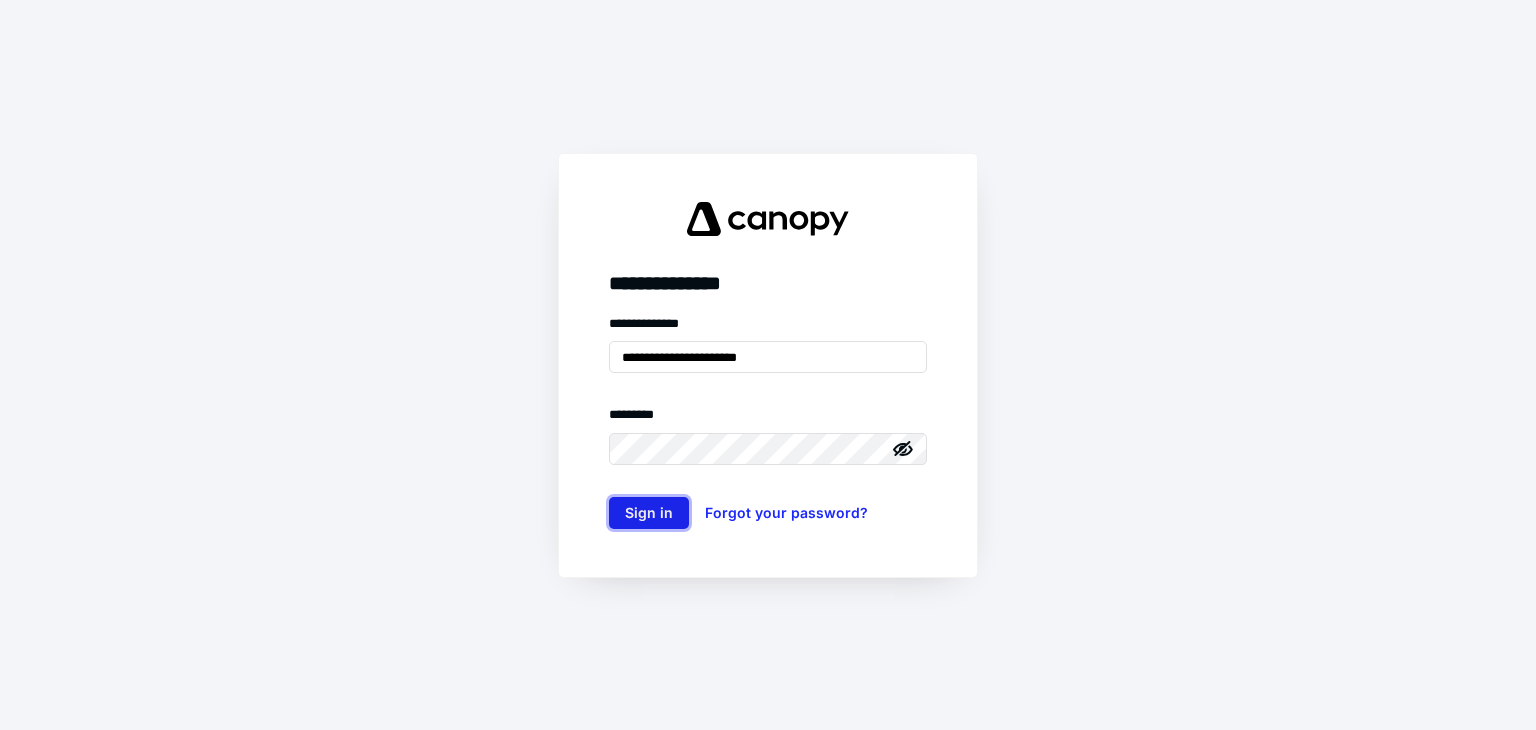 click on "Sign in" at bounding box center (649, 513) 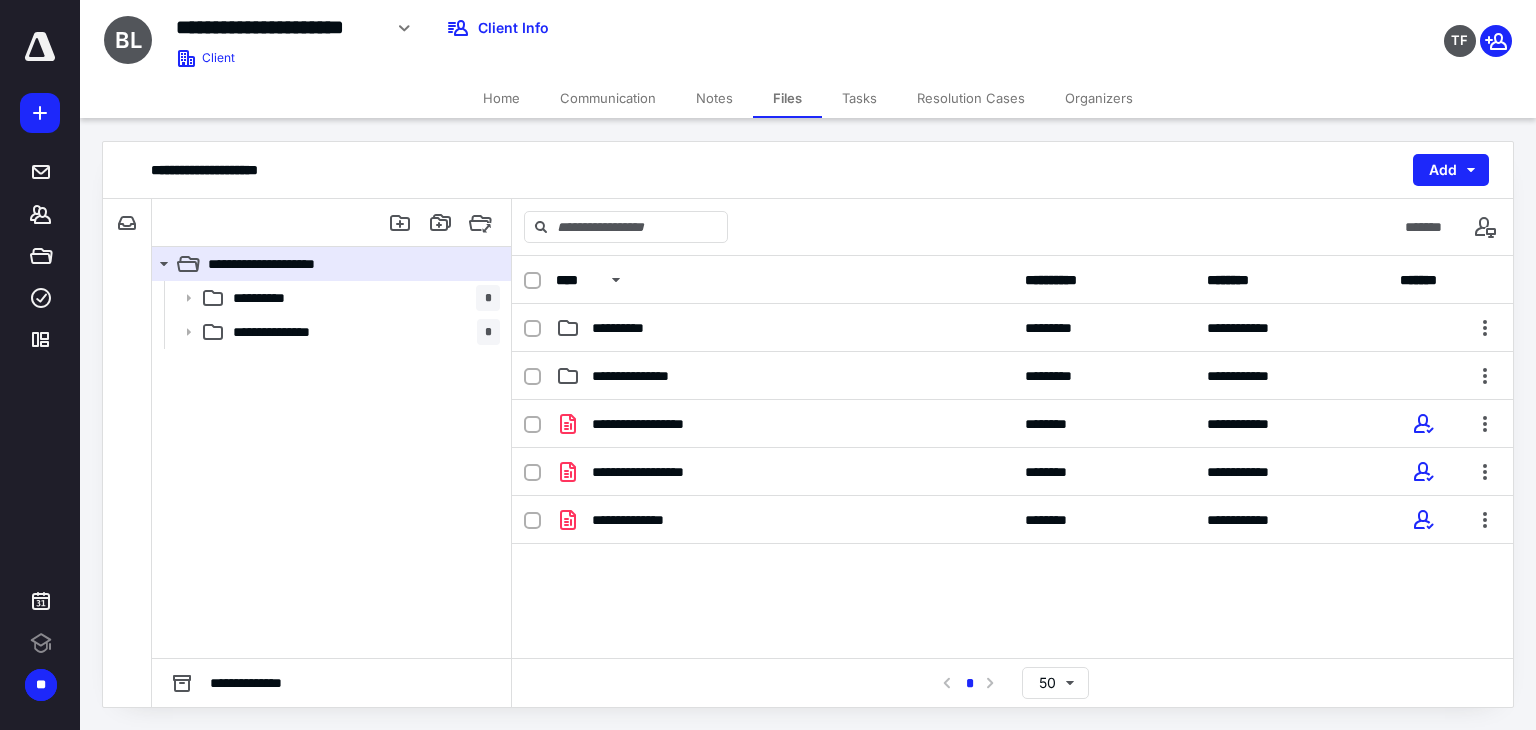 scroll, scrollTop: 0, scrollLeft: 0, axis: both 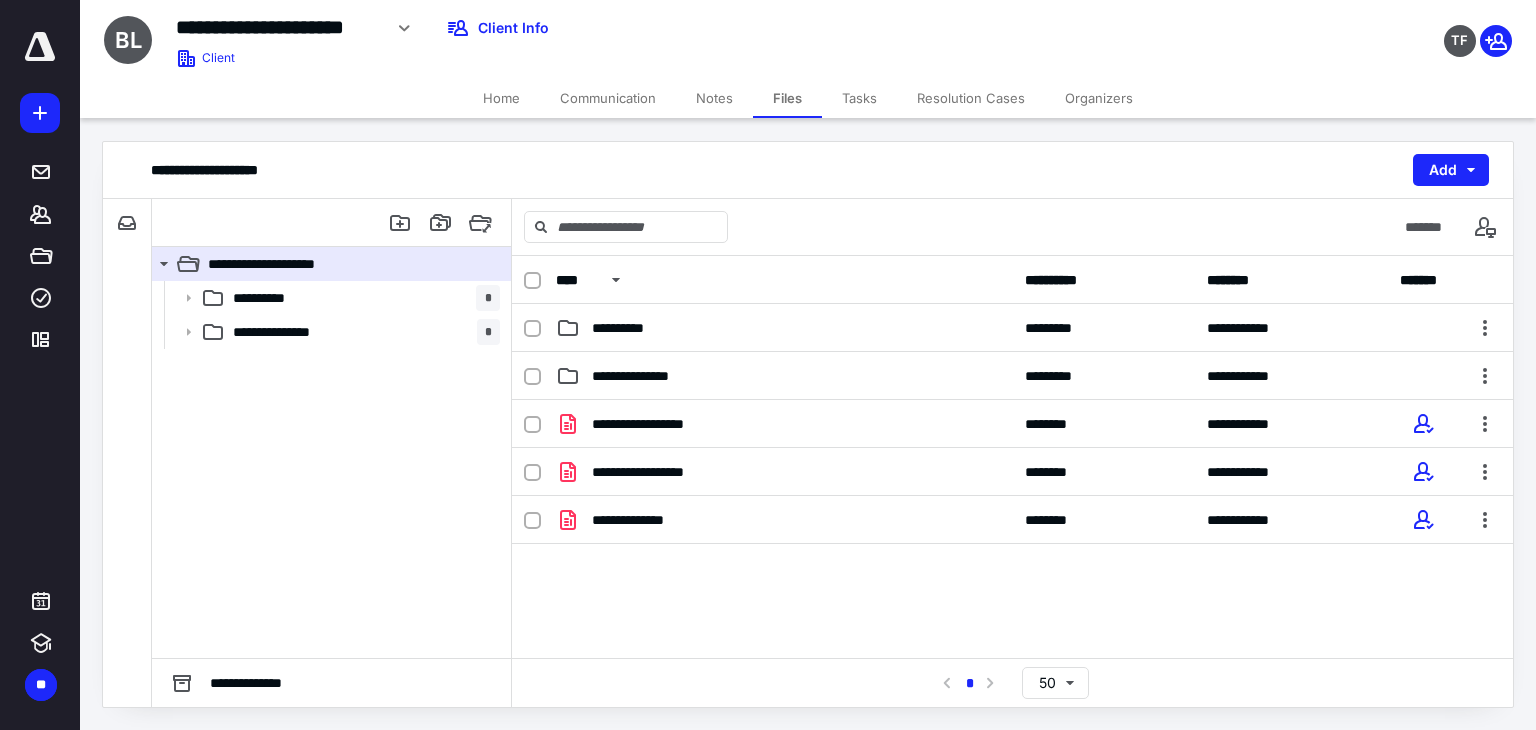 click on "Files" at bounding box center (787, 98) 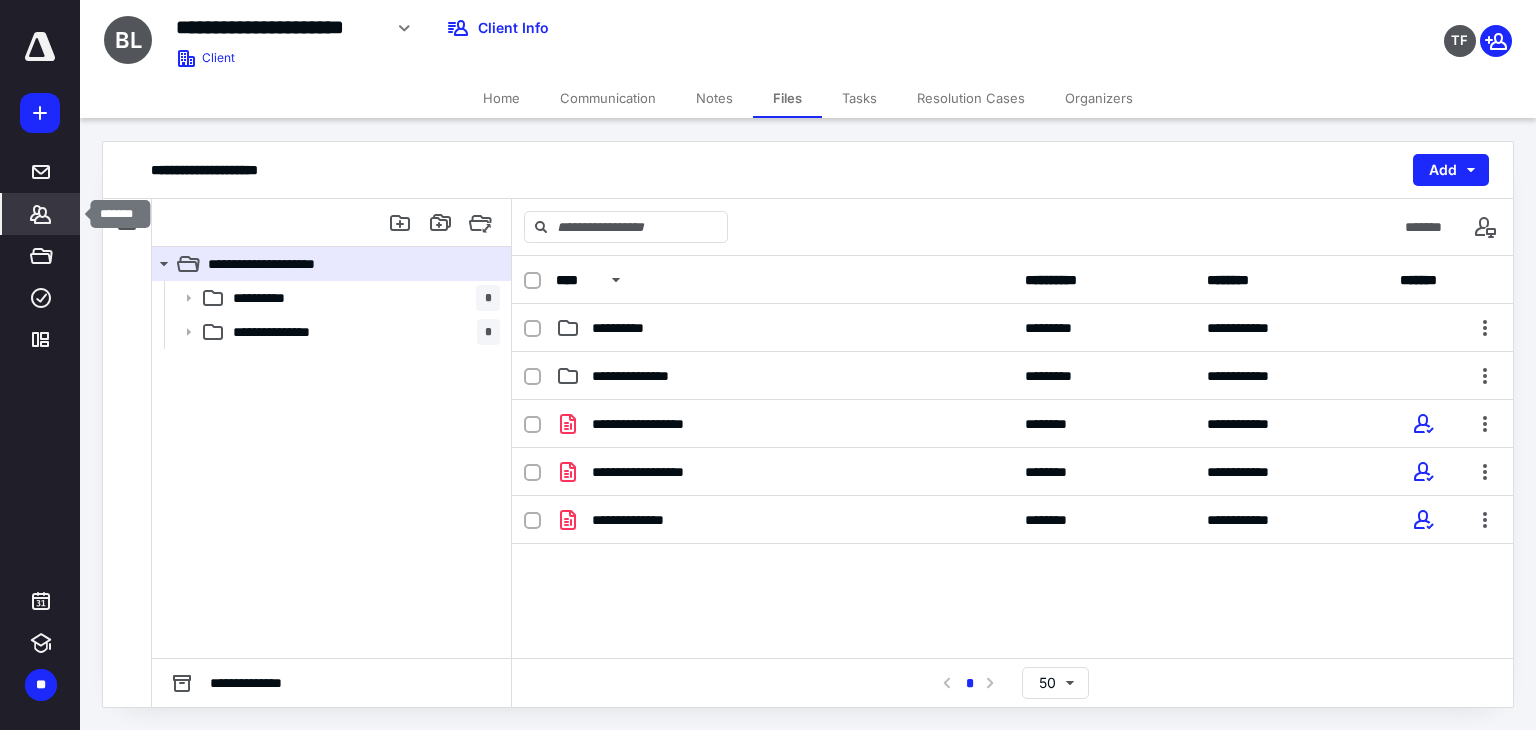click on "*******" at bounding box center (41, 214) 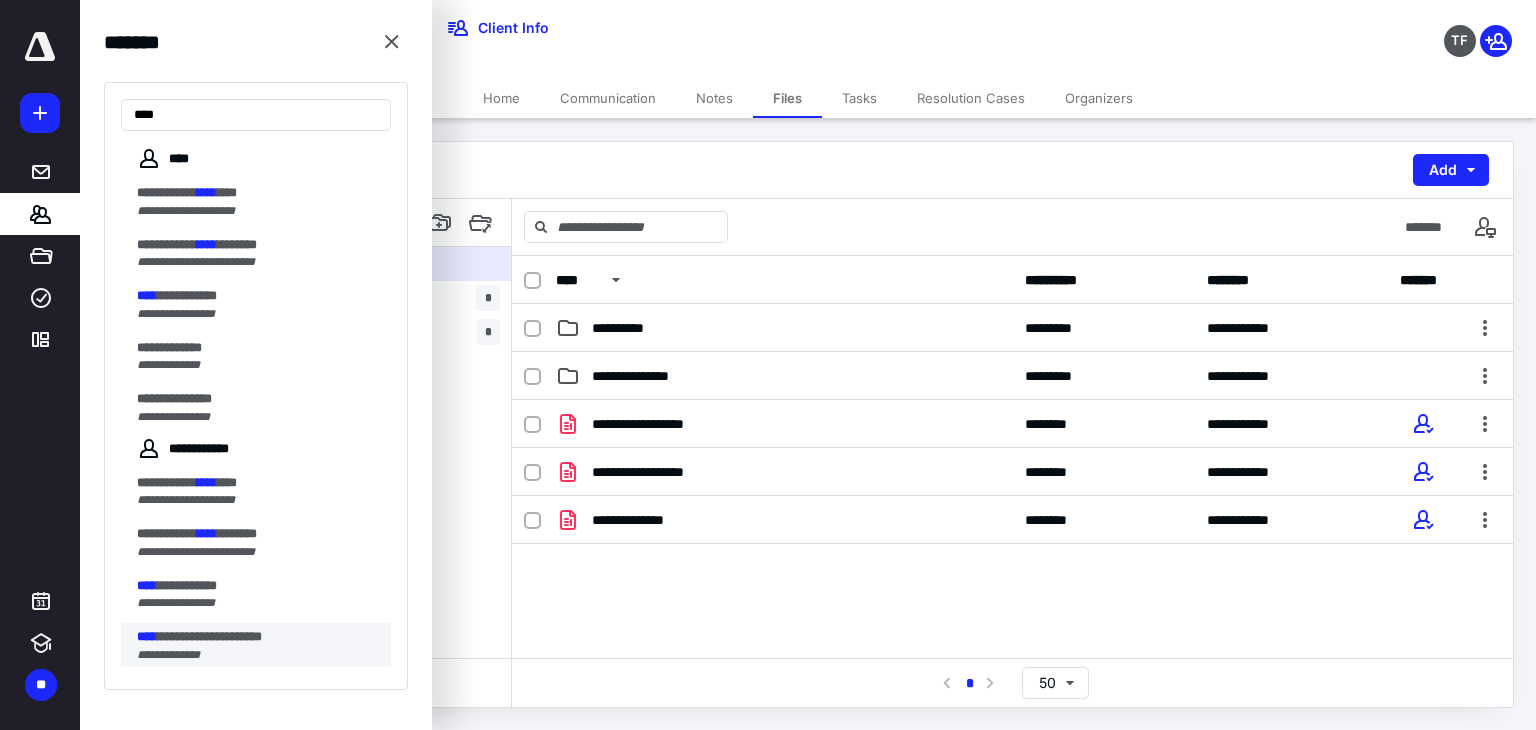 type on "****" 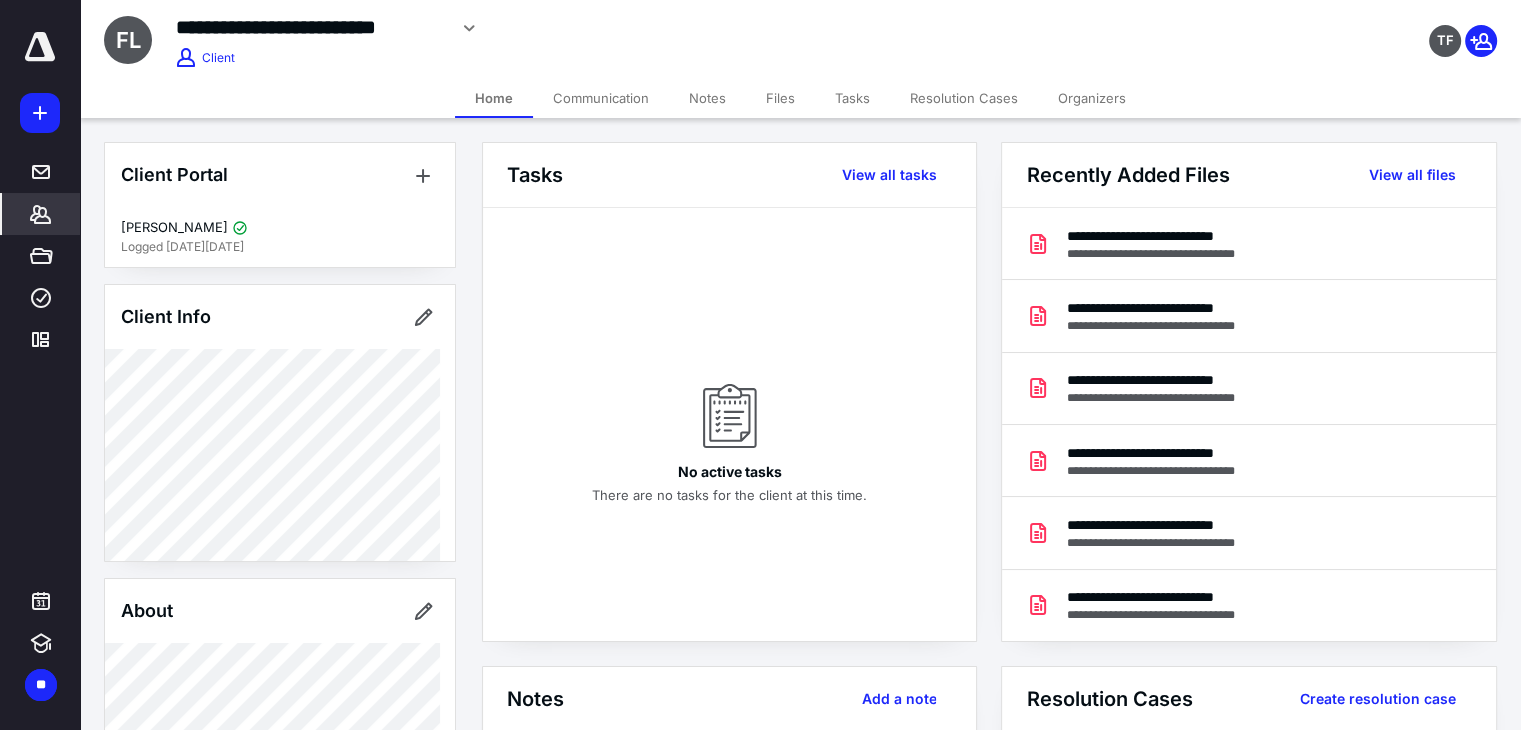 click on "Files" at bounding box center [780, 98] 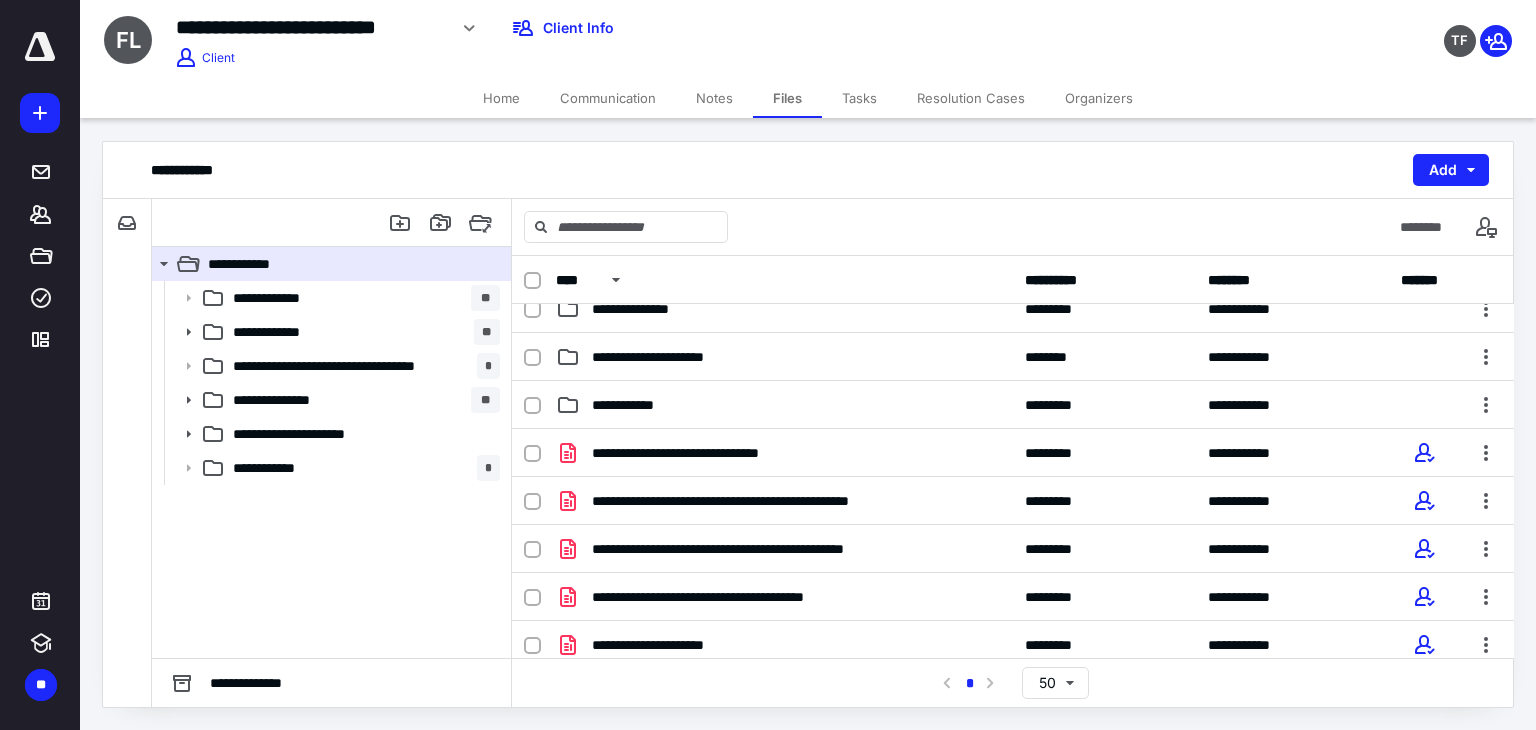 scroll, scrollTop: 0, scrollLeft: 0, axis: both 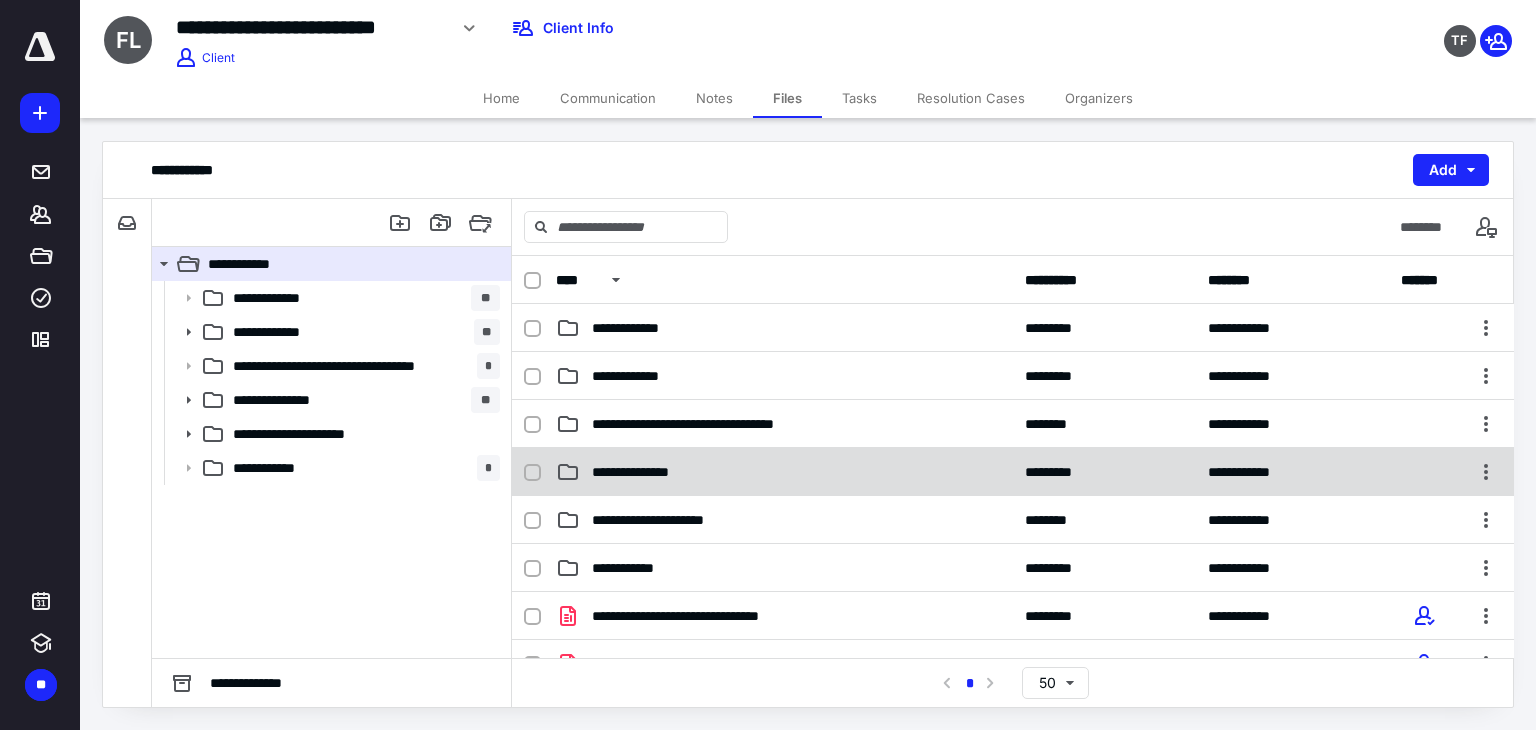 click on "**********" at bounding box center [648, 472] 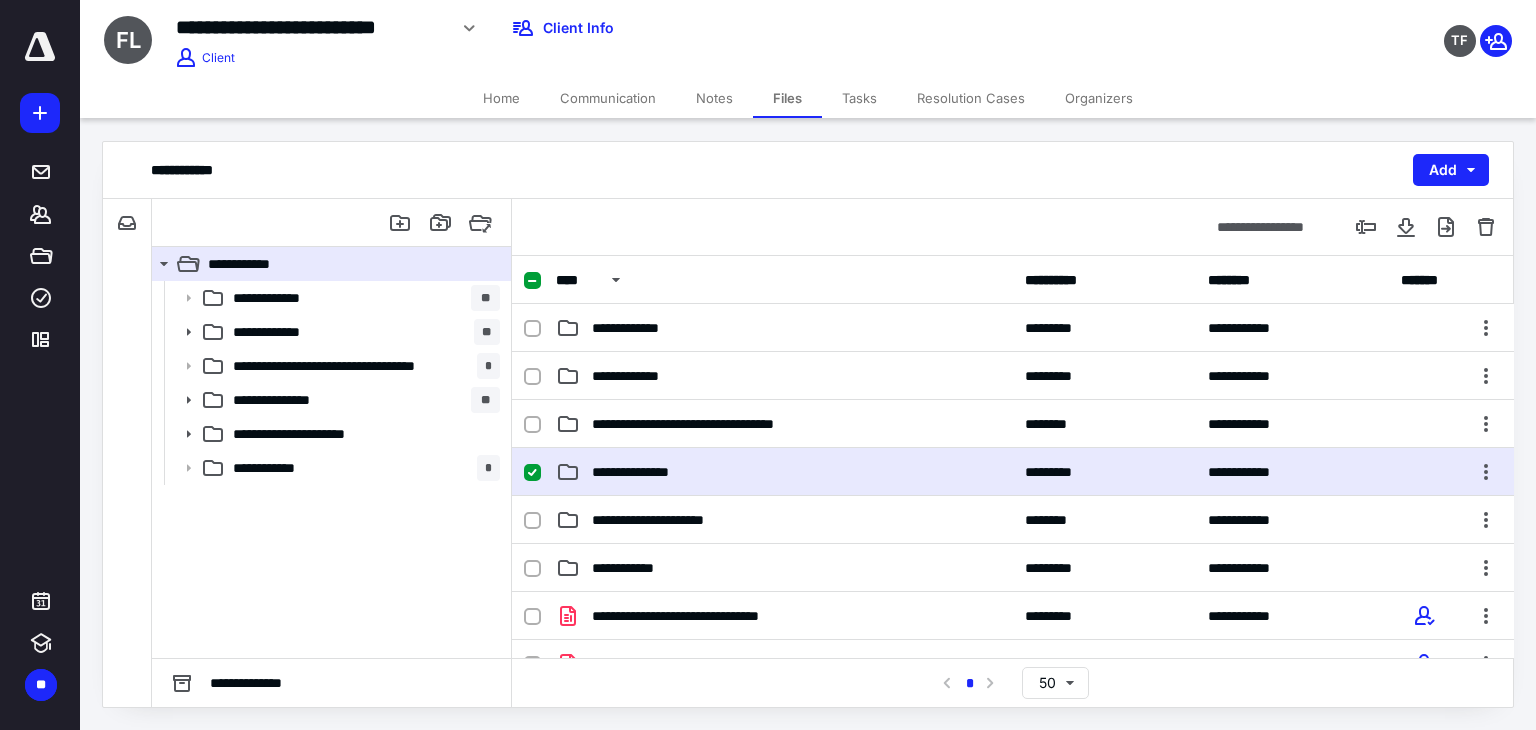 click on "**********" at bounding box center (648, 472) 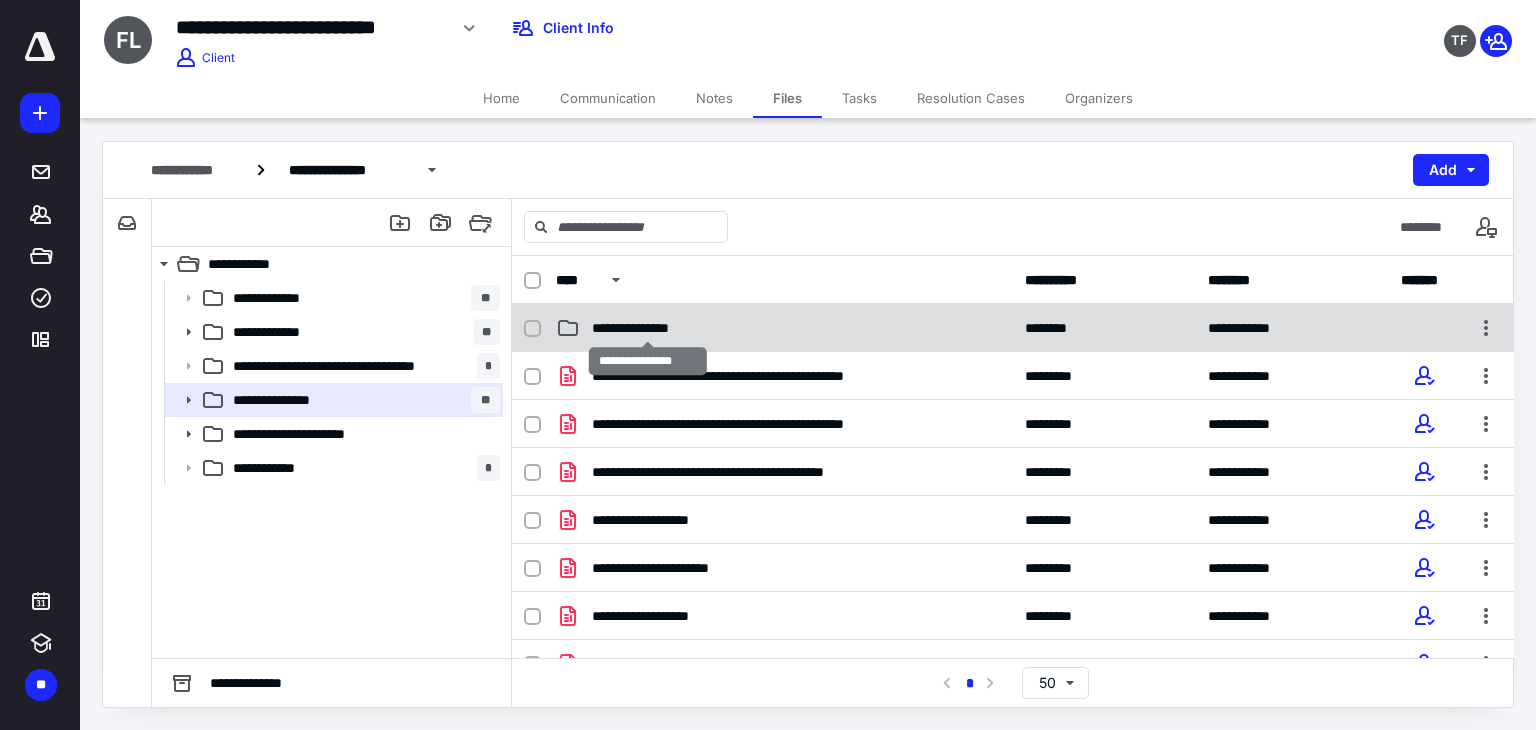 click on "**********" at bounding box center [648, 328] 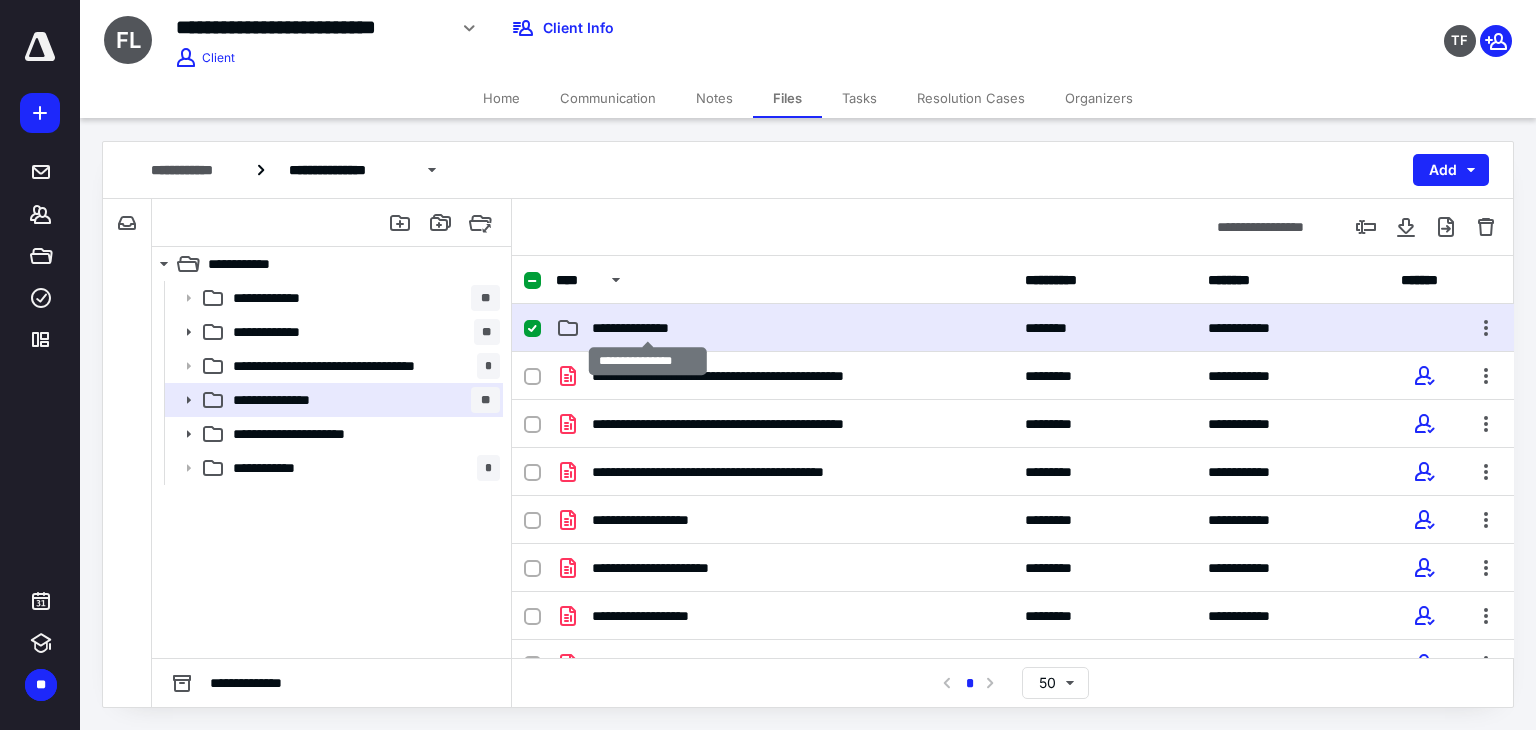 click on "**********" at bounding box center (648, 328) 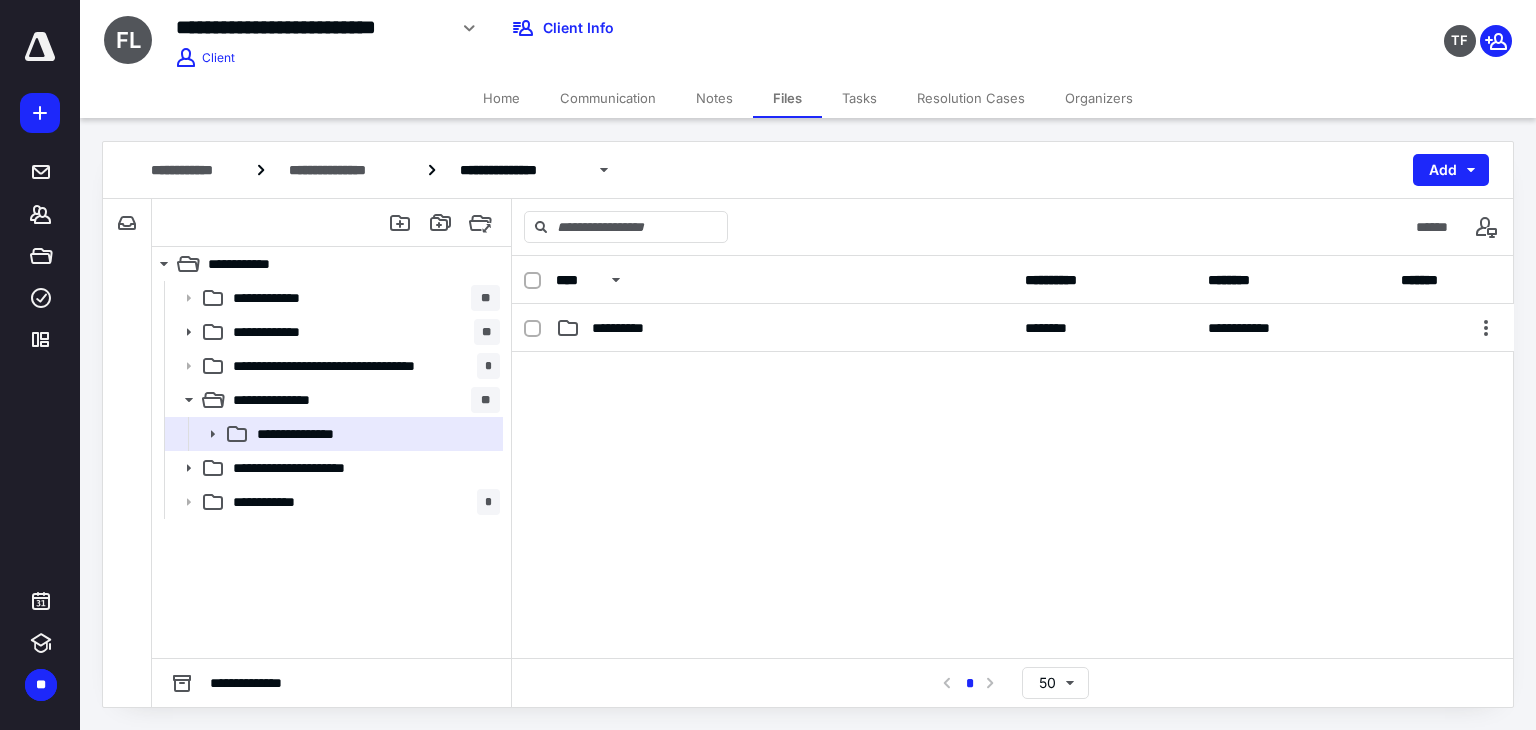 click on "**********" at bounding box center (784, 328) 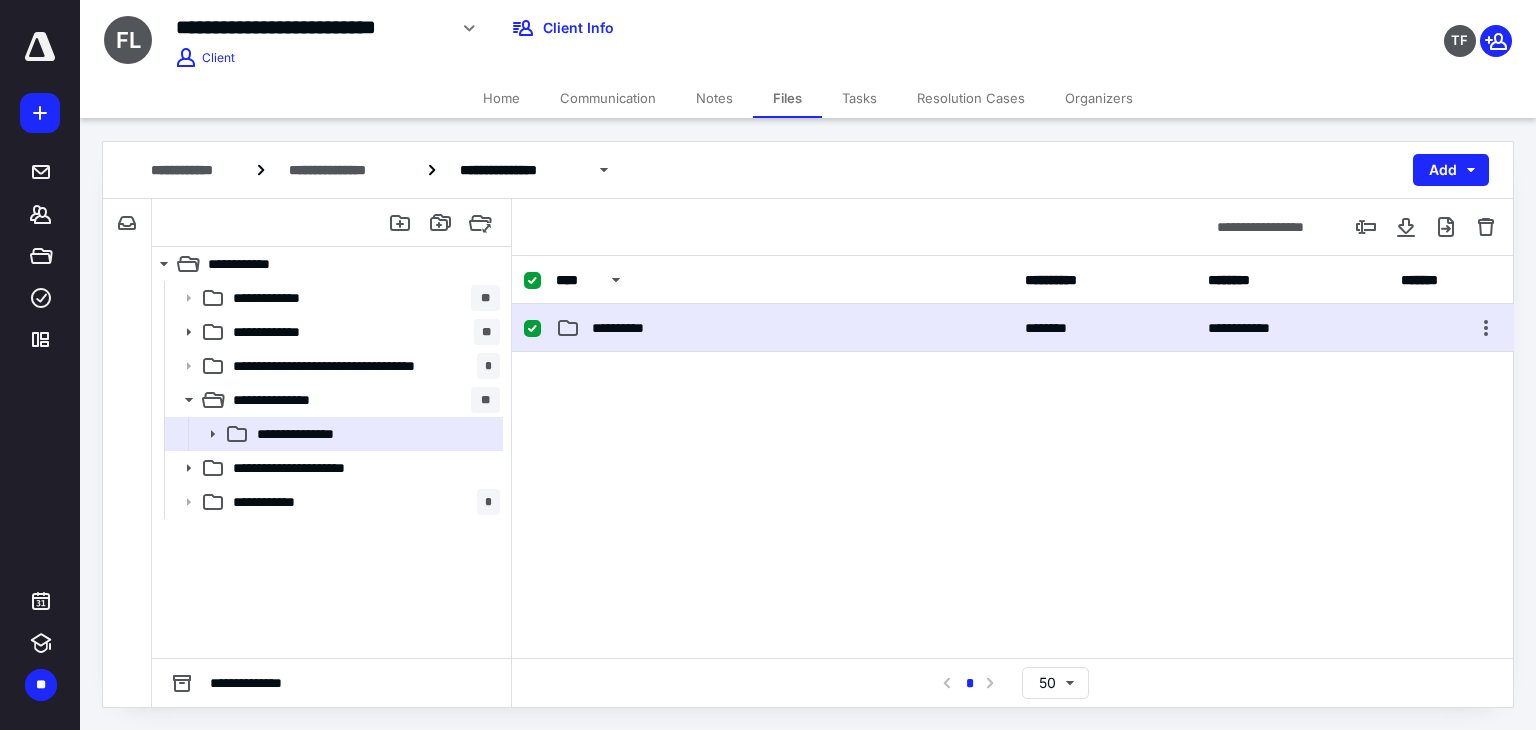click on "**********" at bounding box center [784, 328] 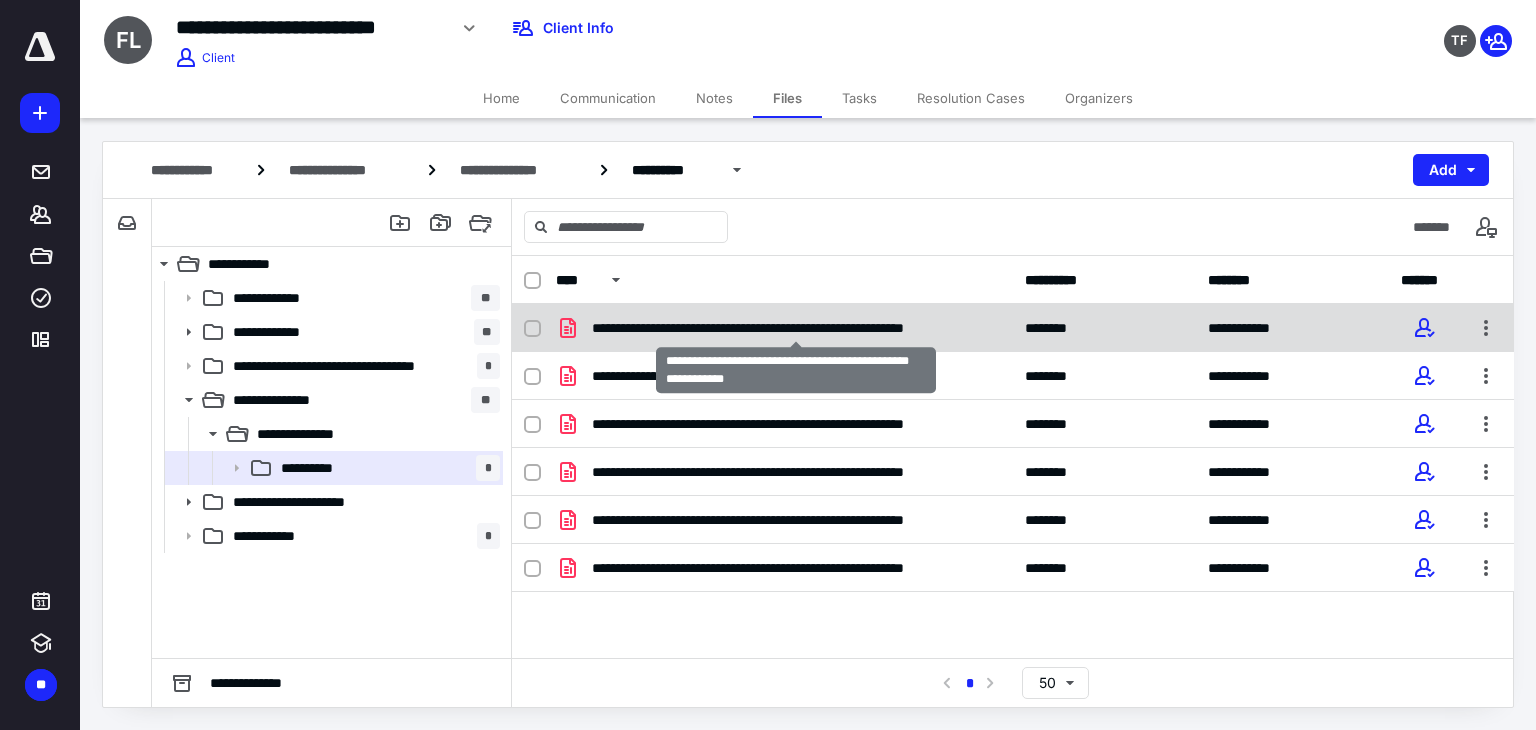 click on "**********" at bounding box center (796, 328) 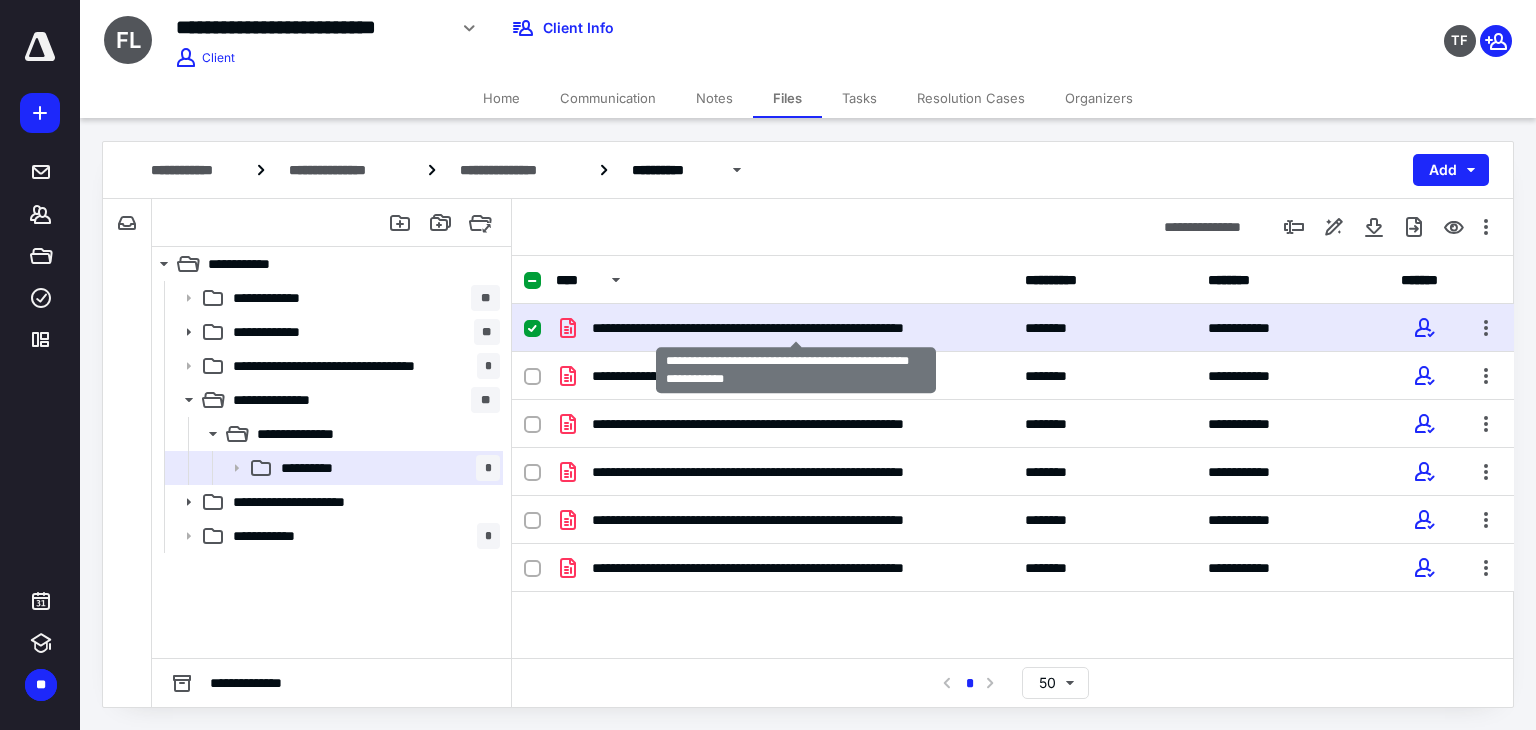 click on "**********" at bounding box center (796, 328) 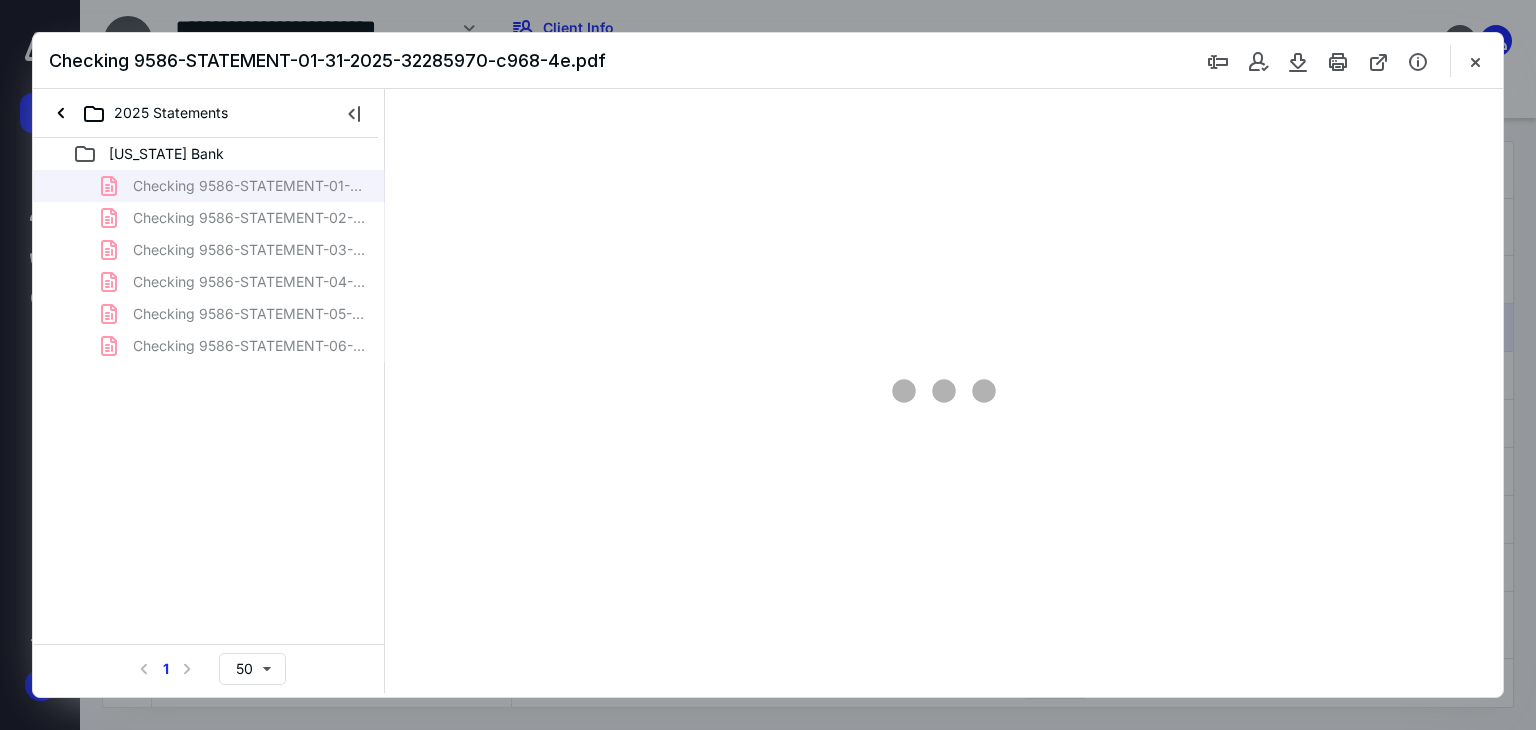 scroll, scrollTop: 0, scrollLeft: 0, axis: both 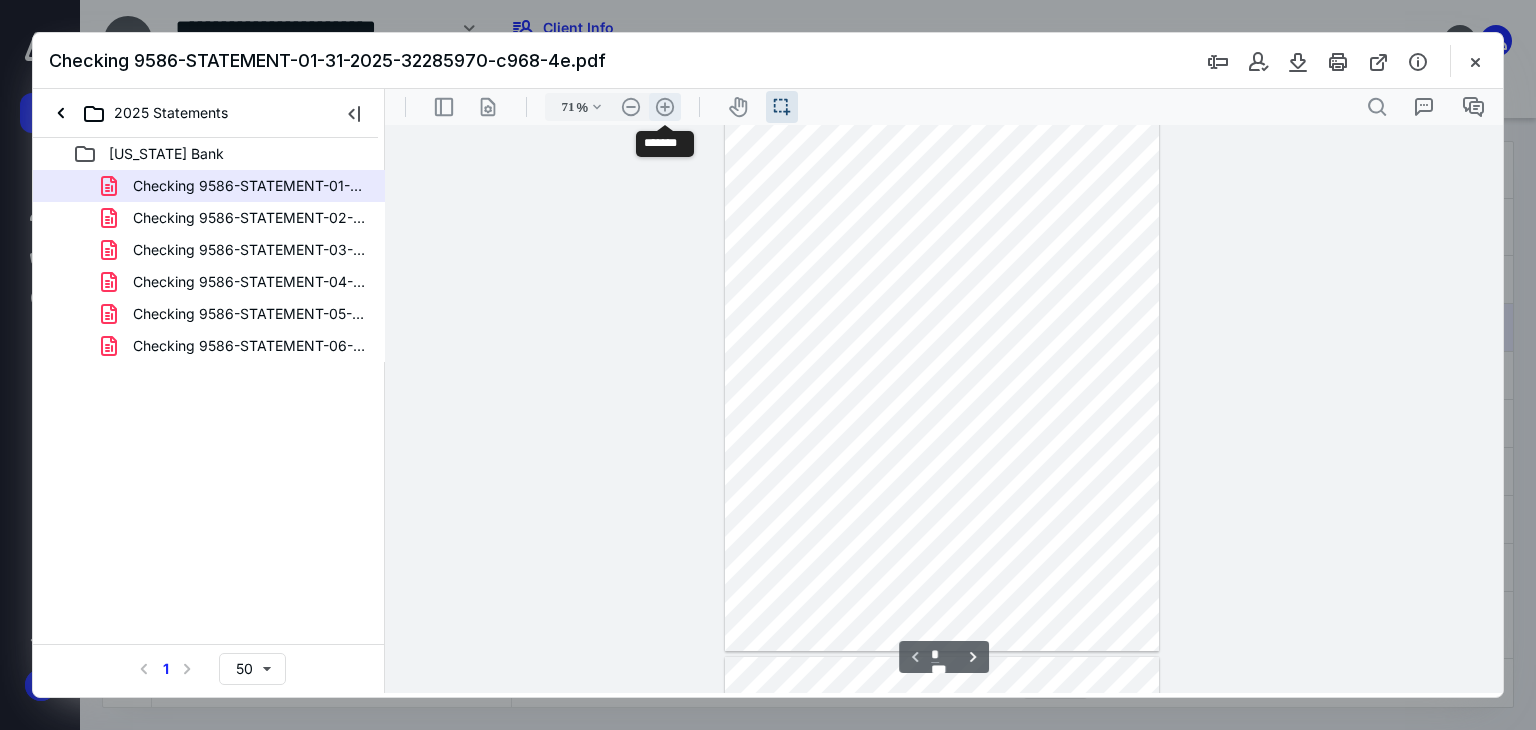 click on ".cls-1{fill:#abb0c4;} icon - header - zoom - in - line" at bounding box center [665, 107] 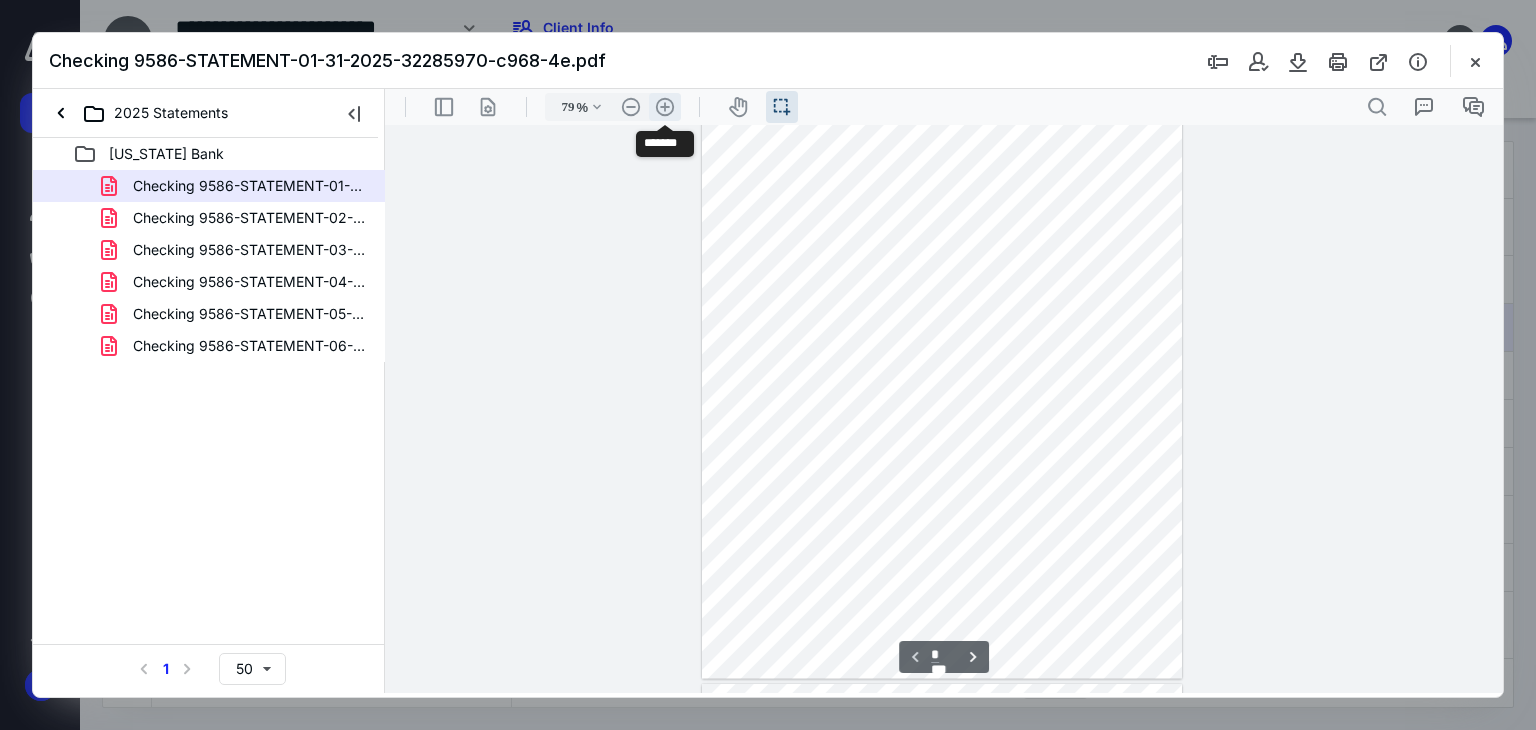 click on ".cls-1{fill:#abb0c4;} icon - header - zoom - in - line" at bounding box center (665, 107) 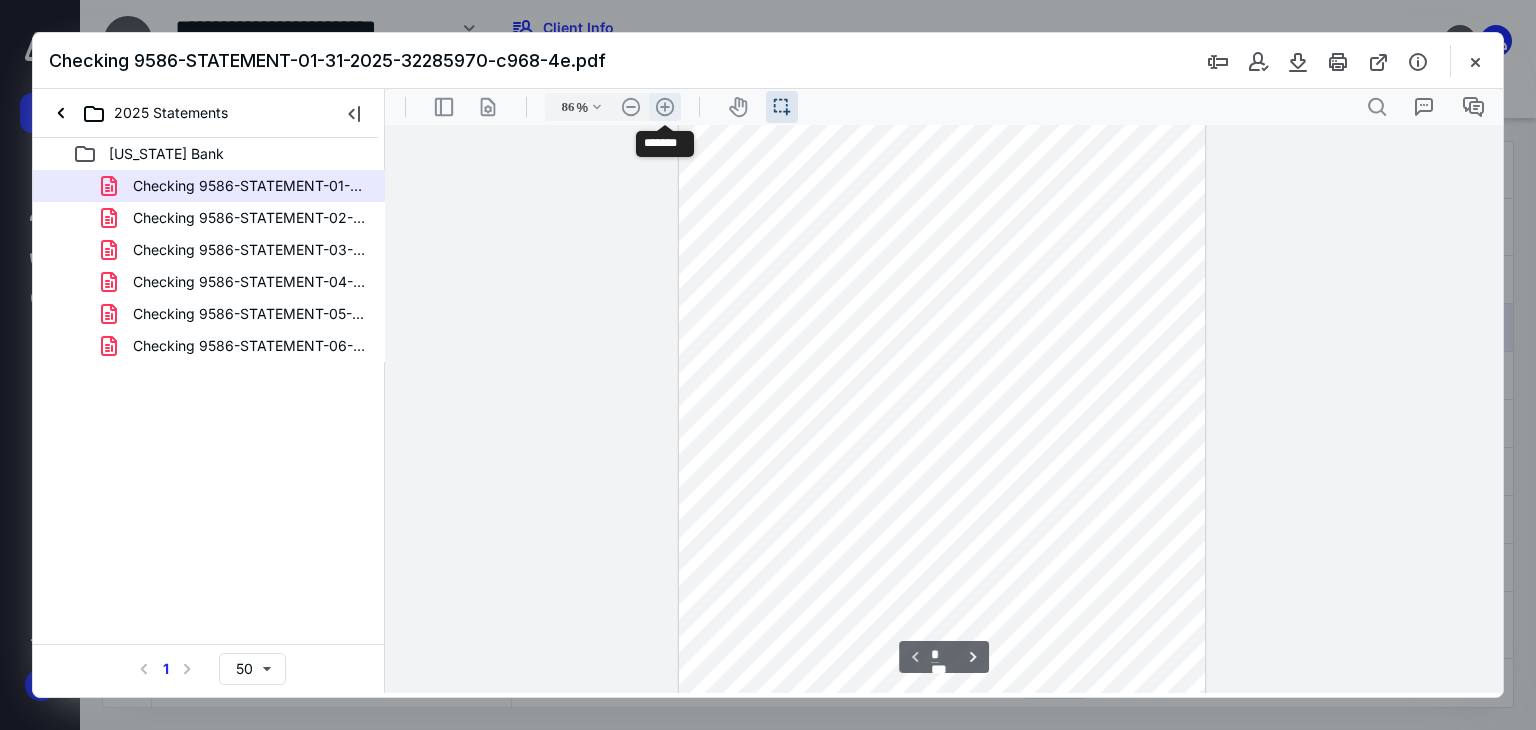 click on ".cls-1{fill:#abb0c4;} icon - header - zoom - in - line" at bounding box center (665, 107) 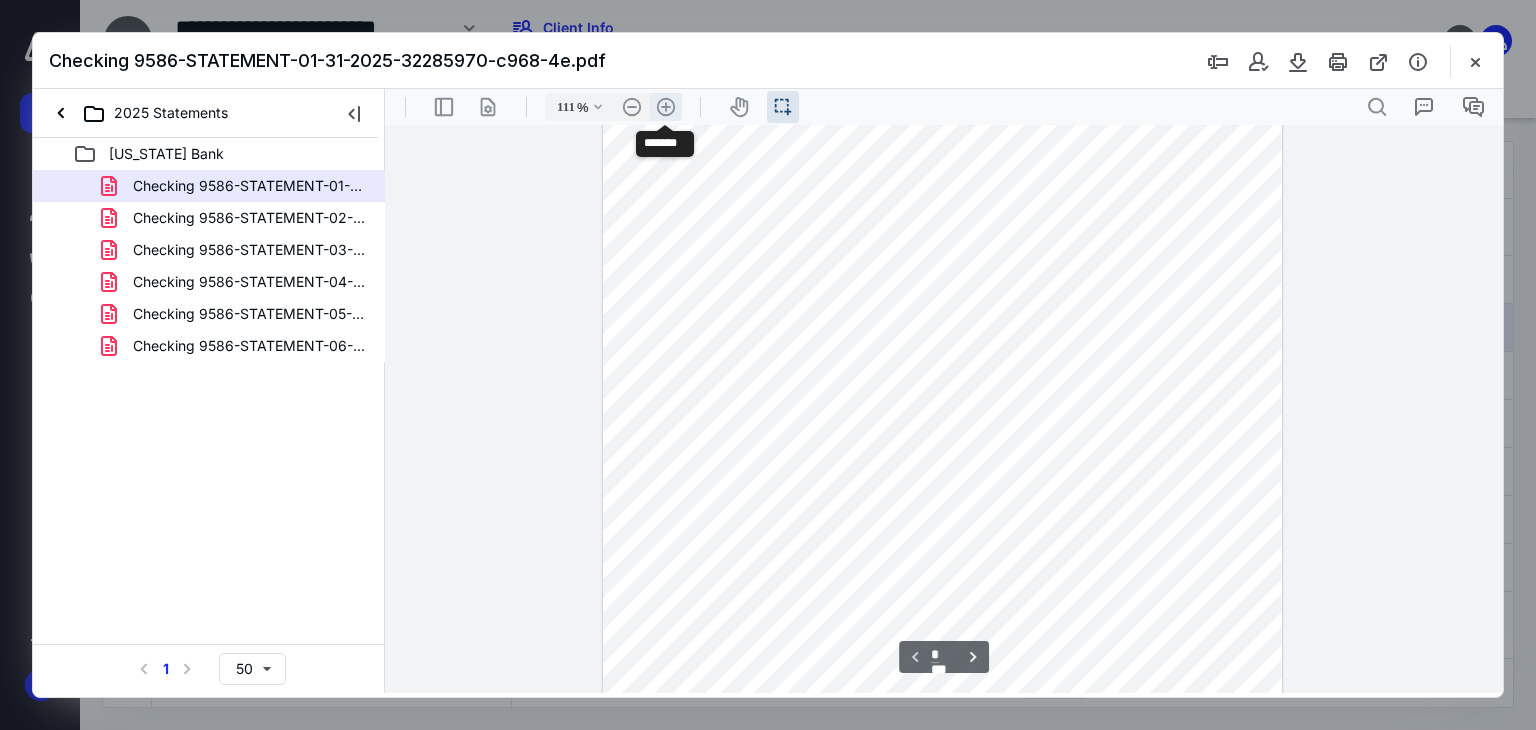 click on ".cls-1{fill:#abb0c4;} icon - header - zoom - in - line" at bounding box center [666, 107] 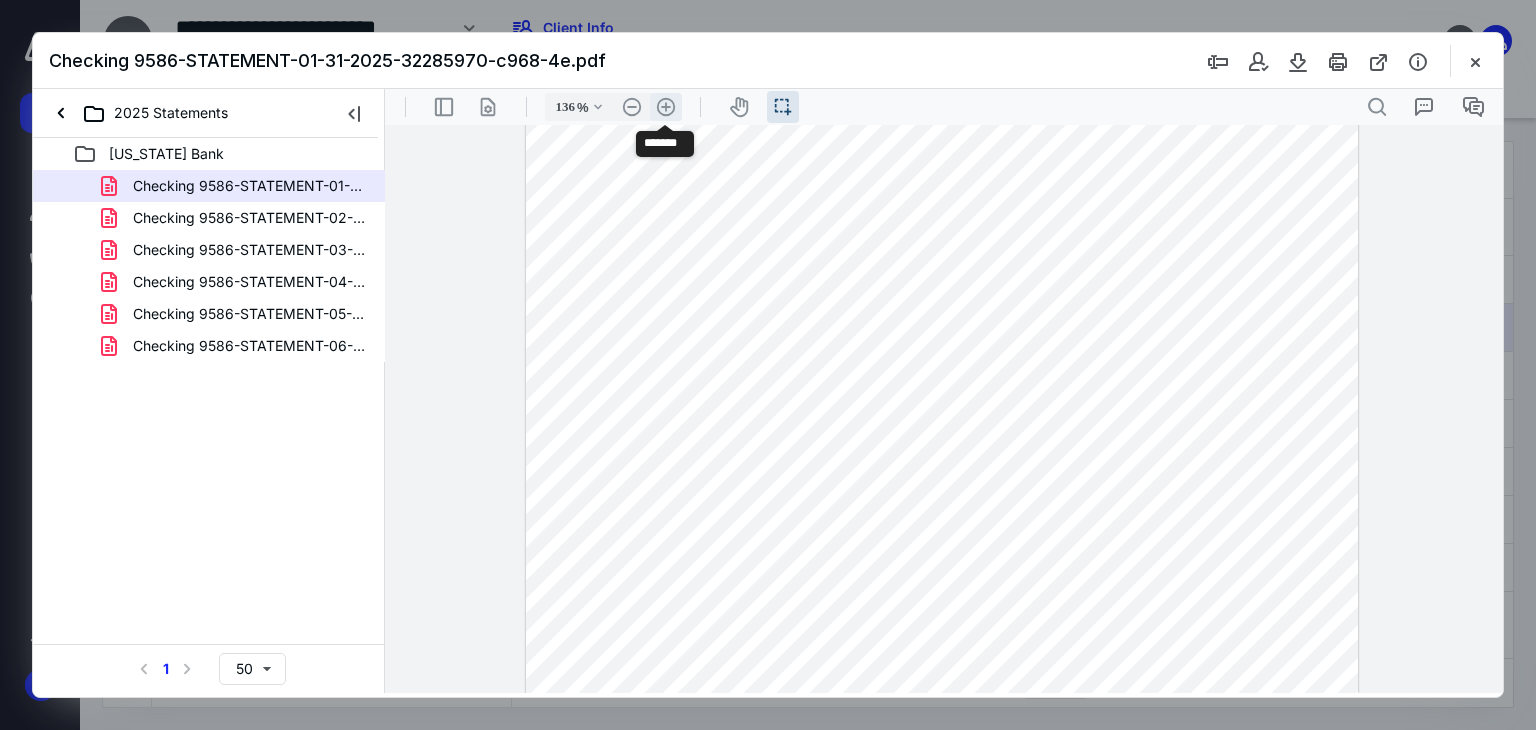 scroll, scrollTop: 317, scrollLeft: 0, axis: vertical 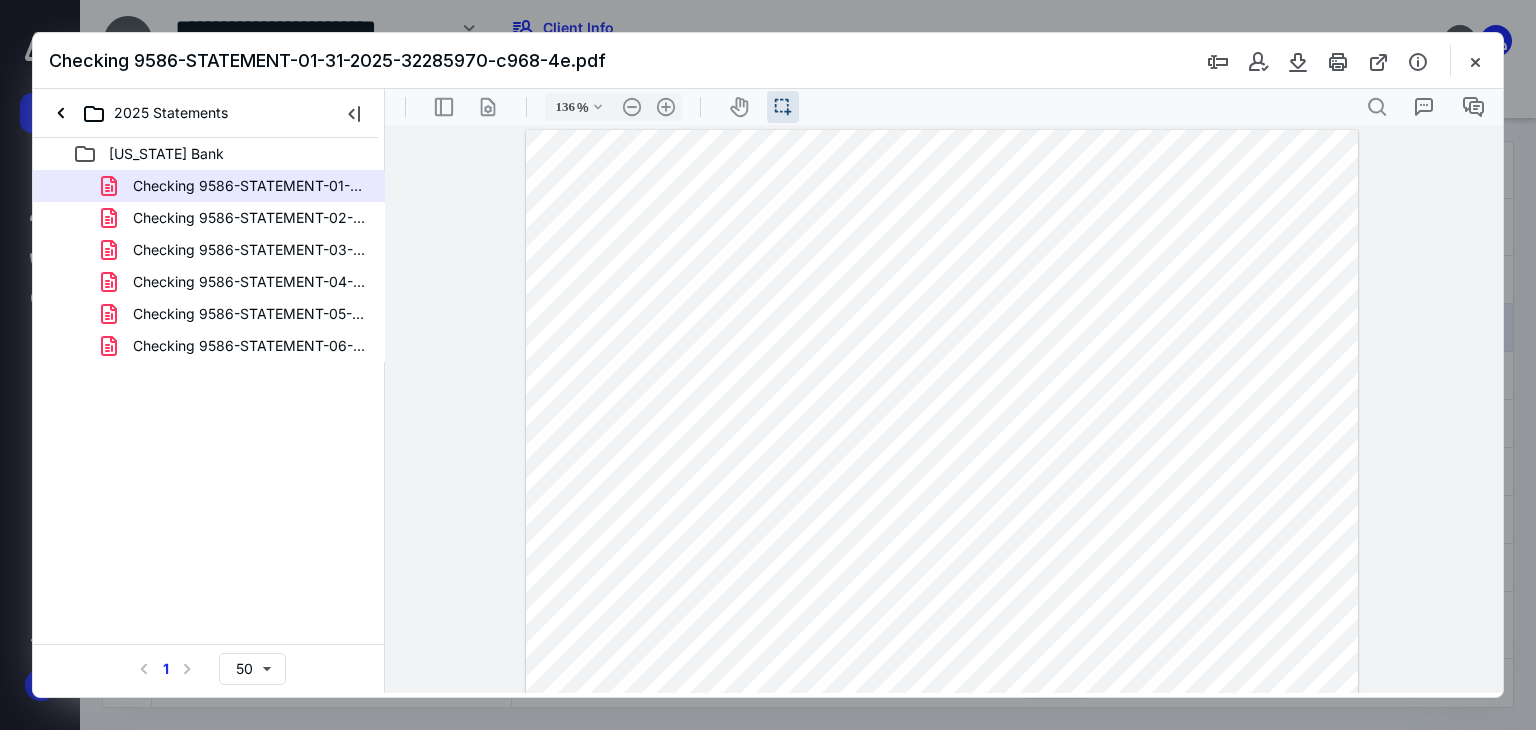 drag, startPoint x: 858, startPoint y: 588, endPoint x: 917, endPoint y: 585, distance: 59.07622 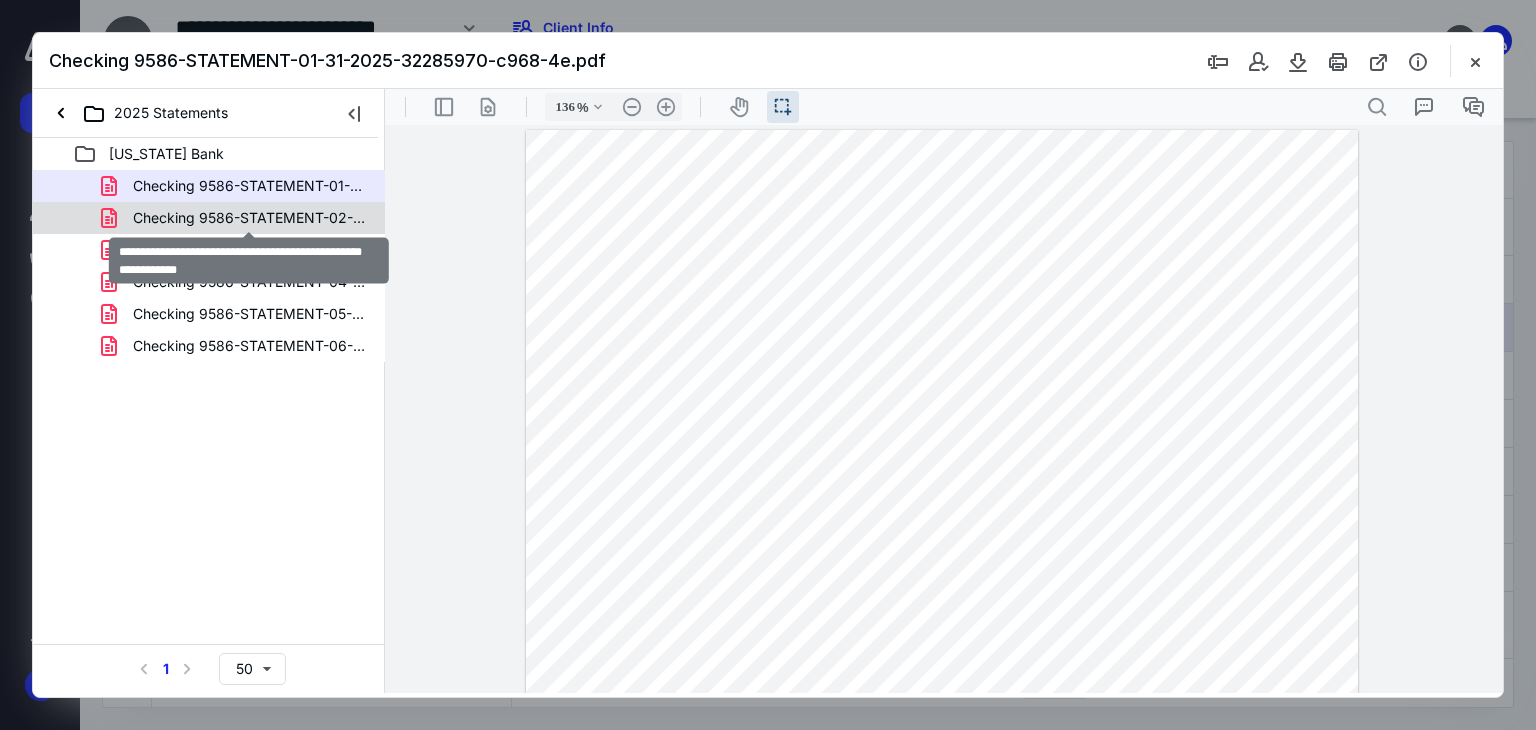 click on "Checking        9586-STATEMENT-02-28-2025-ce447931-7984-43.pdf" at bounding box center [249, 218] 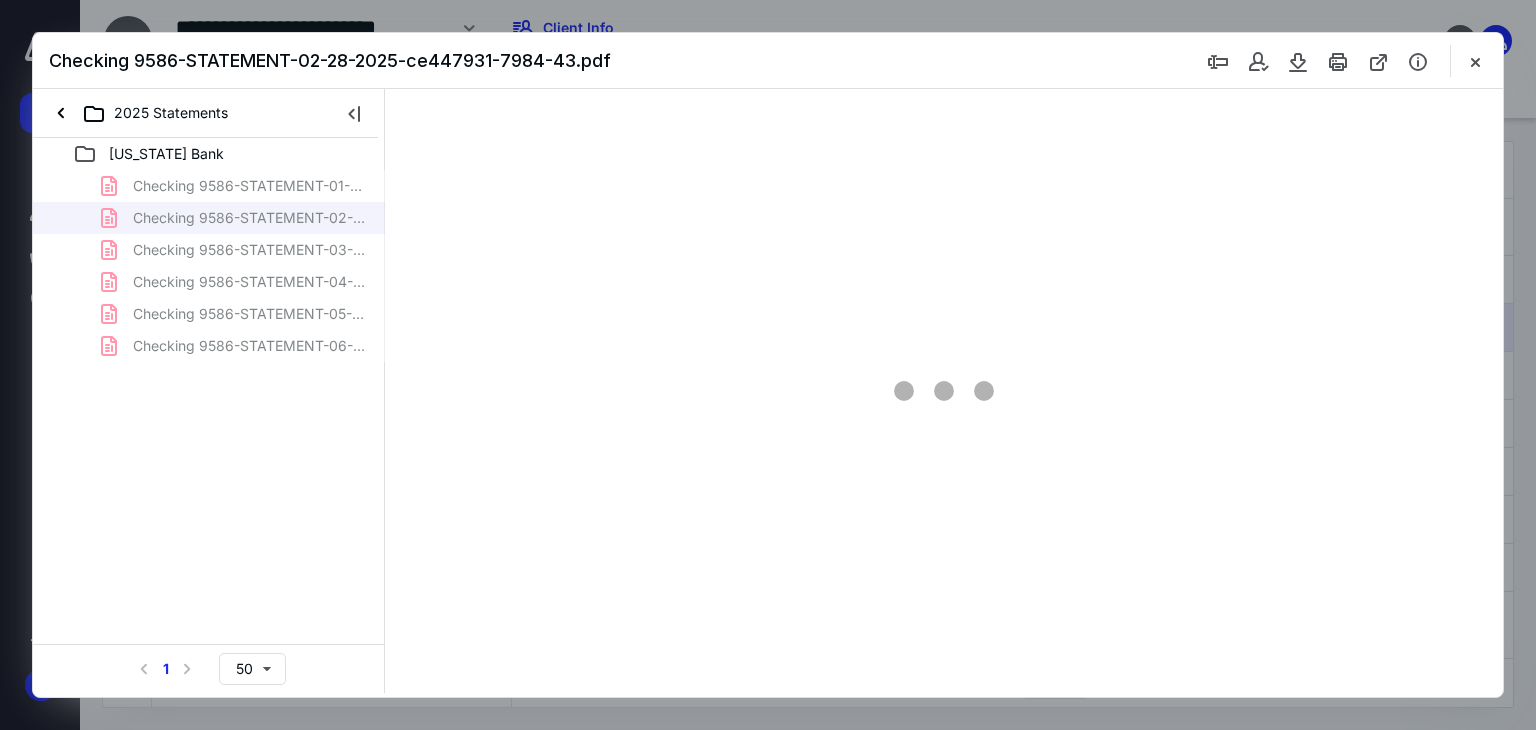 scroll, scrollTop: 39, scrollLeft: 0, axis: vertical 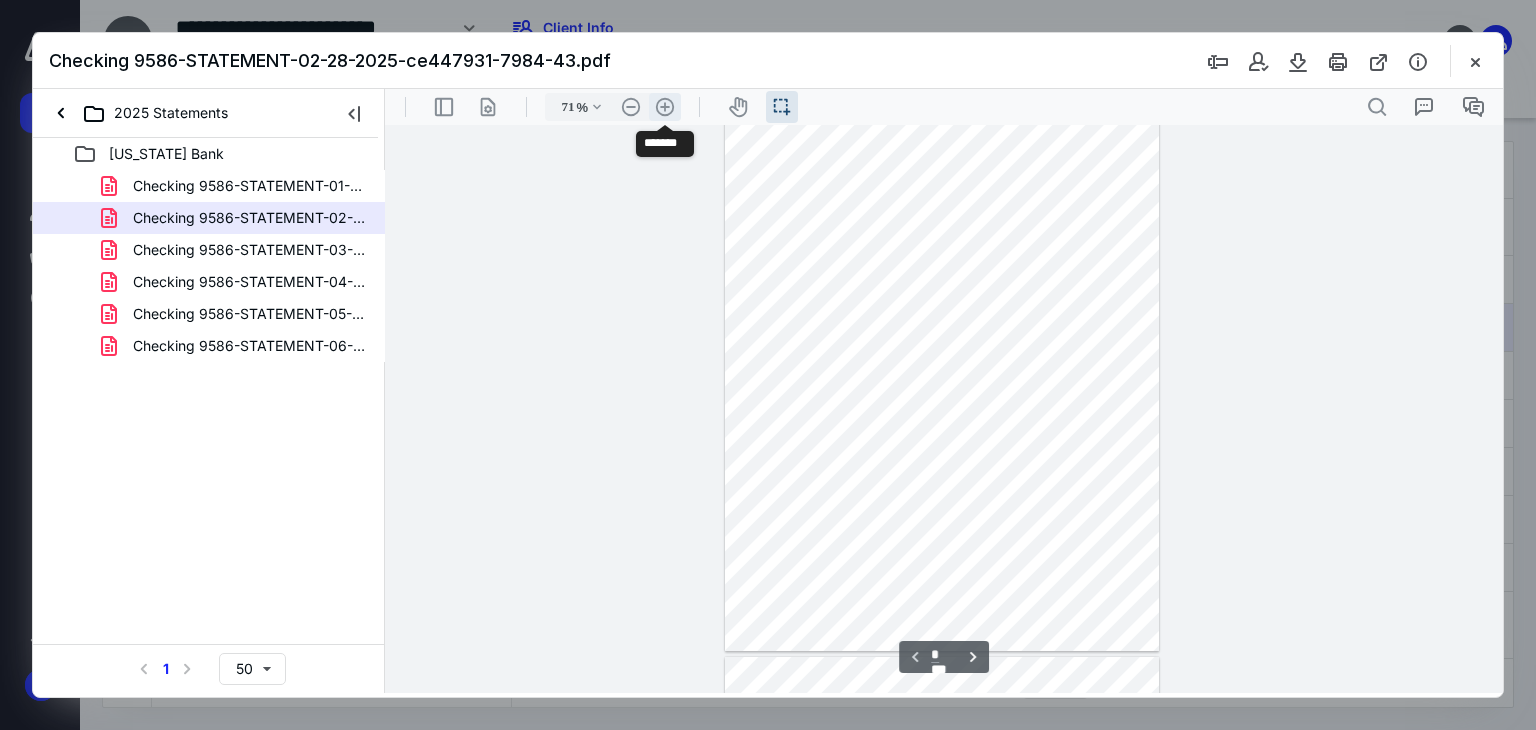 click on ".cls-1{fill:#abb0c4;} icon - header - zoom - in - line" at bounding box center (665, 107) 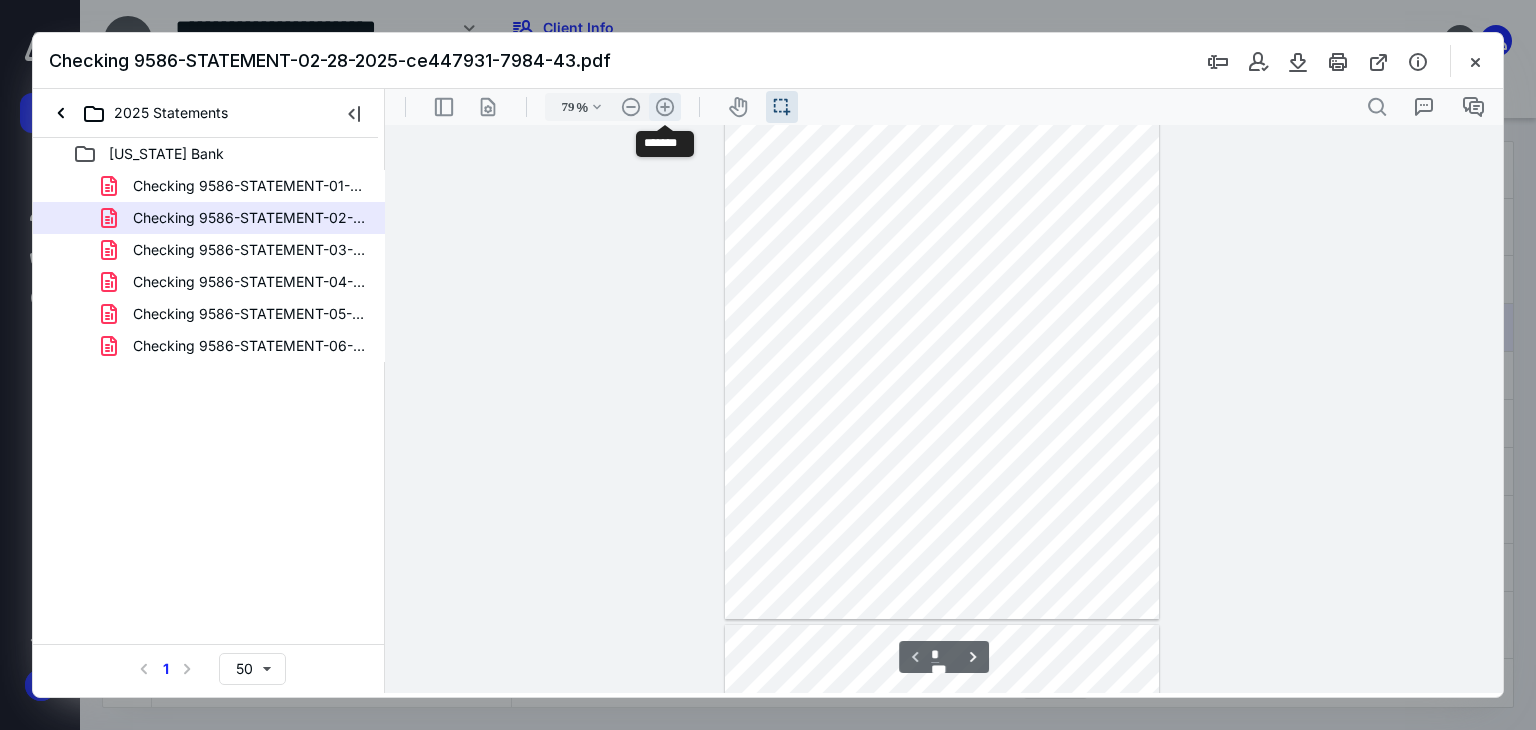 click on ".cls-1{fill:#abb0c4;} icon - header - zoom - in - line" at bounding box center (665, 107) 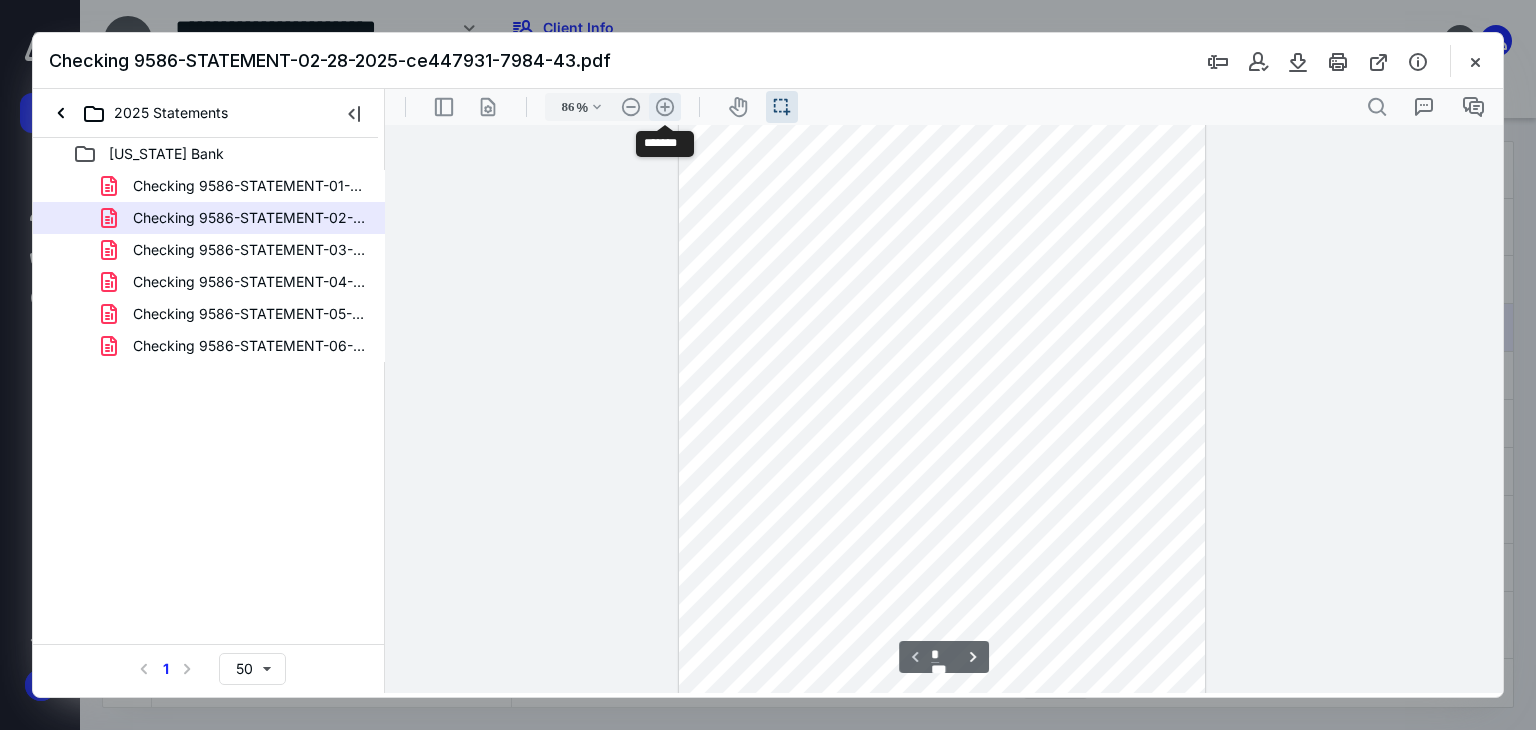 click on ".cls-1{fill:#abb0c4;} icon - header - zoom - in - line" at bounding box center [665, 107] 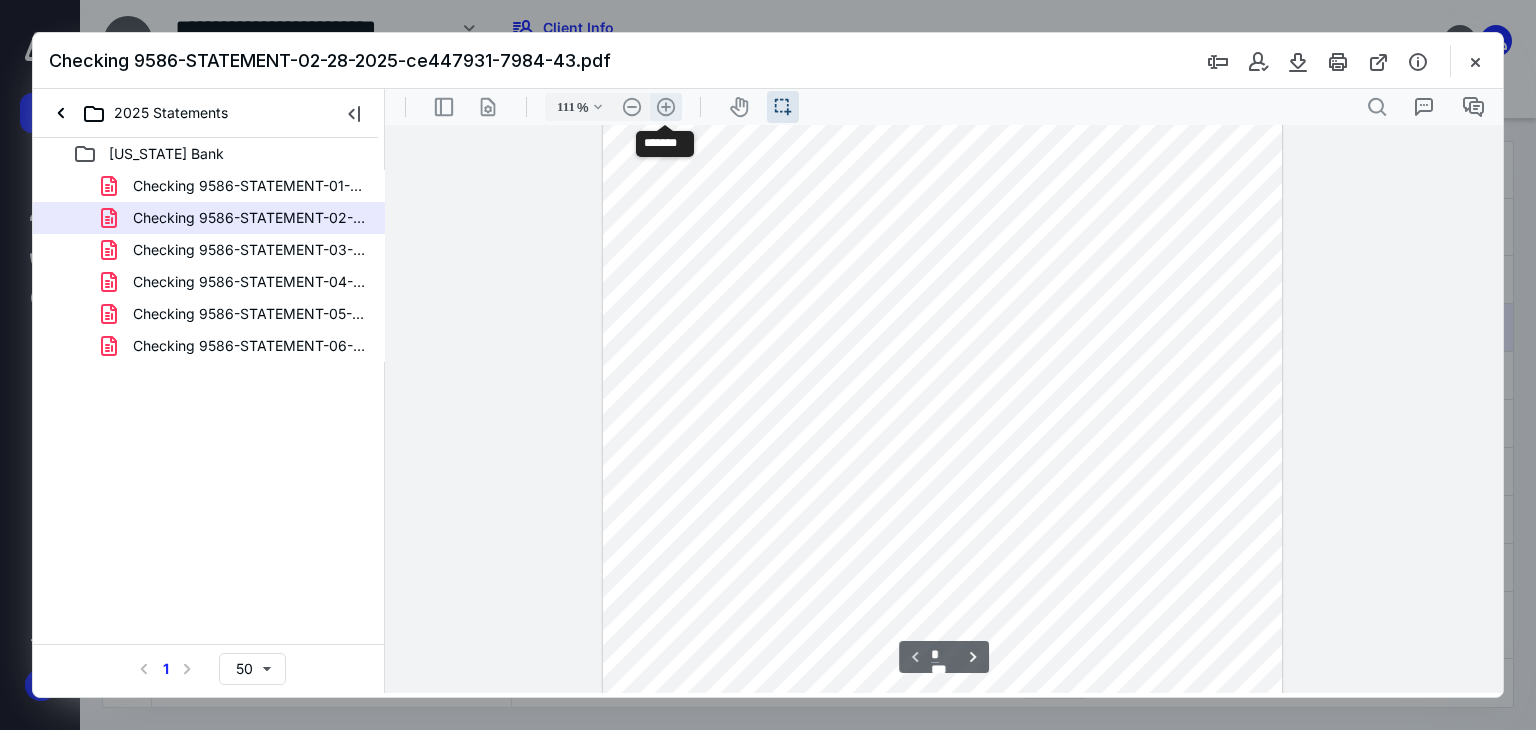 click on ".cls-1{fill:#abb0c4;} icon - header - zoom - in - line" at bounding box center (666, 107) 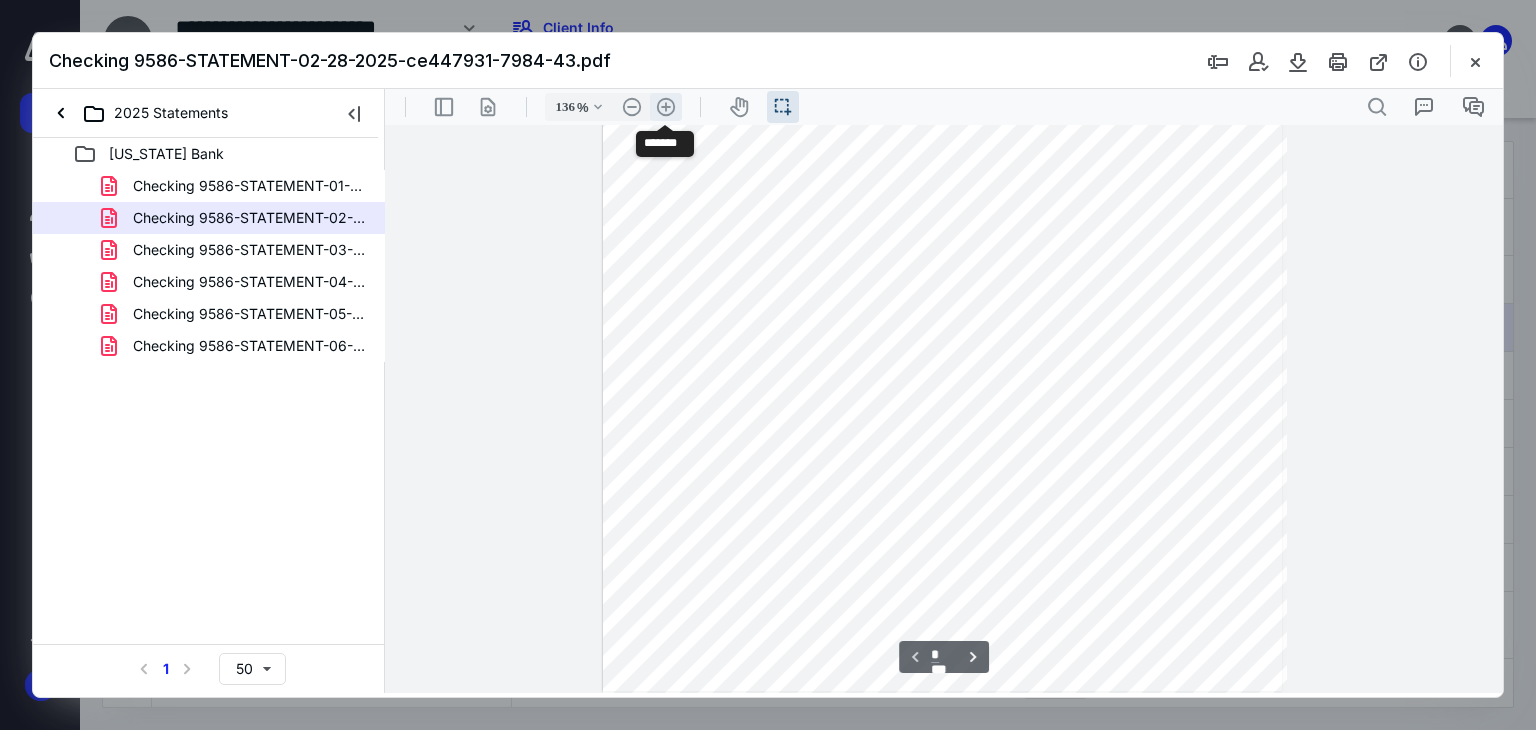 click on ".cls-1{fill:#abb0c4;} icon - header - zoom - in - line" at bounding box center [666, 107] 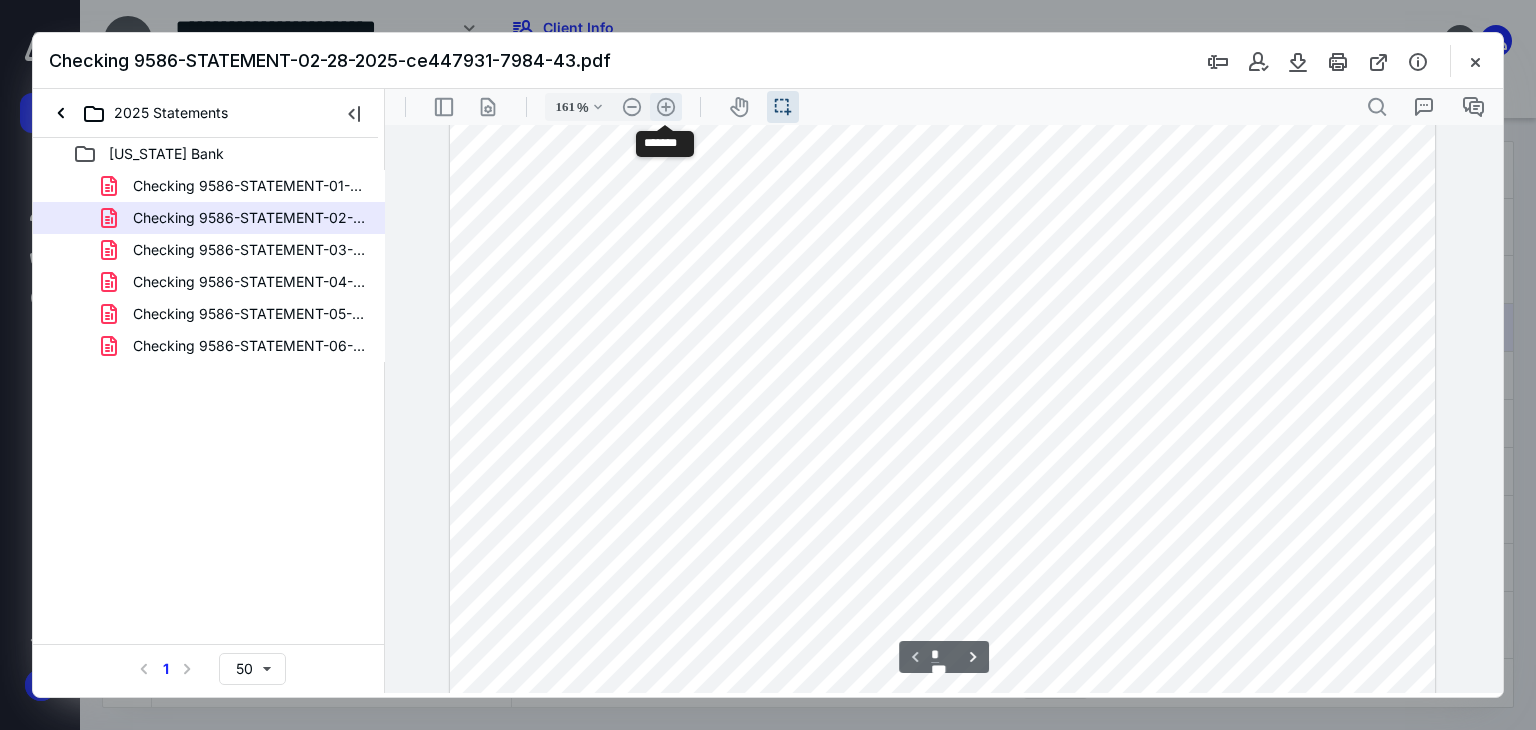 scroll, scrollTop: 424, scrollLeft: 0, axis: vertical 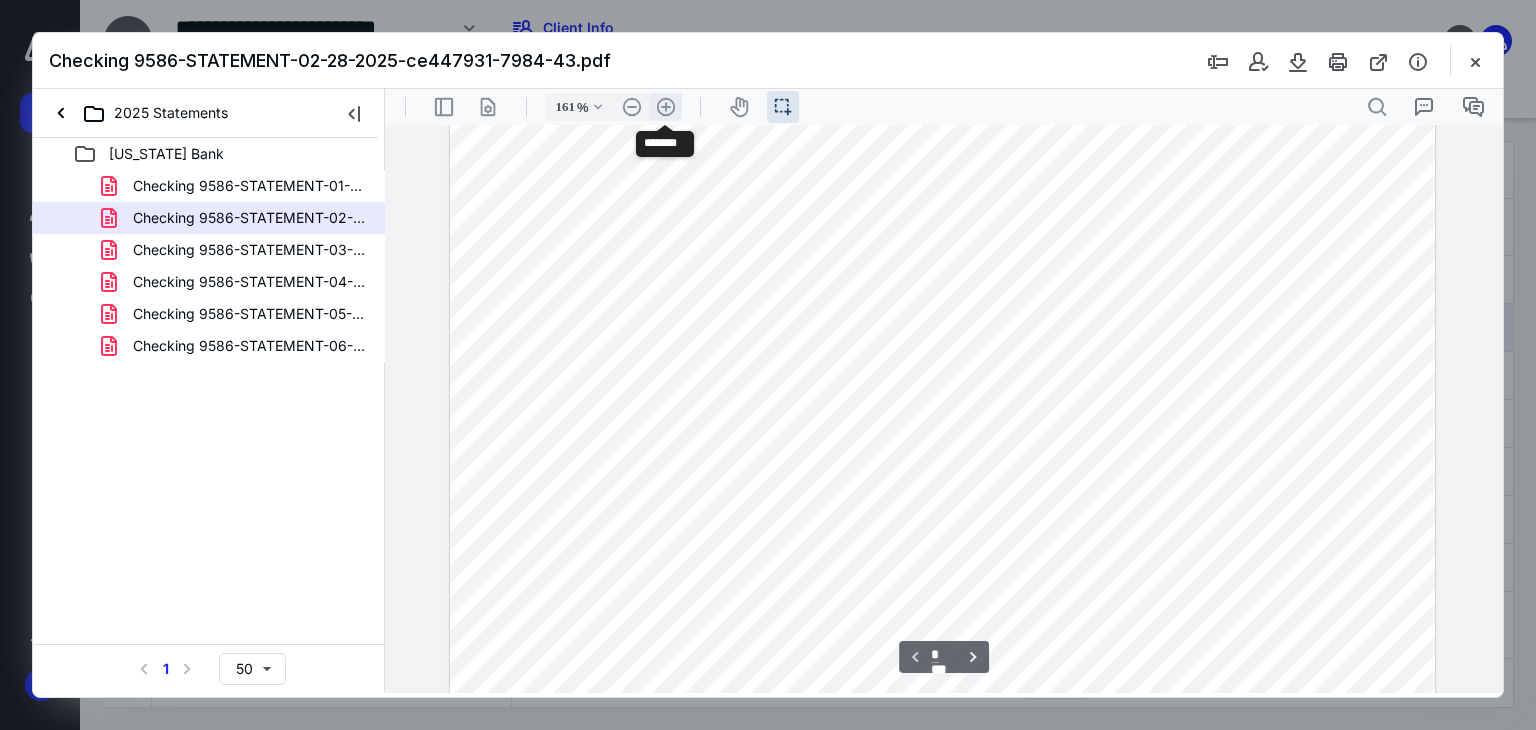 click on ".cls-1{fill:#abb0c4;} icon - header - zoom - in - line" at bounding box center (666, 107) 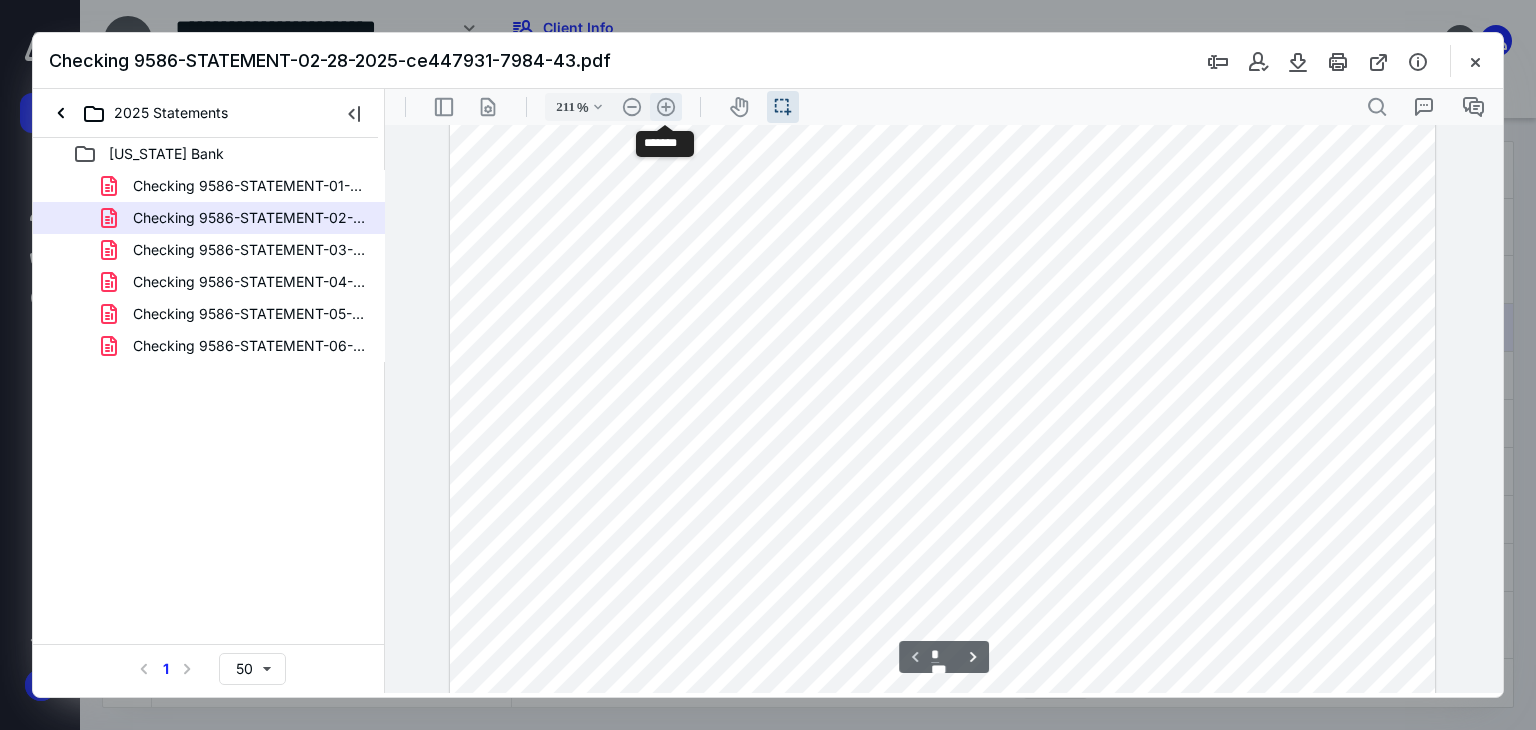 scroll, scrollTop: 639, scrollLeft: 100, axis: both 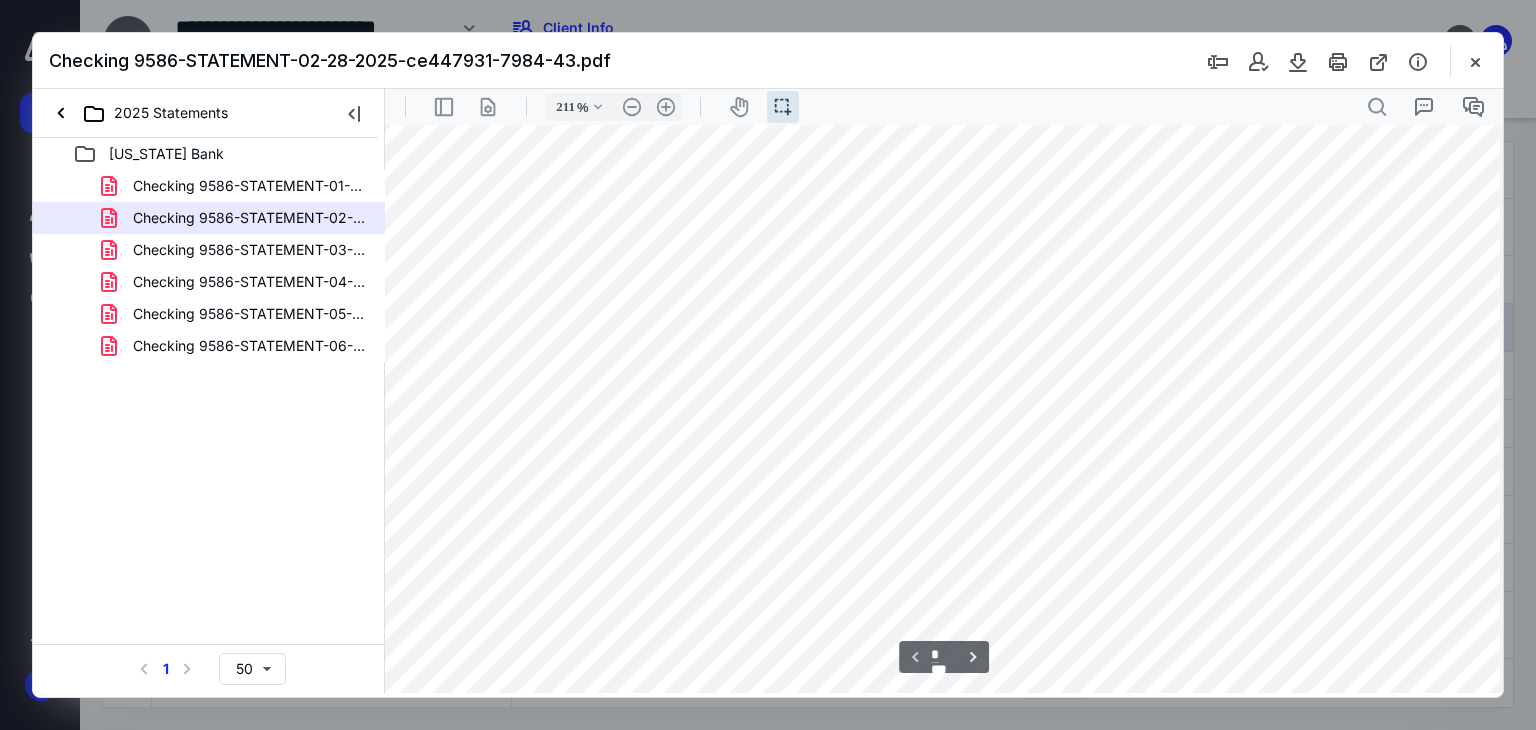 drag, startPoint x: 815, startPoint y: 518, endPoint x: 913, endPoint y: 522, distance: 98.0816 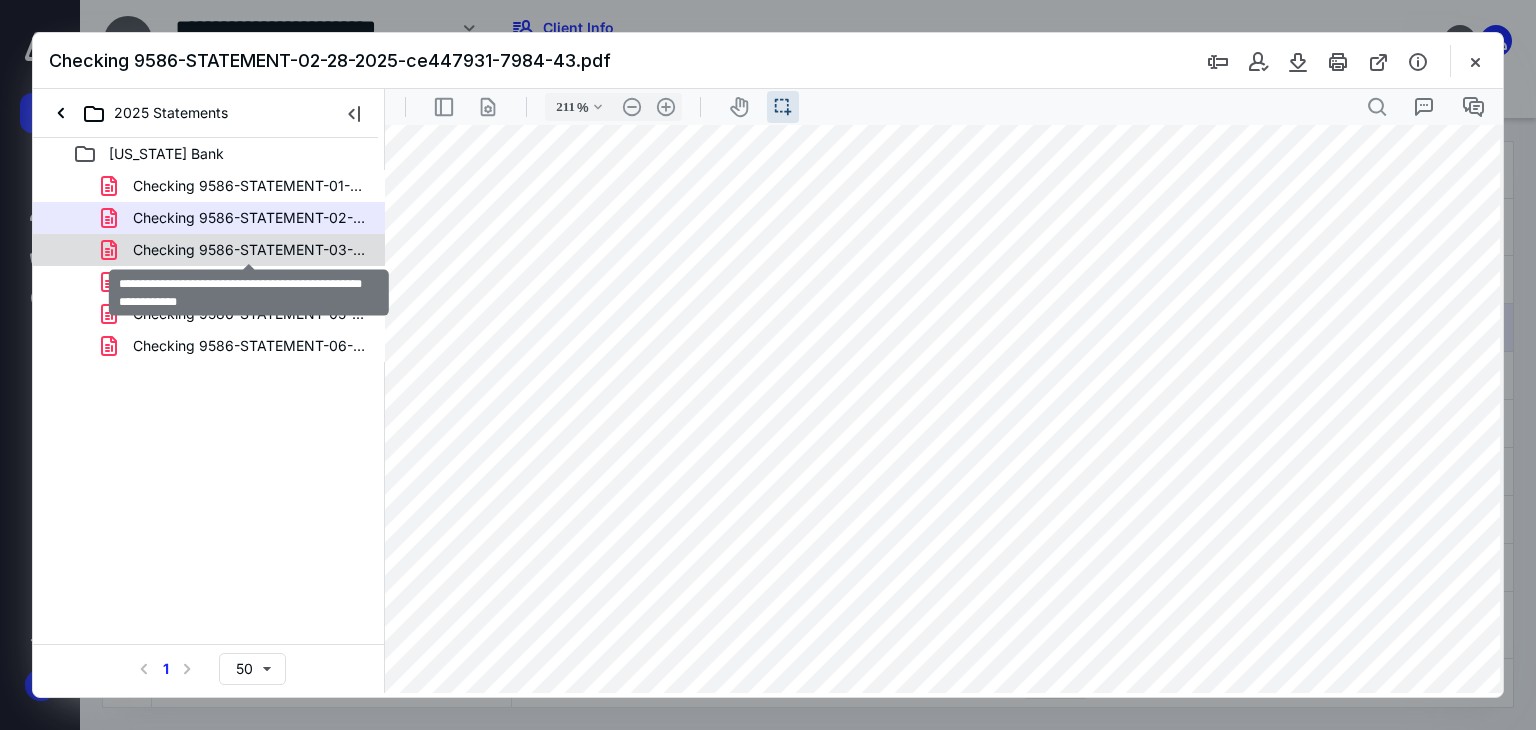 click on "Checking        9586-STATEMENT-03-31-2025-f8e1967a-5ad6-48.pdf" at bounding box center (249, 250) 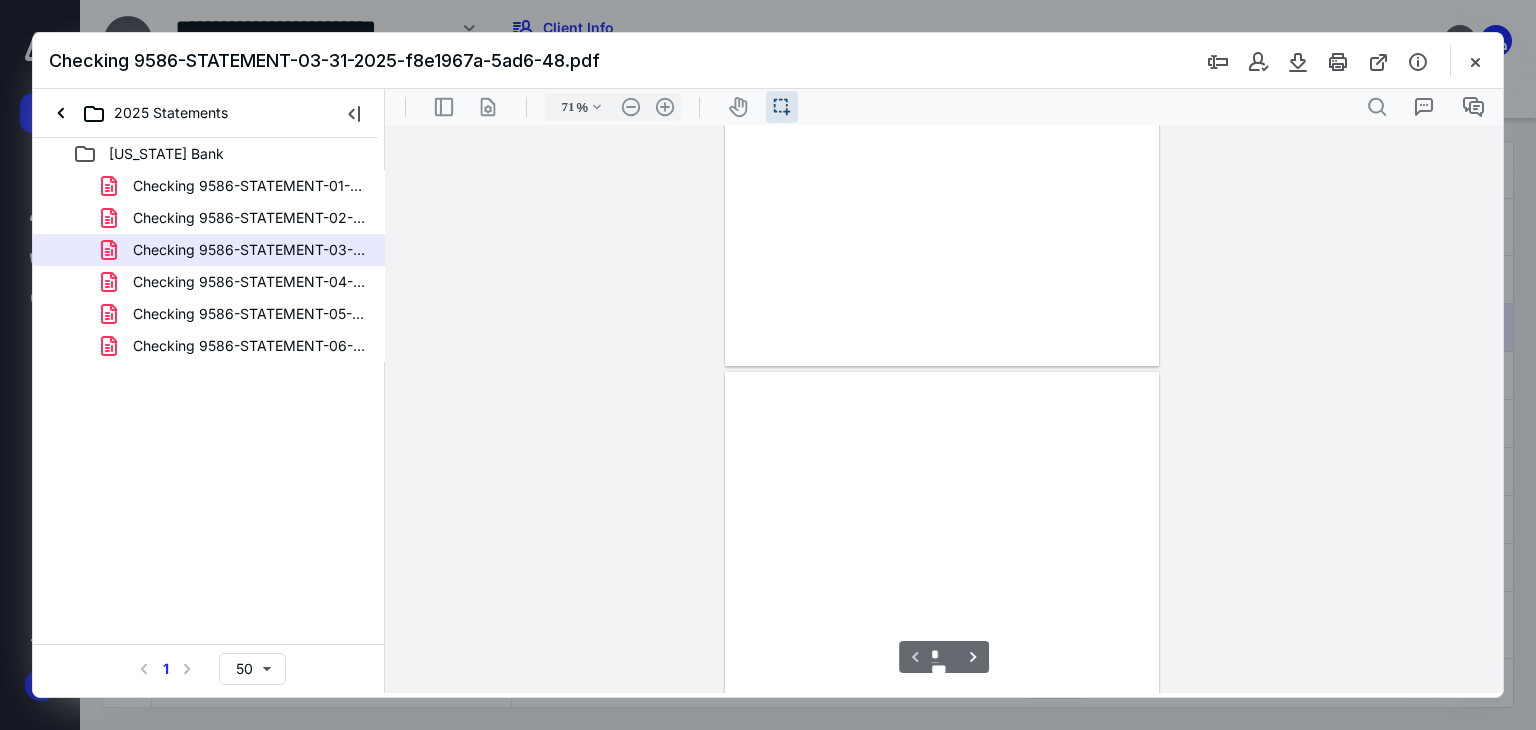 scroll, scrollTop: 0, scrollLeft: 0, axis: both 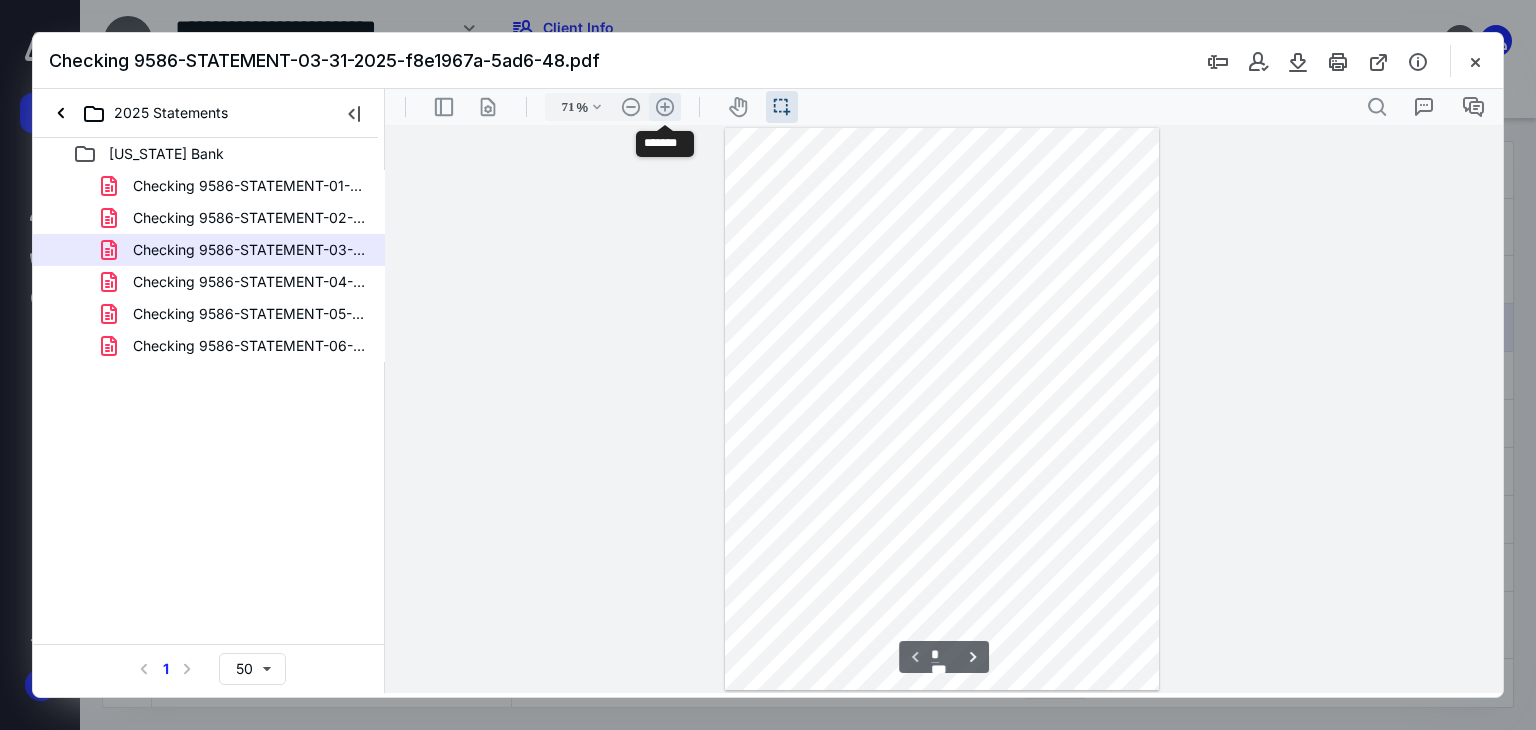 click on ".cls-1{fill:#abb0c4;} icon - header - zoom - in - line" at bounding box center [665, 107] 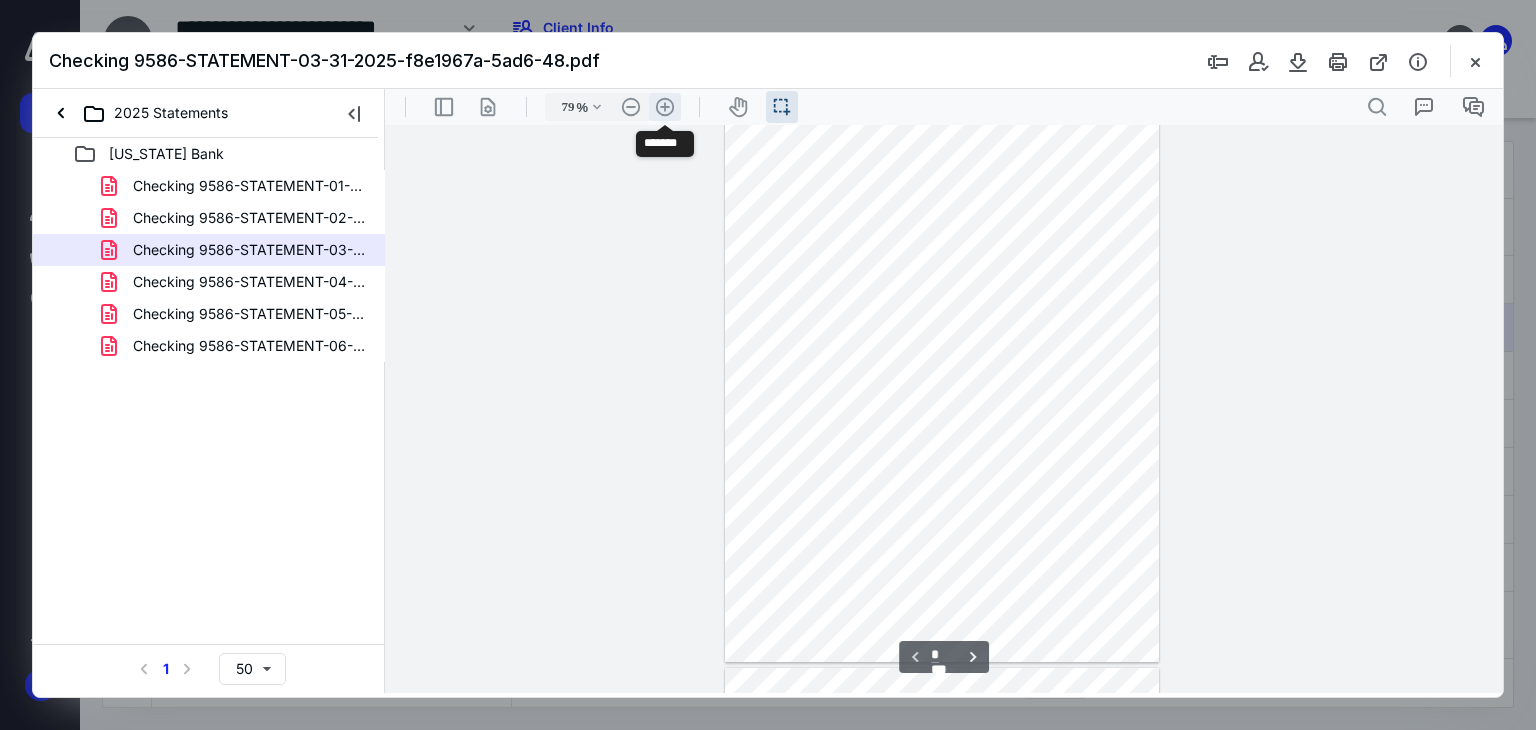 click on ".cls-1{fill:#abb0c4;} icon - header - zoom - in - line" at bounding box center (665, 107) 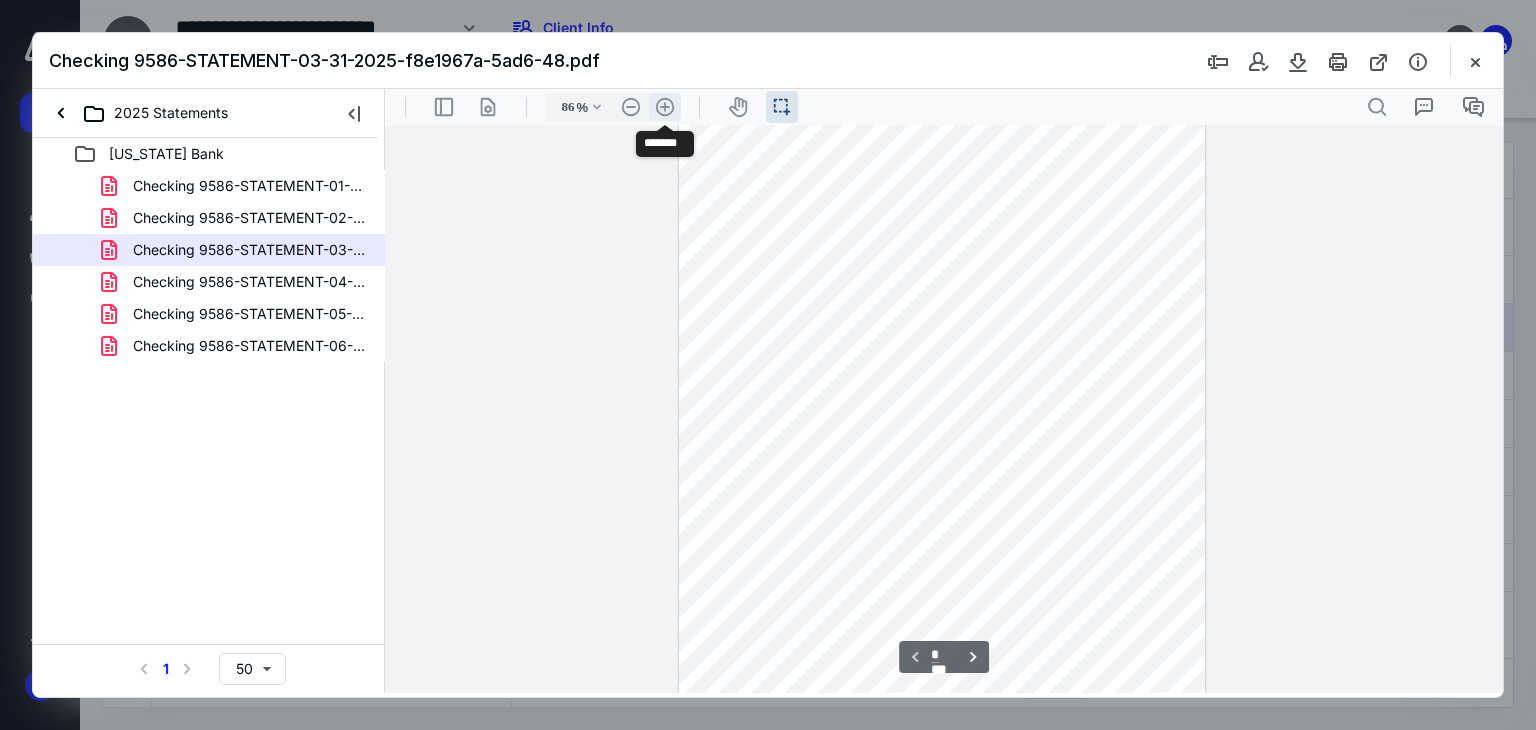 click on ".cls-1{fill:#abb0c4;} icon - header - zoom - in - line" at bounding box center [665, 107] 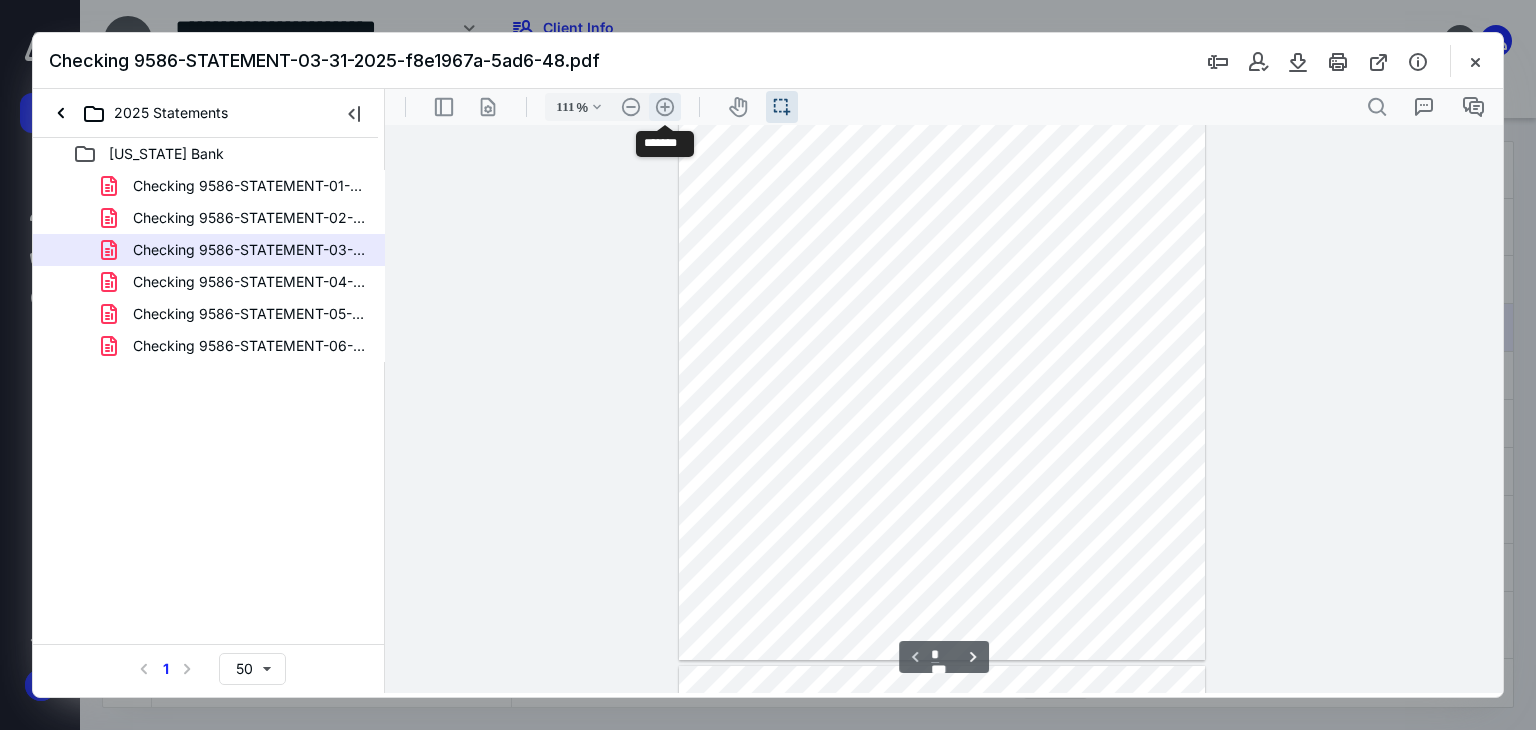 click on ".cls-1{fill:#abb0c4;} icon - header - zoom - in - line" at bounding box center (665, 107) 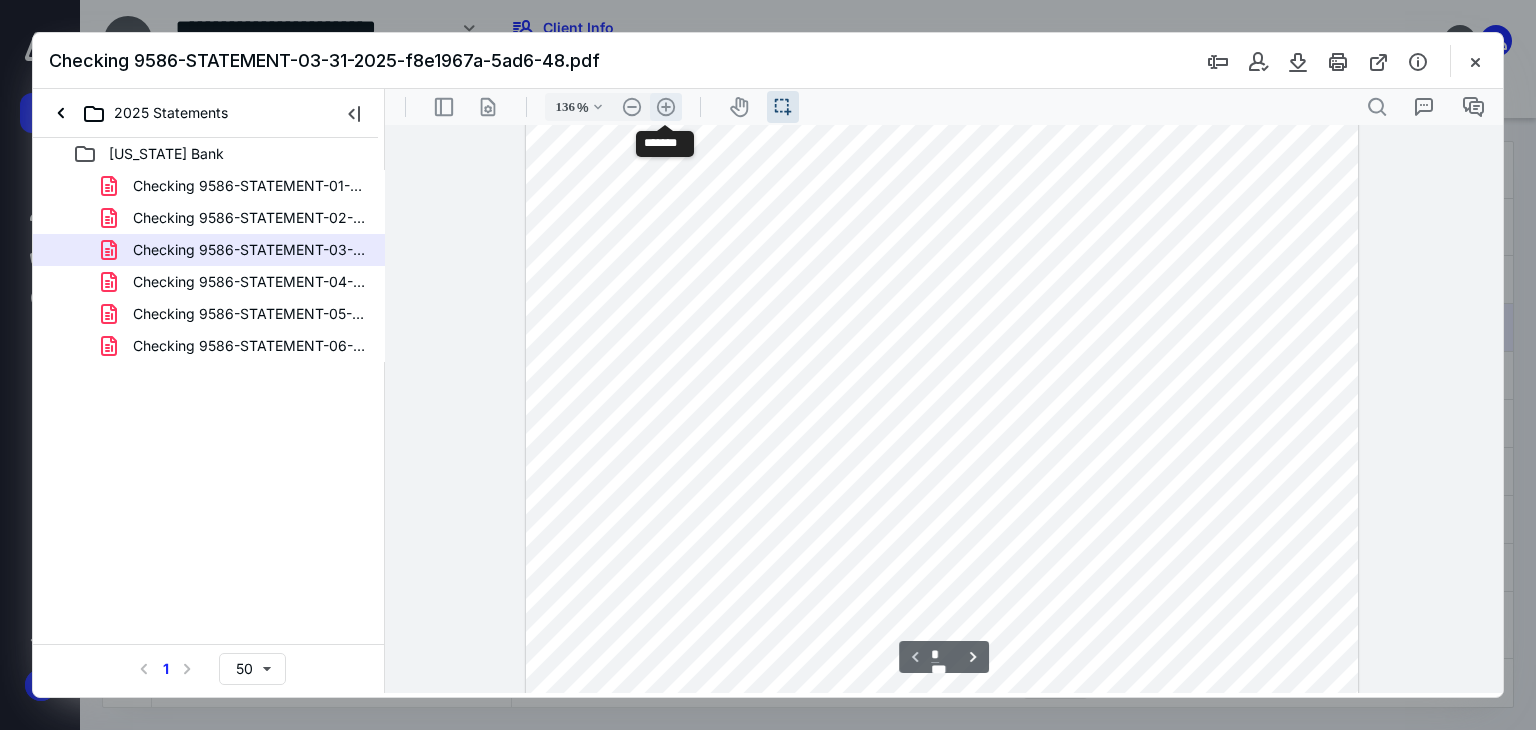 click on ".cls-1{fill:#abb0c4;} icon - header - zoom - in - line" at bounding box center (666, 107) 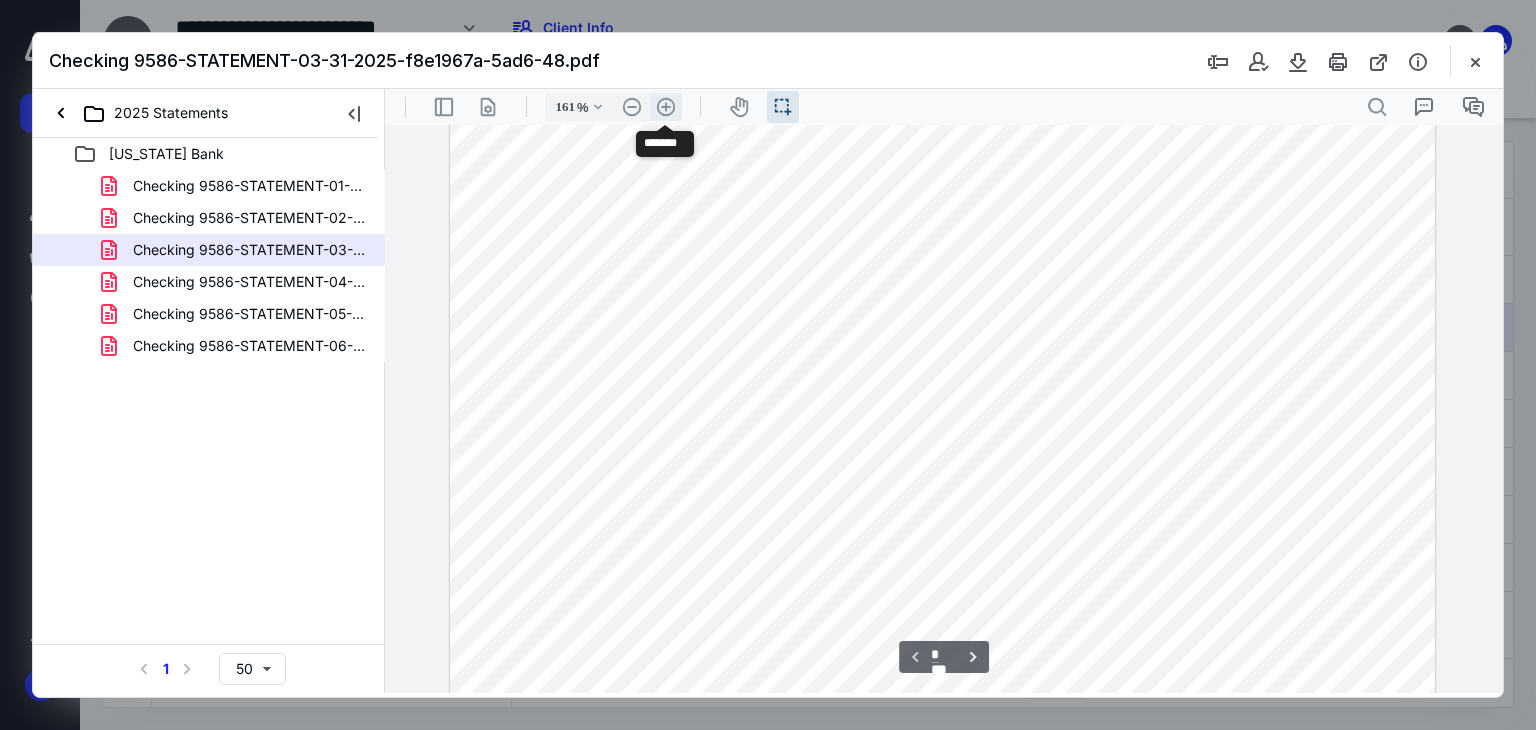 scroll, scrollTop: 336, scrollLeft: 0, axis: vertical 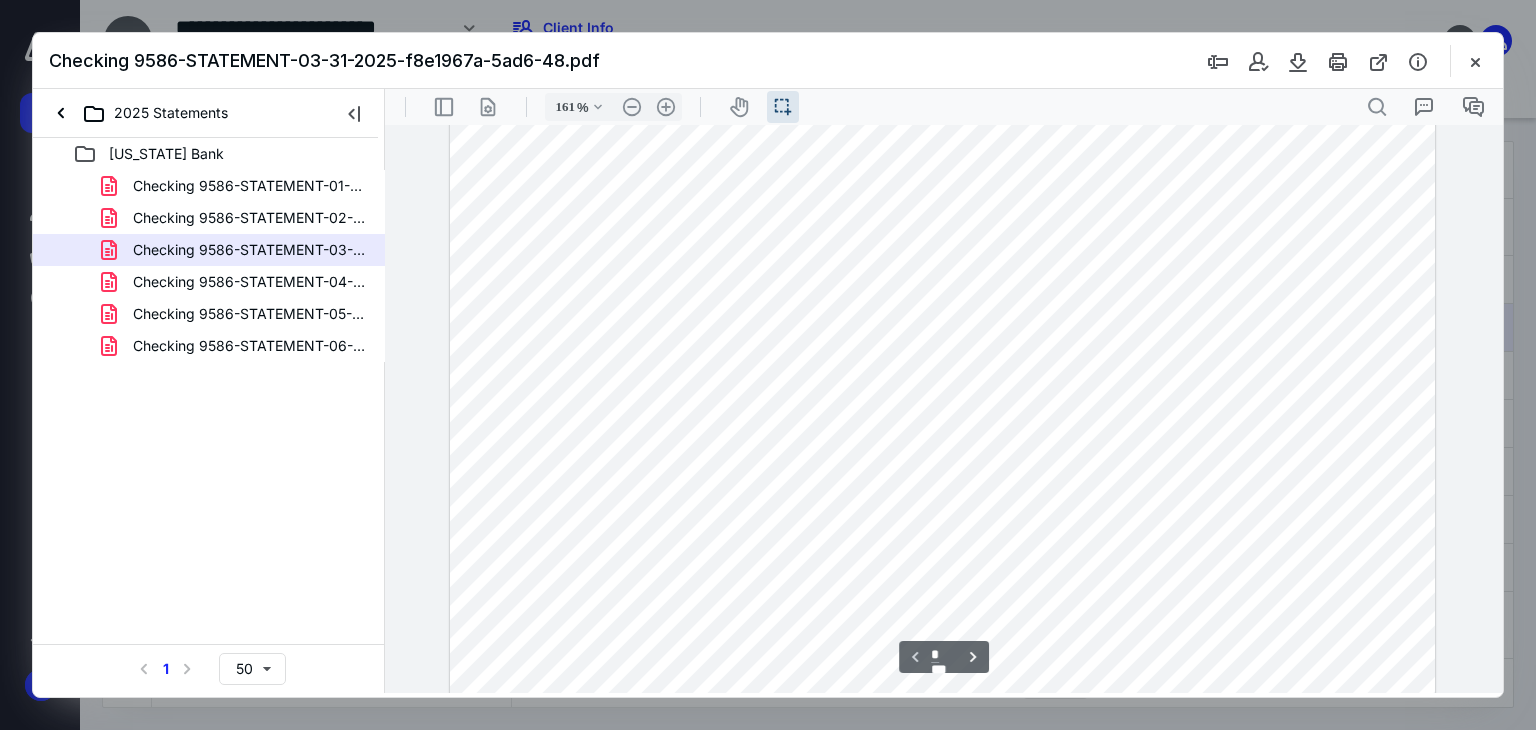 drag, startPoint x: 841, startPoint y: 332, endPoint x: 921, endPoint y: 333, distance: 80.00625 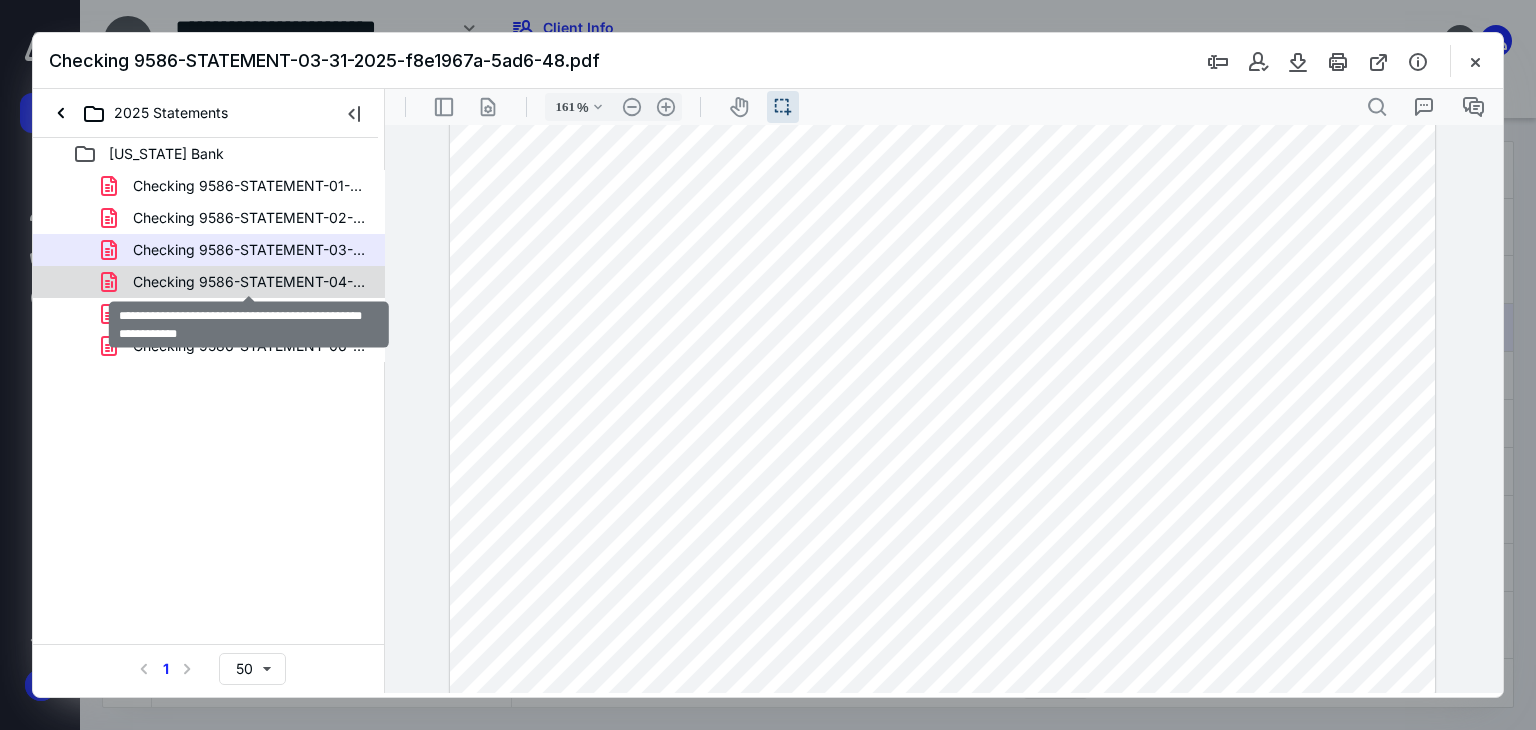 click on "Checking        9586-STATEMENT-04-30-2025-a8036dfd-e842-4b.pdf" at bounding box center (249, 282) 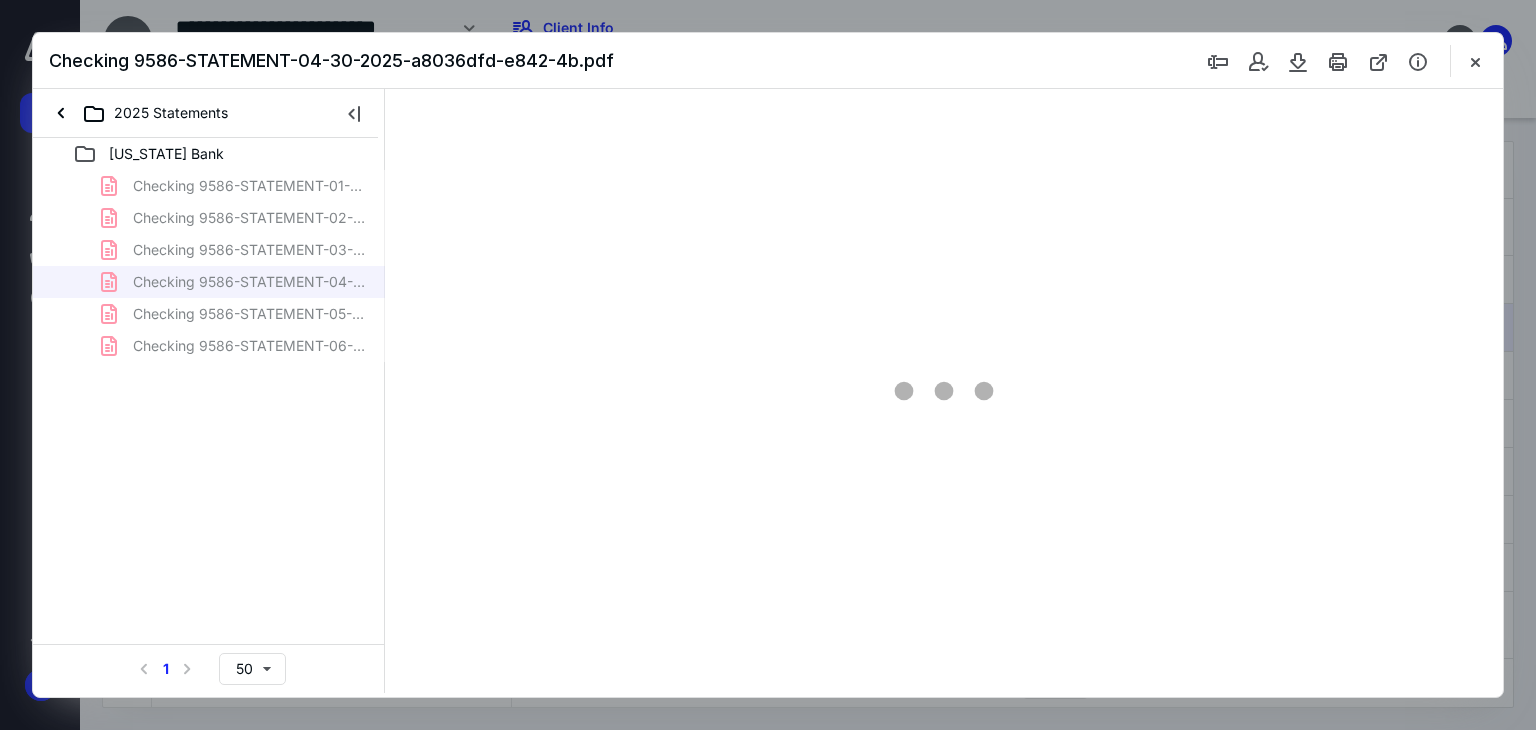 scroll, scrollTop: 39, scrollLeft: 0, axis: vertical 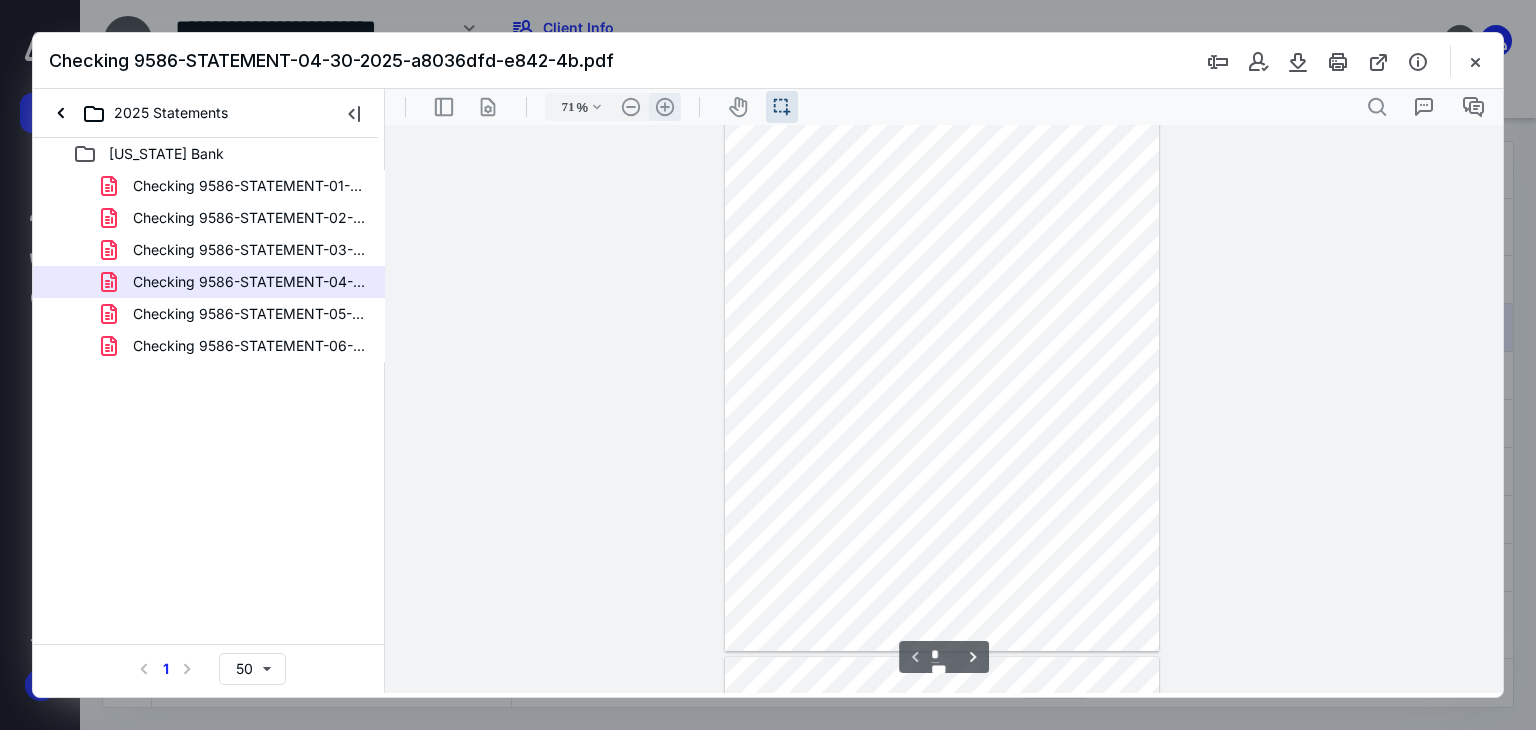 click on ".cls-1{fill:#abb0c4;} icon - header - zoom - in - line" at bounding box center [665, 107] 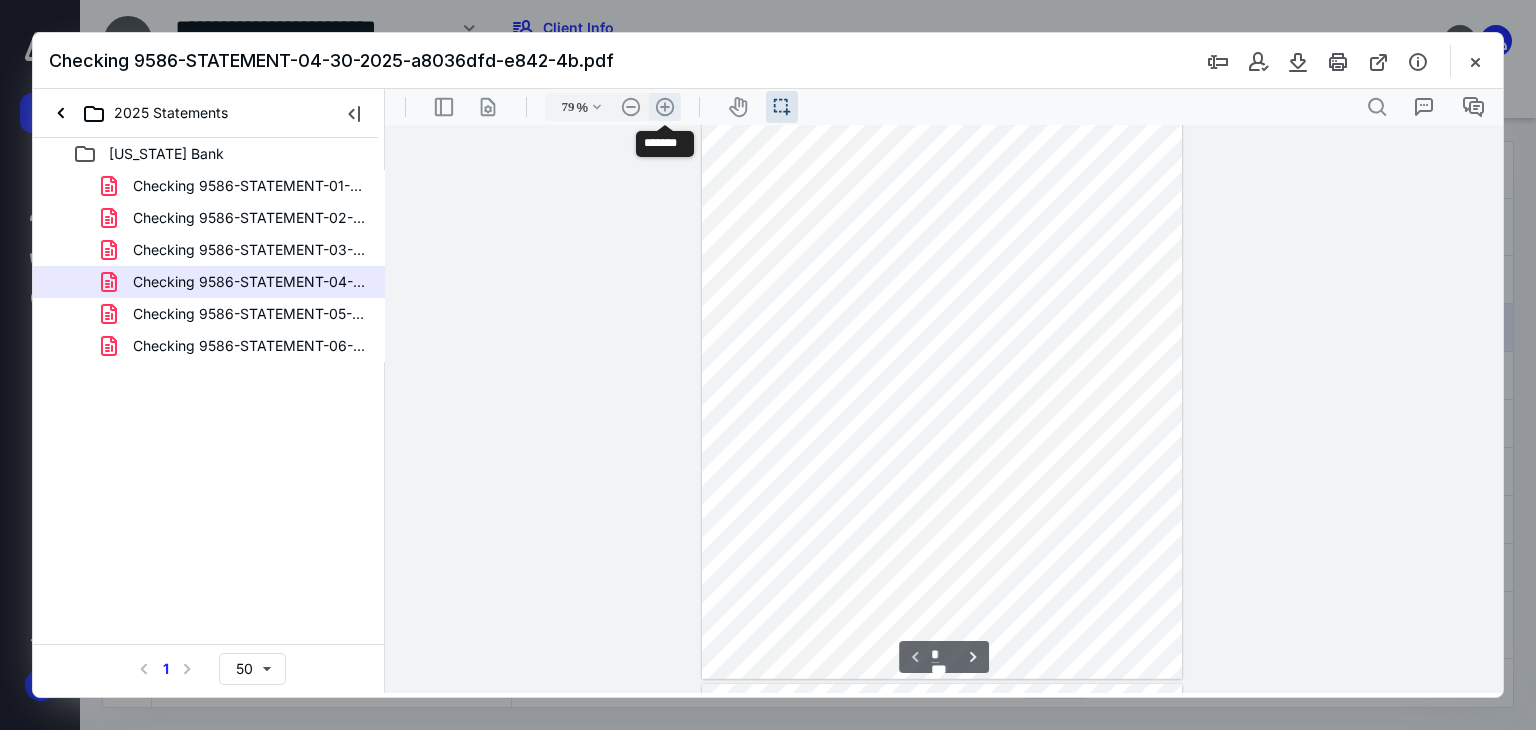 click on ".cls-1{fill:#abb0c4;} icon - header - zoom - in - line" at bounding box center (665, 107) 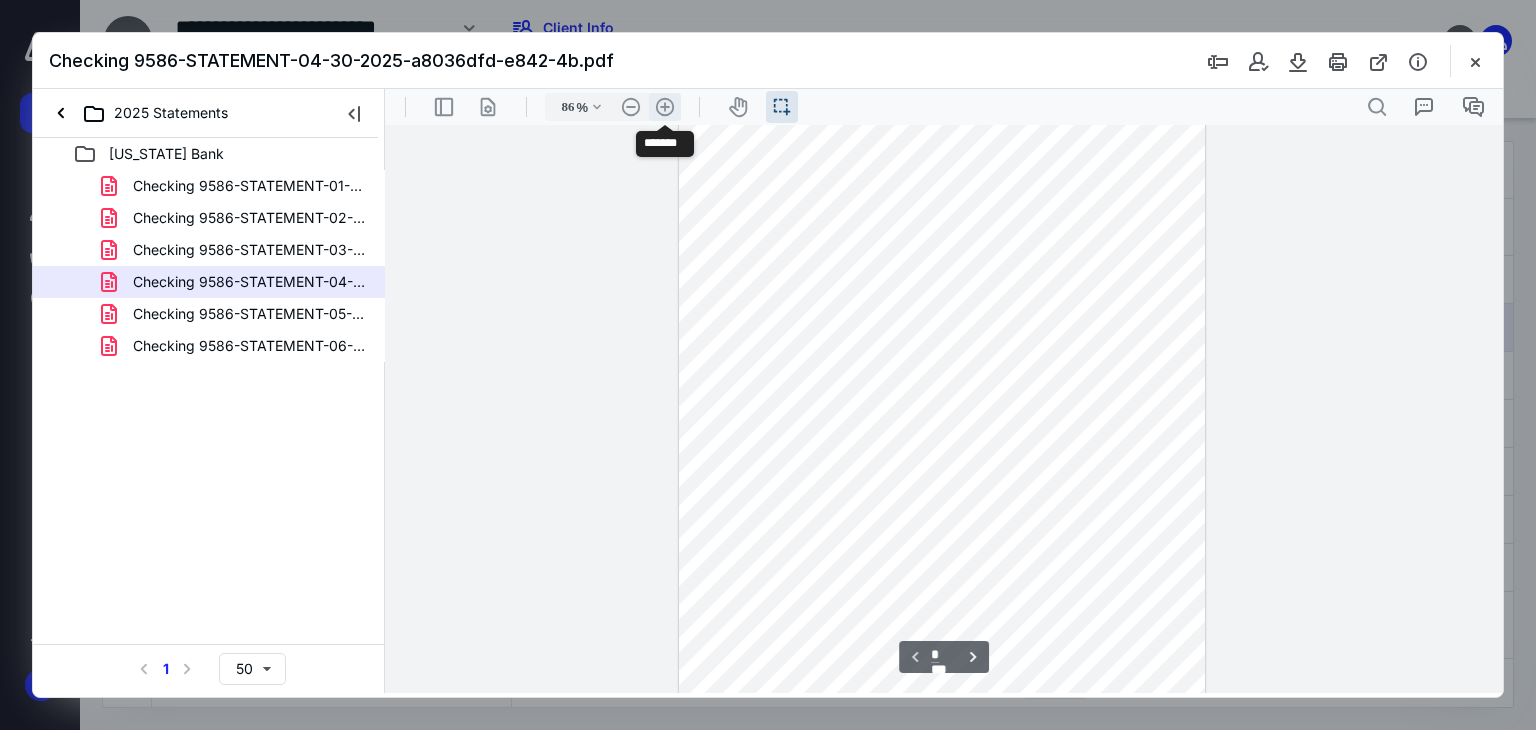 click on ".cls-1{fill:#abb0c4;} icon - header - zoom - in - line" at bounding box center [665, 107] 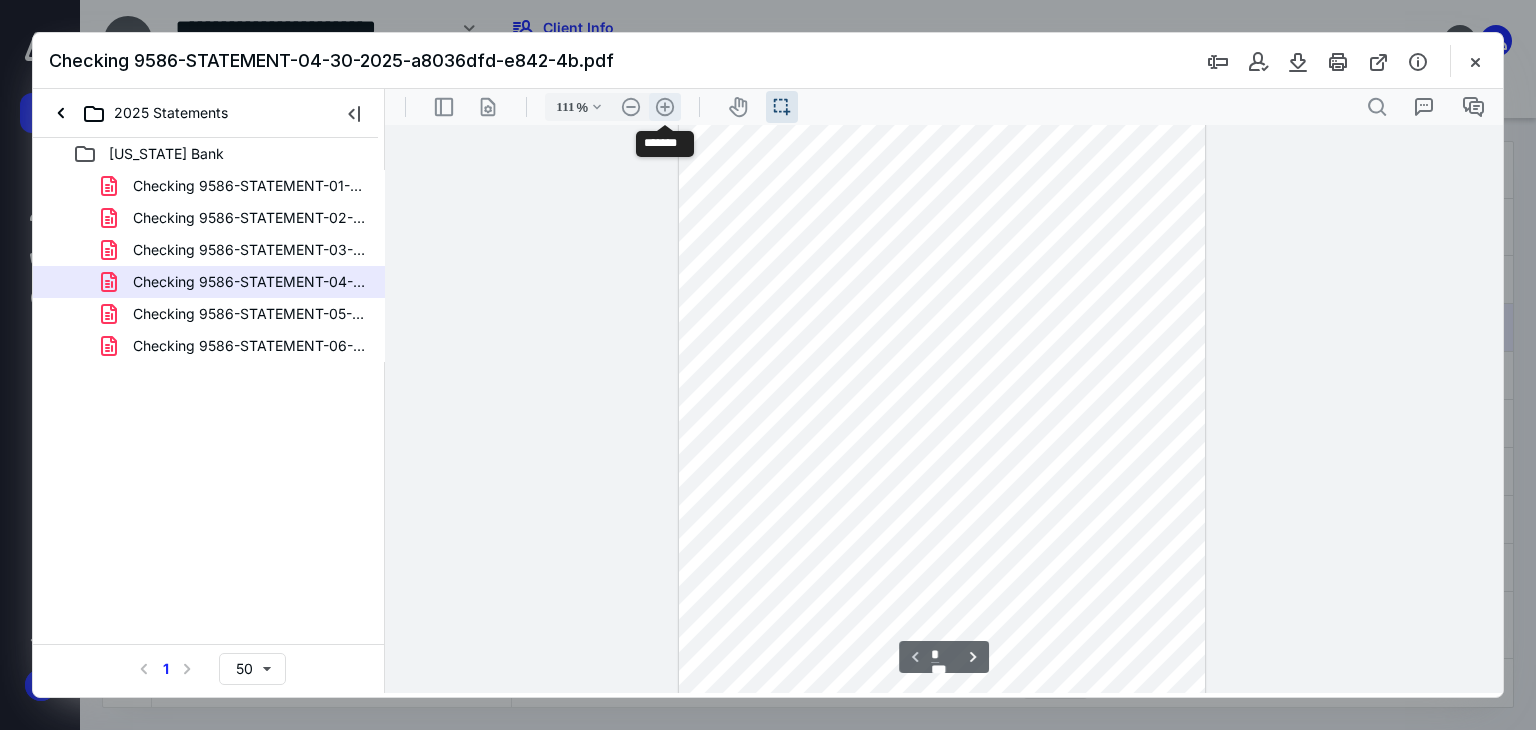scroll, scrollTop: 210, scrollLeft: 0, axis: vertical 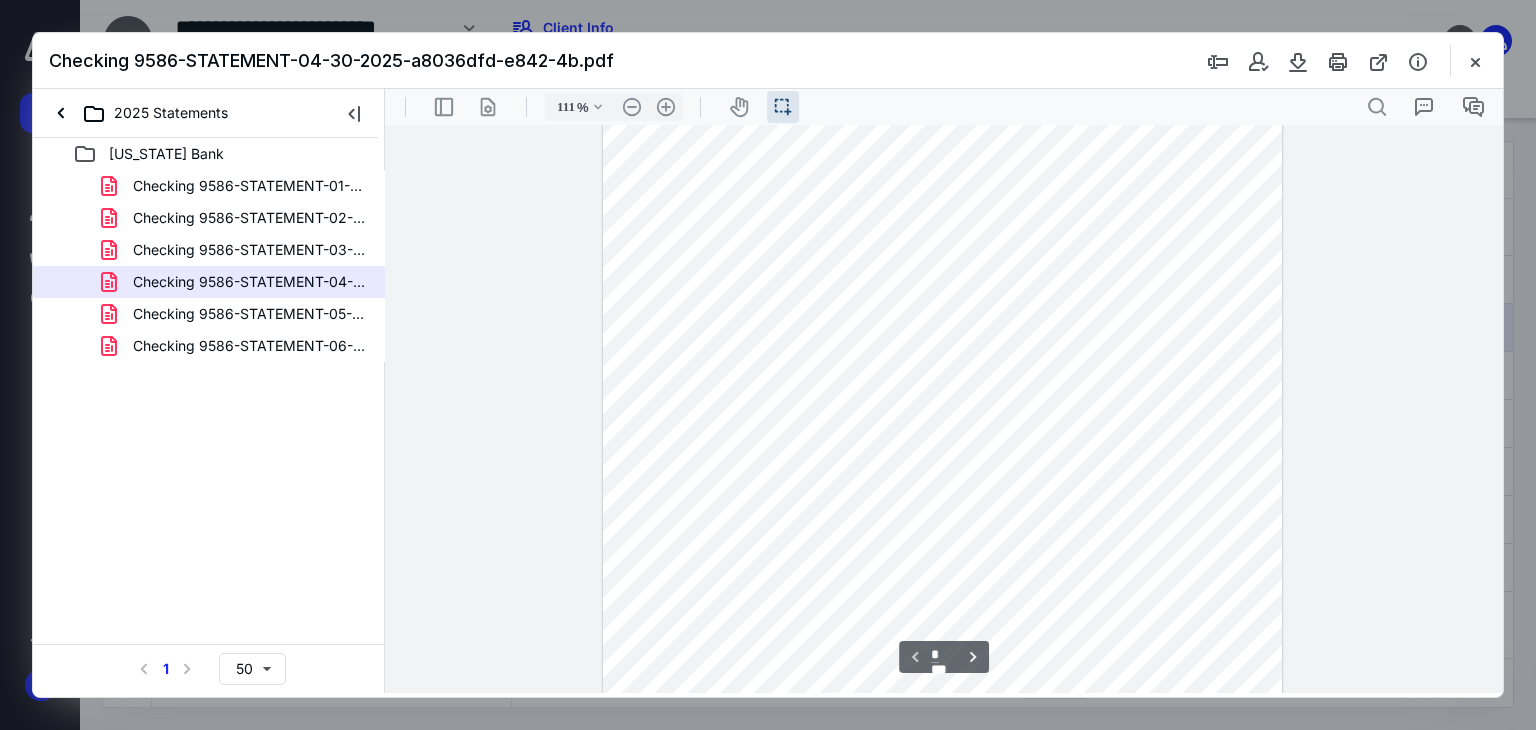 drag, startPoint x: 870, startPoint y: 291, endPoint x: 928, endPoint y: 298, distance: 58.420887 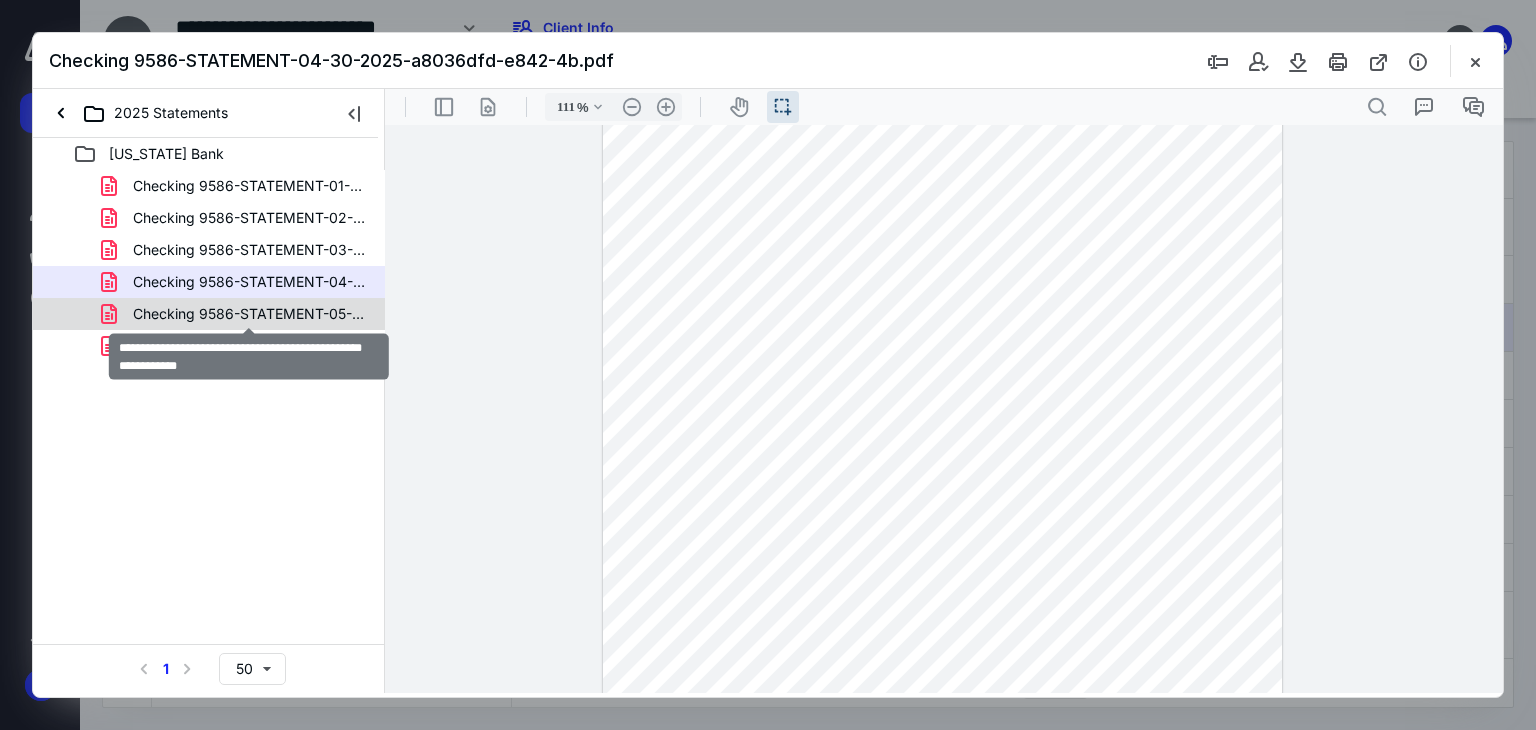 click on "Checking        9586-STATEMENT-05-30-2025-f91536a4-cf5a-40.pdf" at bounding box center (249, 314) 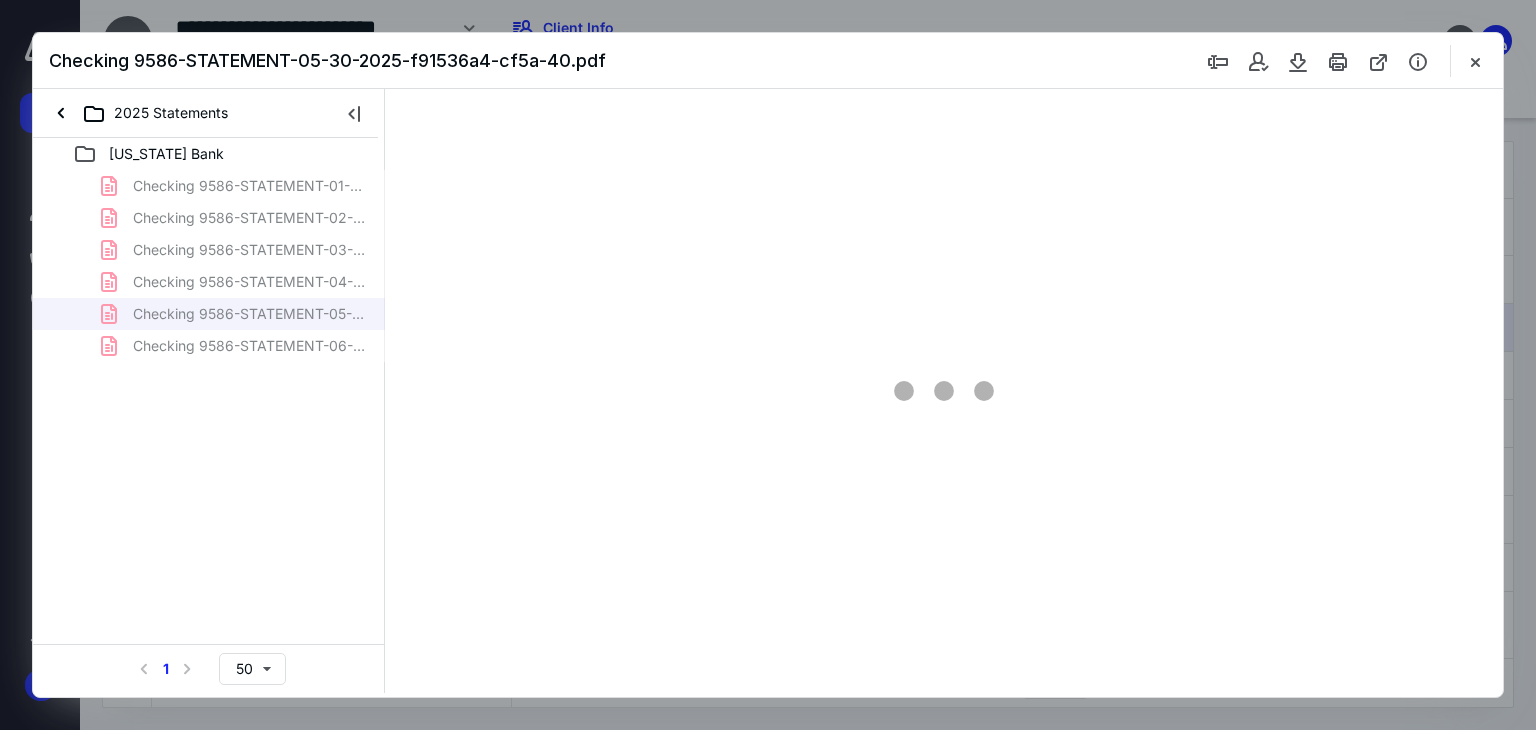 scroll, scrollTop: 39, scrollLeft: 0, axis: vertical 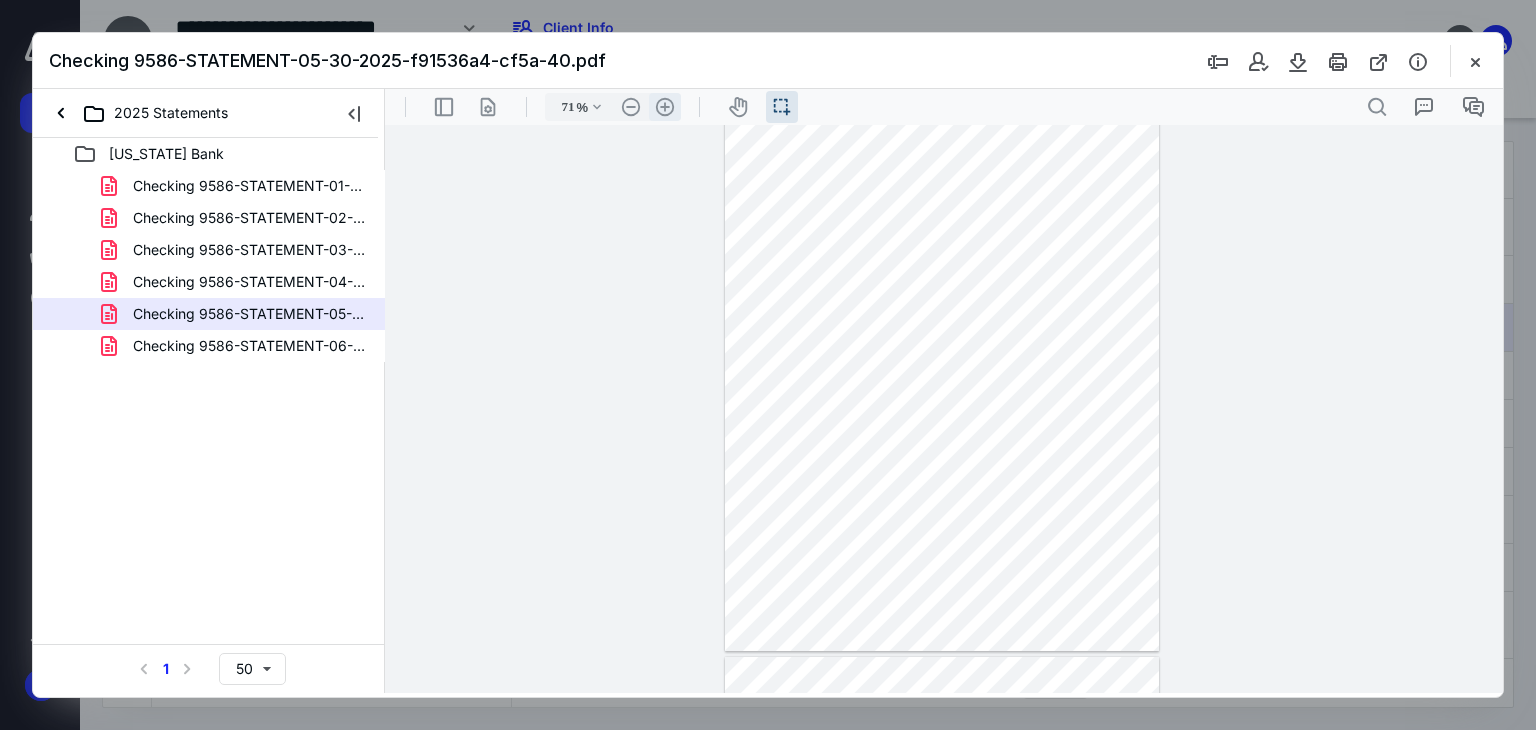 click on ".cls-1{fill:#abb0c4;} icon - header - zoom - in - line" at bounding box center [665, 107] 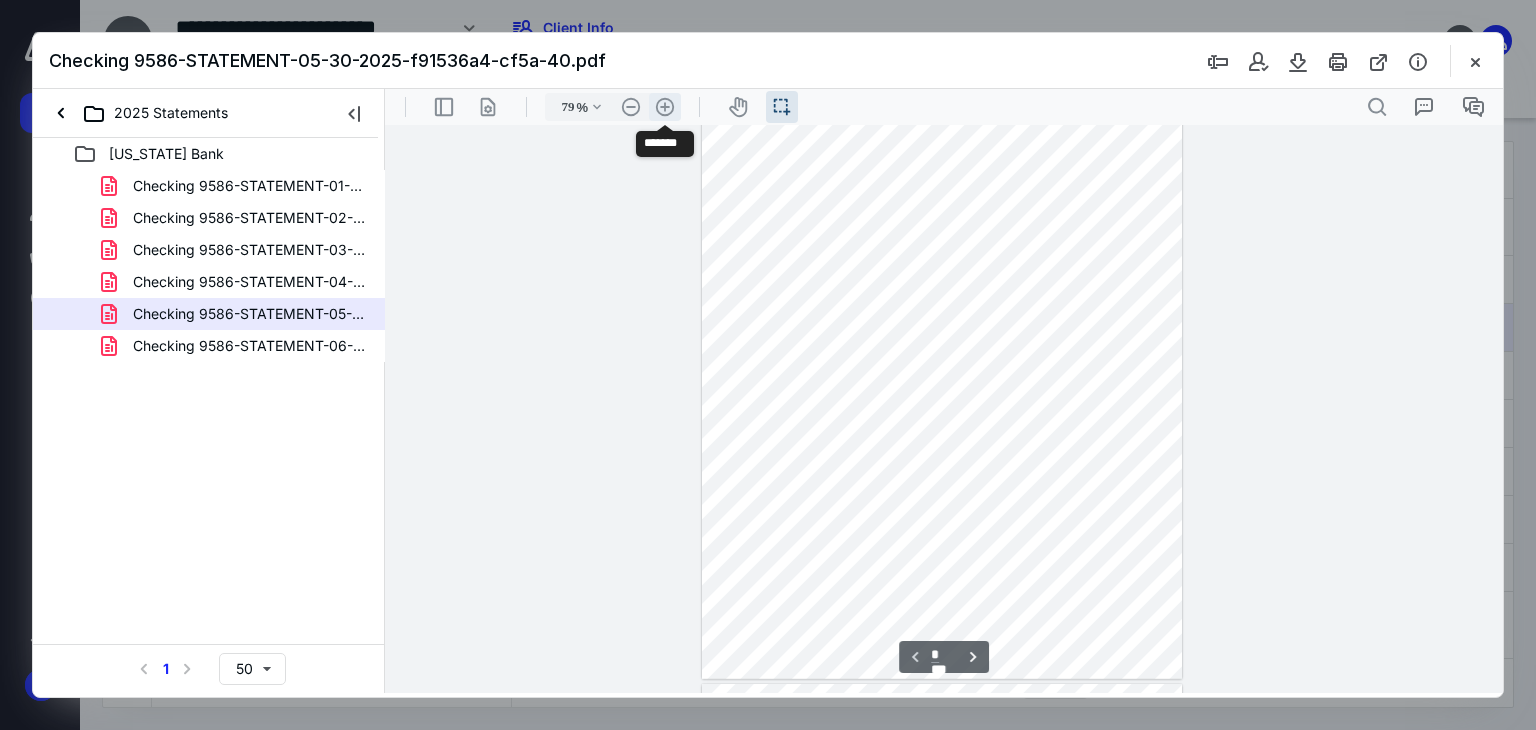 click on ".cls-1{fill:#abb0c4;} icon - header - zoom - in - line" at bounding box center (665, 107) 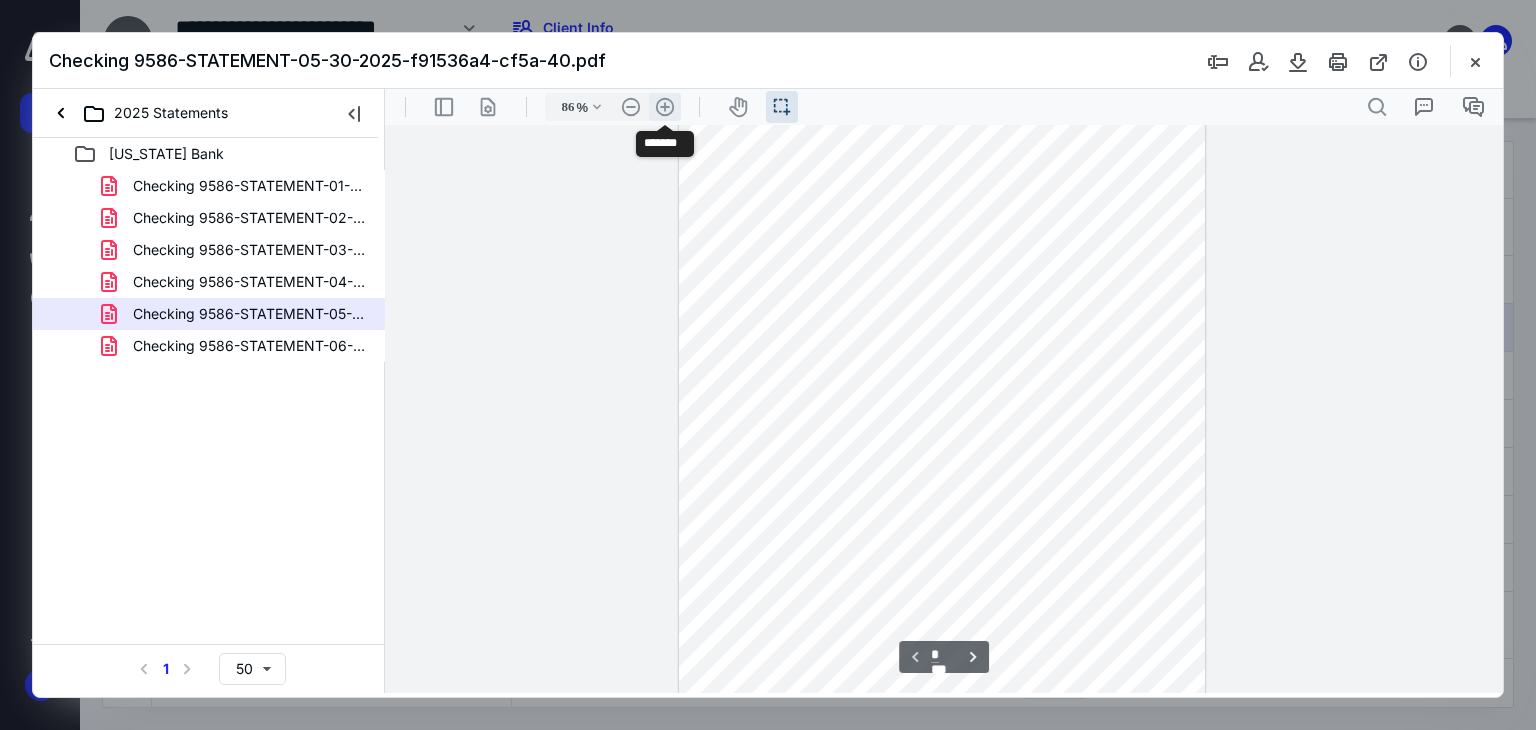 click on ".cls-1{fill:#abb0c4;} icon - header - zoom - in - line" at bounding box center (665, 107) 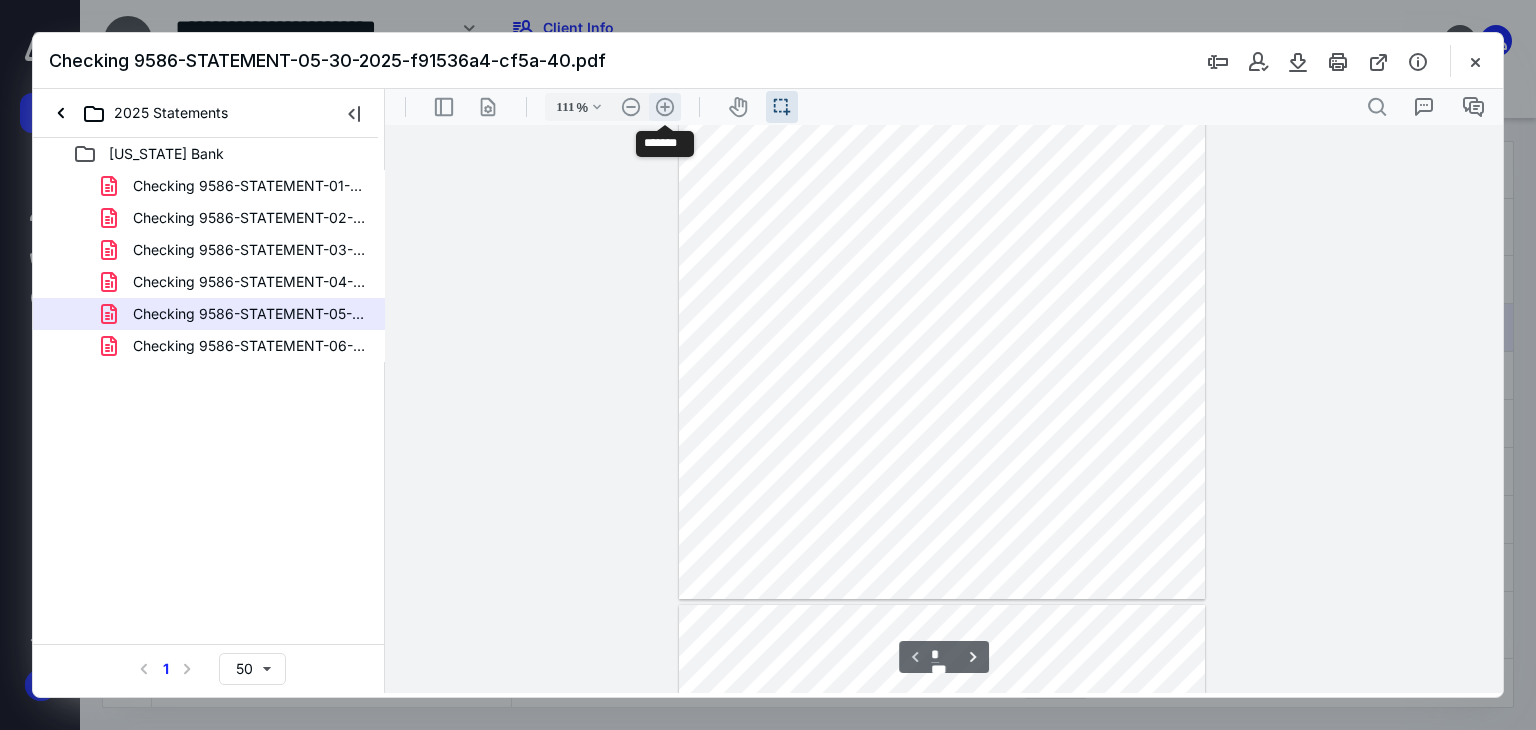 click on ".cls-1{fill:#abb0c4;} icon - header - zoom - in - line" at bounding box center [665, 107] 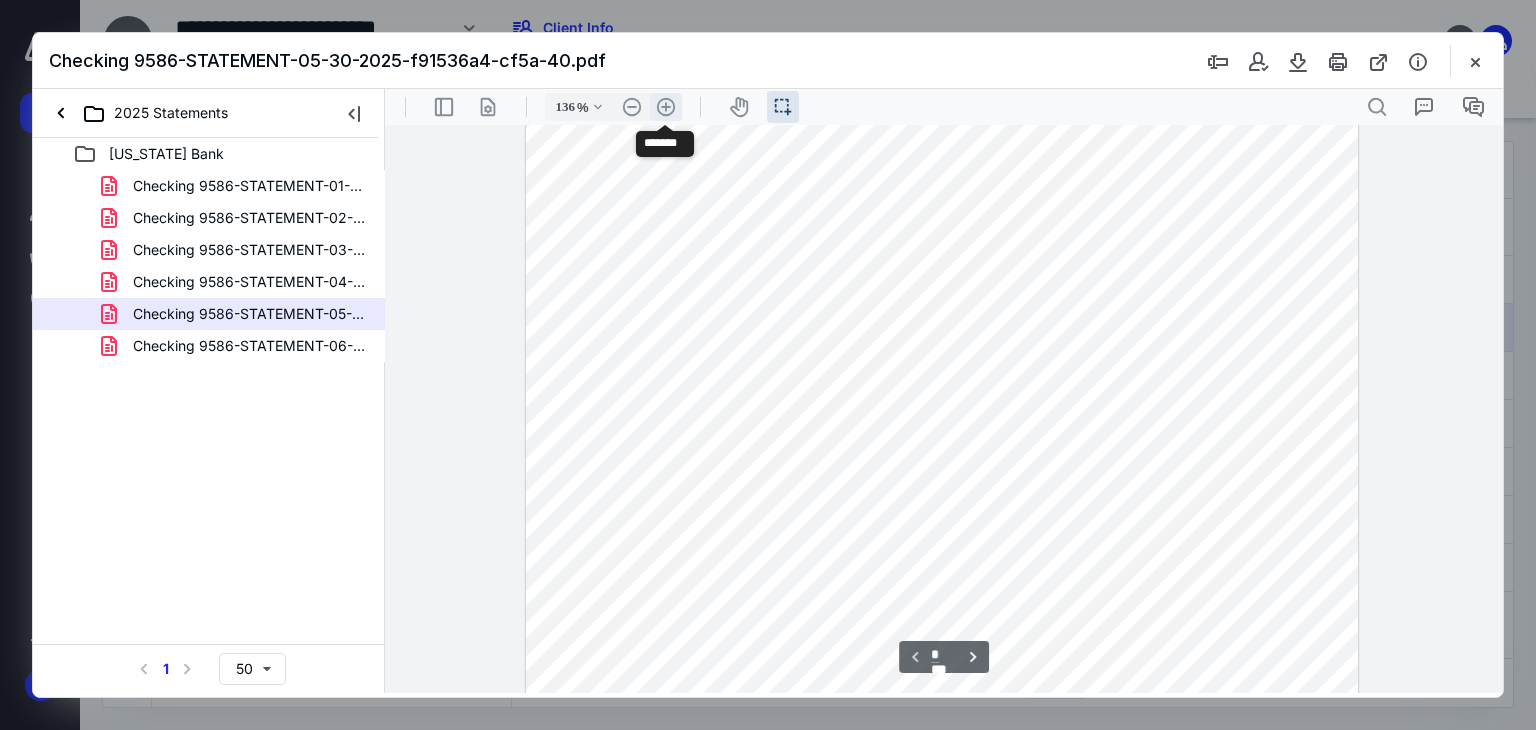 click on ".cls-1{fill:#abb0c4;} icon - header - zoom - in - line" at bounding box center (666, 107) 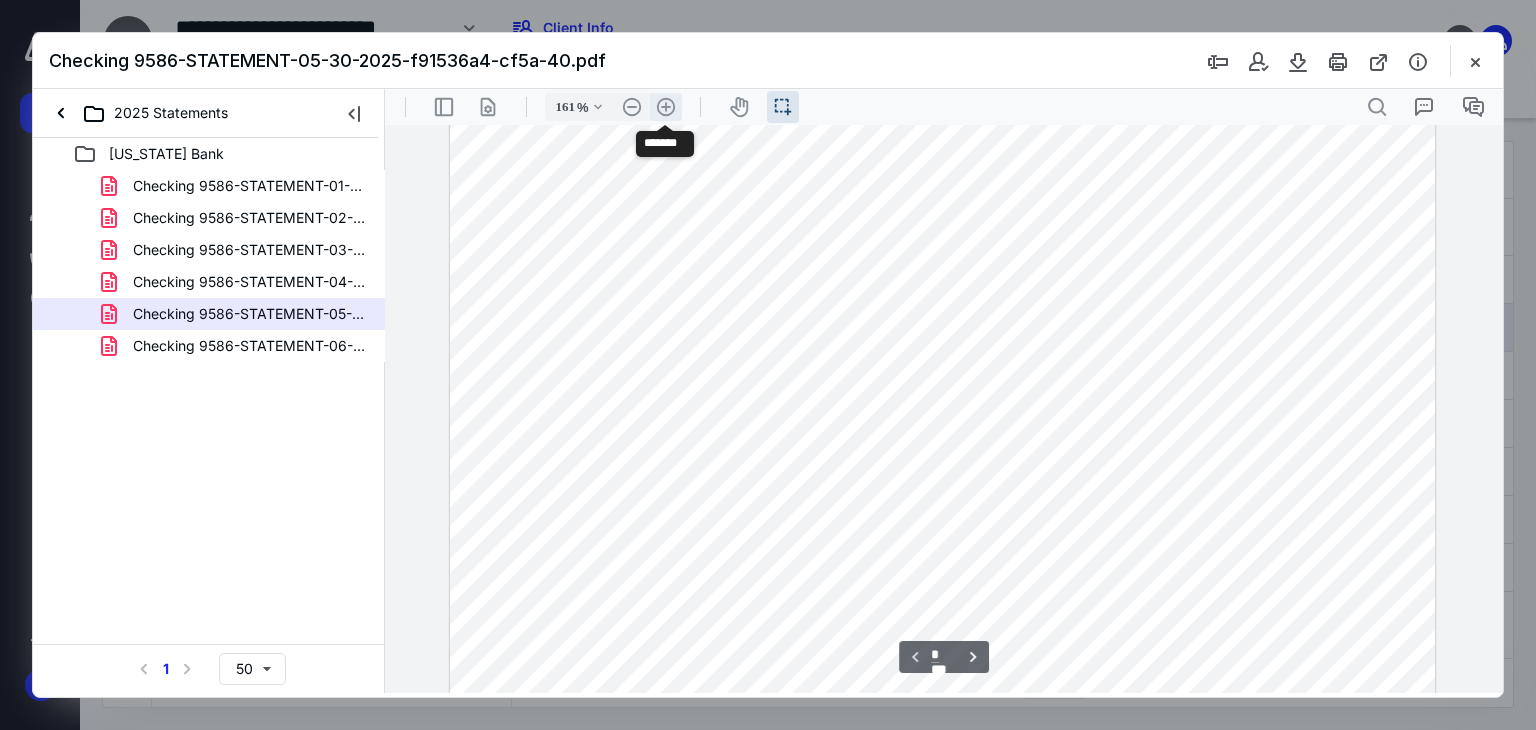 scroll, scrollTop: 424, scrollLeft: 0, axis: vertical 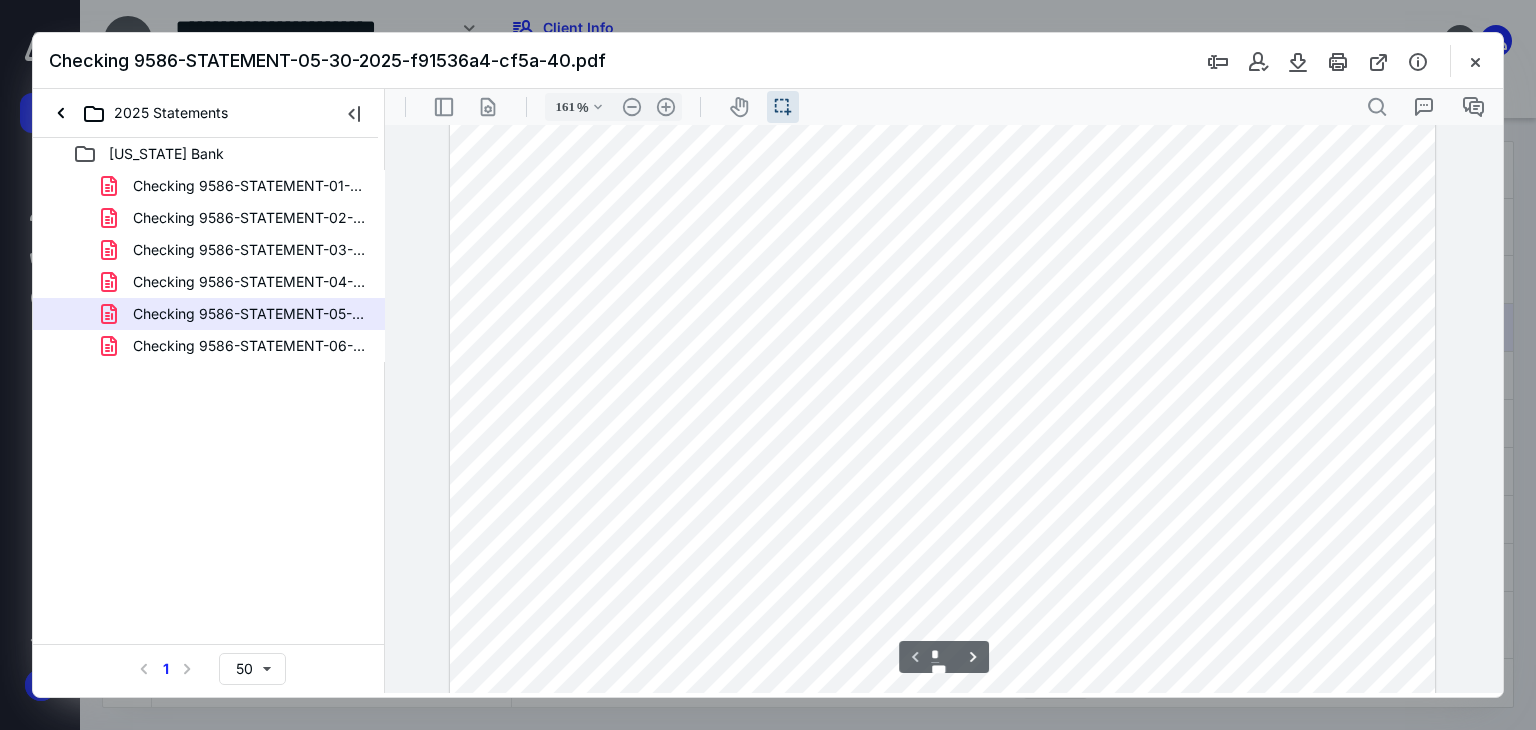 drag, startPoint x: 845, startPoint y: 248, endPoint x: 927, endPoint y: 248, distance: 82 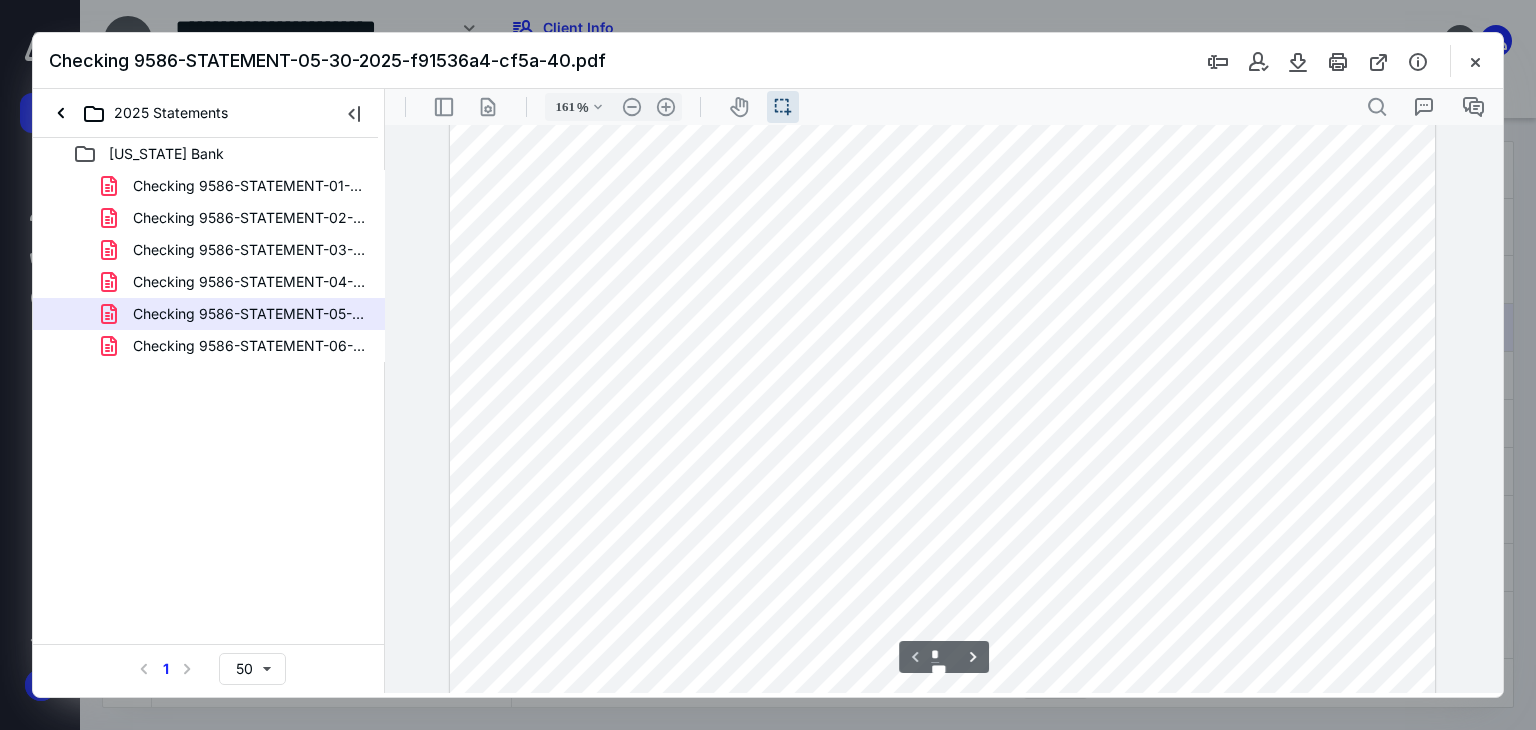 scroll, scrollTop: 0, scrollLeft: 0, axis: both 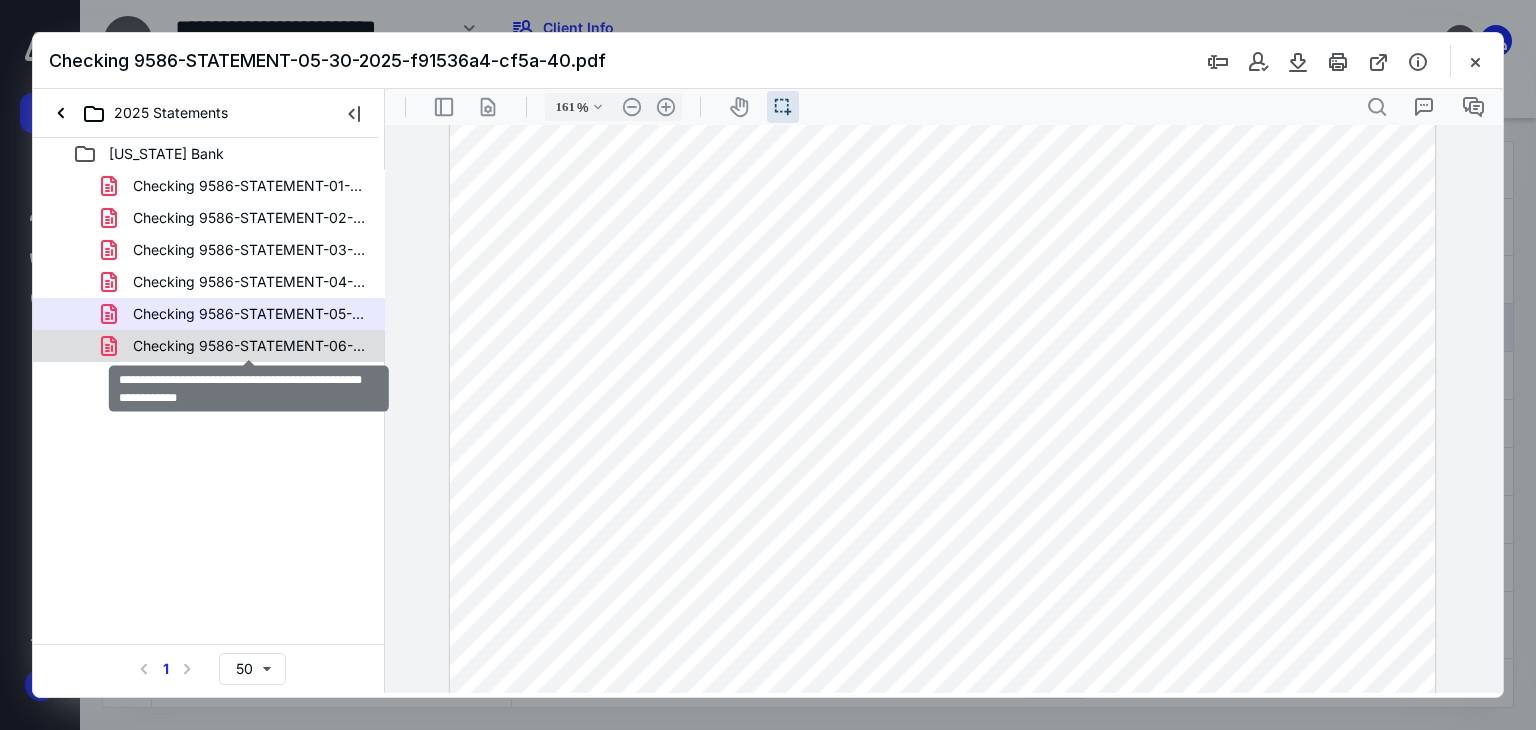 click on "Checking        9586-STATEMENT-06-30-2025-290a30d1-612e-46.pdf" at bounding box center [249, 346] 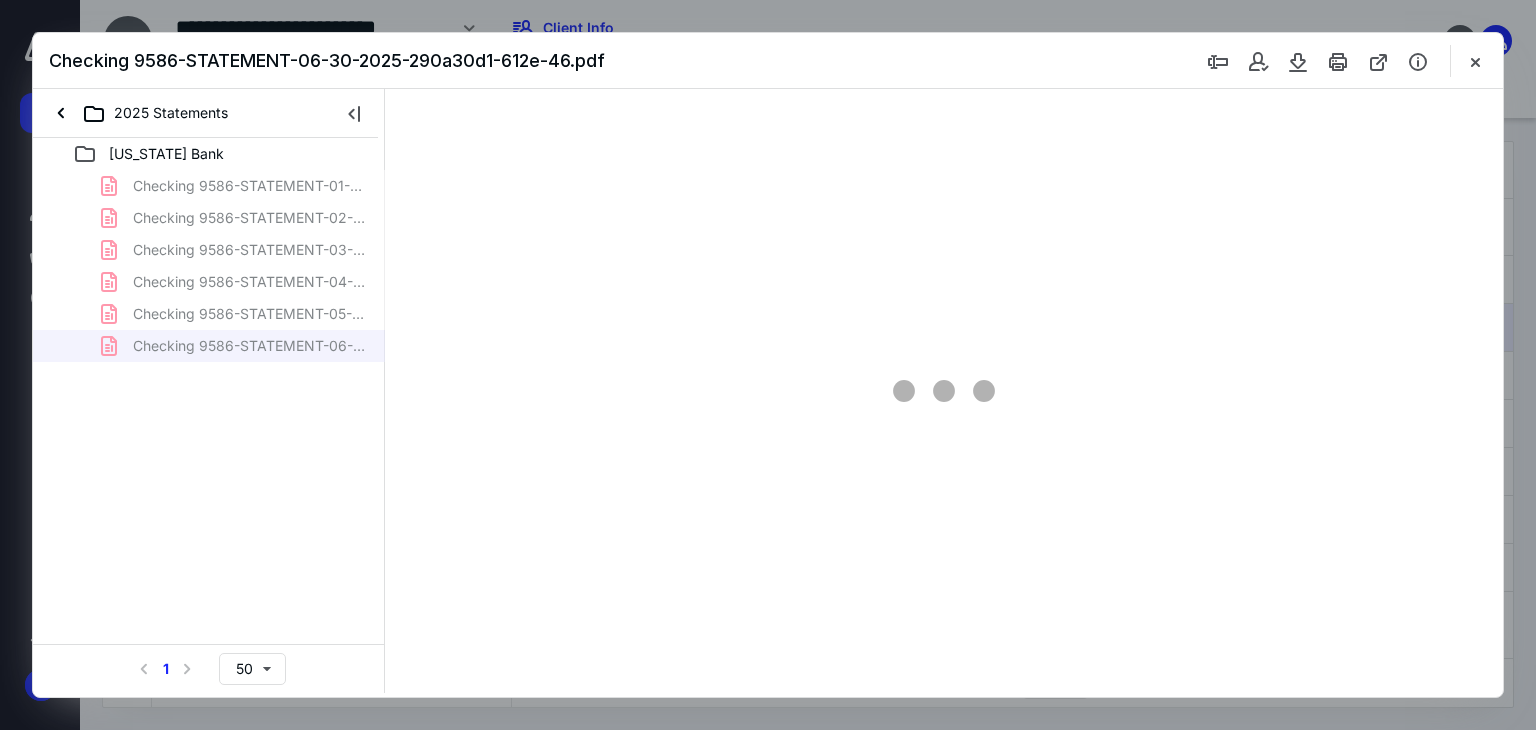 scroll, scrollTop: 39, scrollLeft: 0, axis: vertical 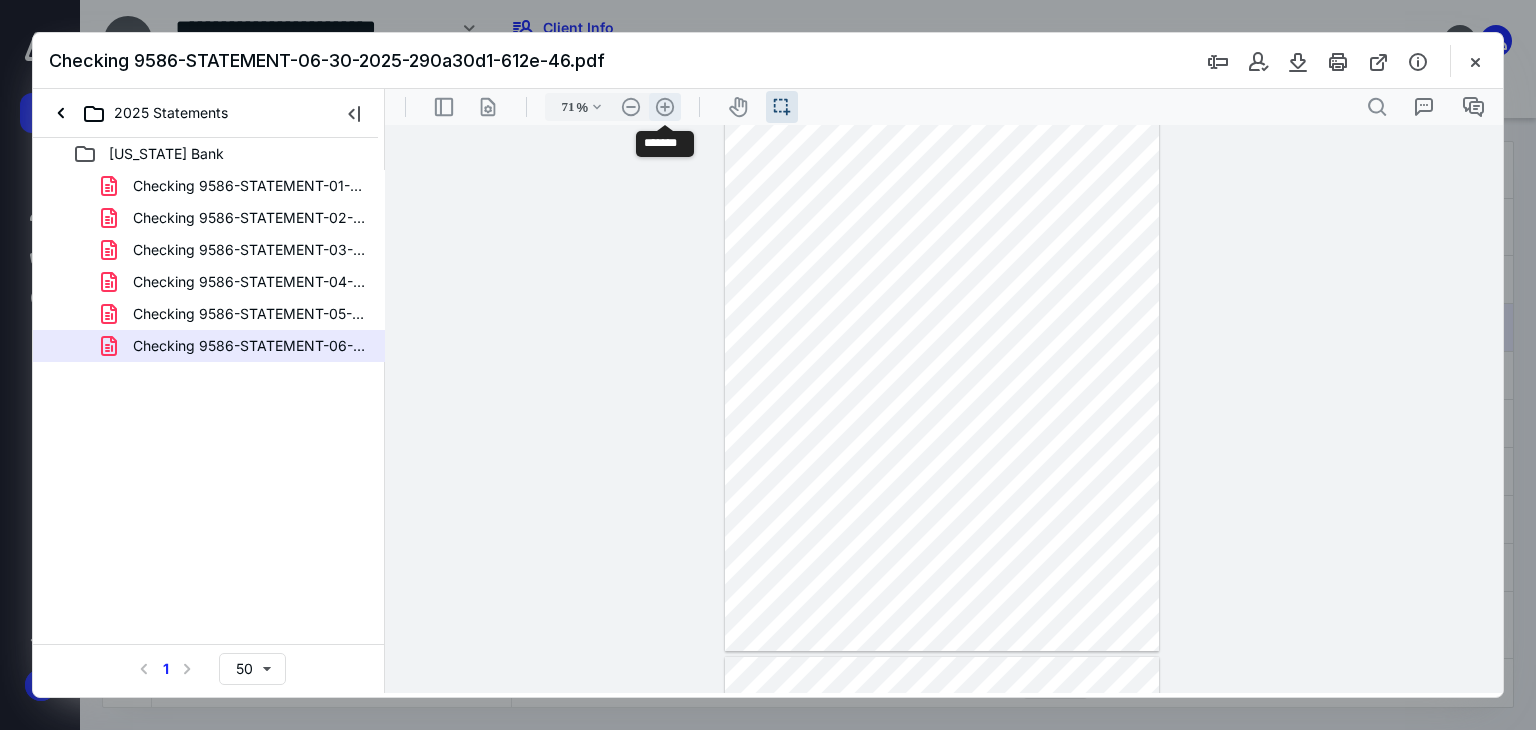 click on ".cls-1{fill:#abb0c4;} icon - header - zoom - in - line" at bounding box center (665, 107) 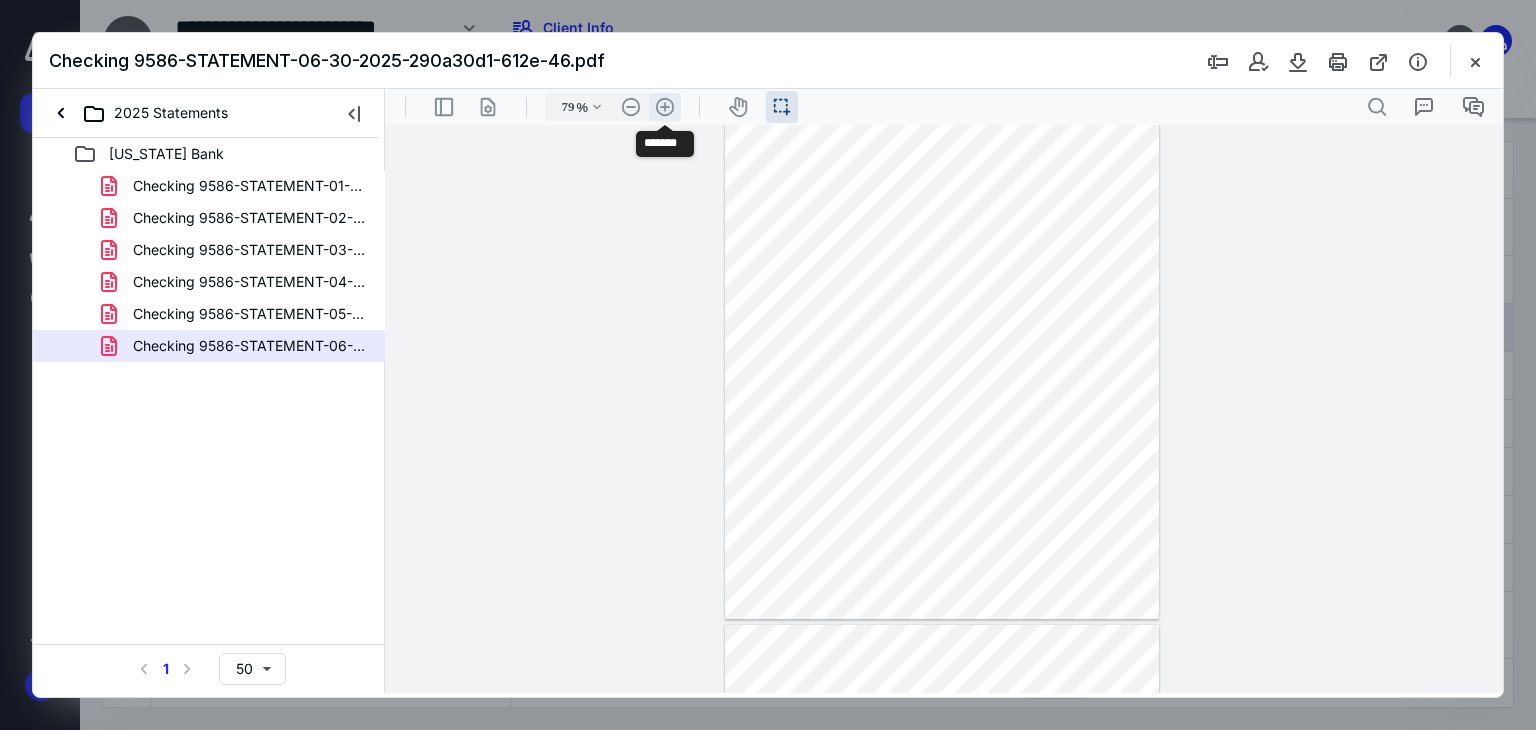 click on ".cls-1{fill:#abb0c4;} icon - header - zoom - in - line" at bounding box center (665, 107) 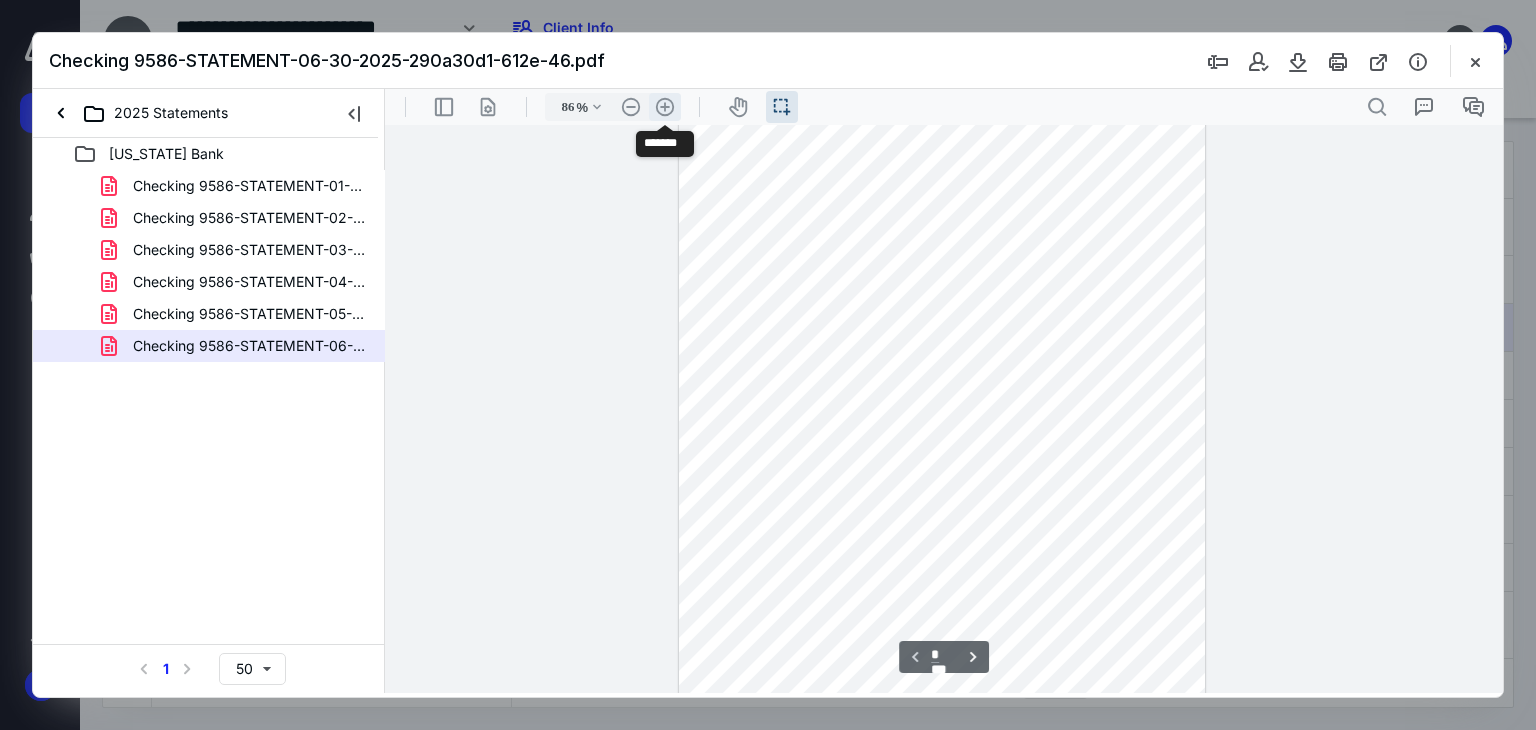 click on ".cls-1{fill:#abb0c4;} icon - header - zoom - in - line" at bounding box center [665, 107] 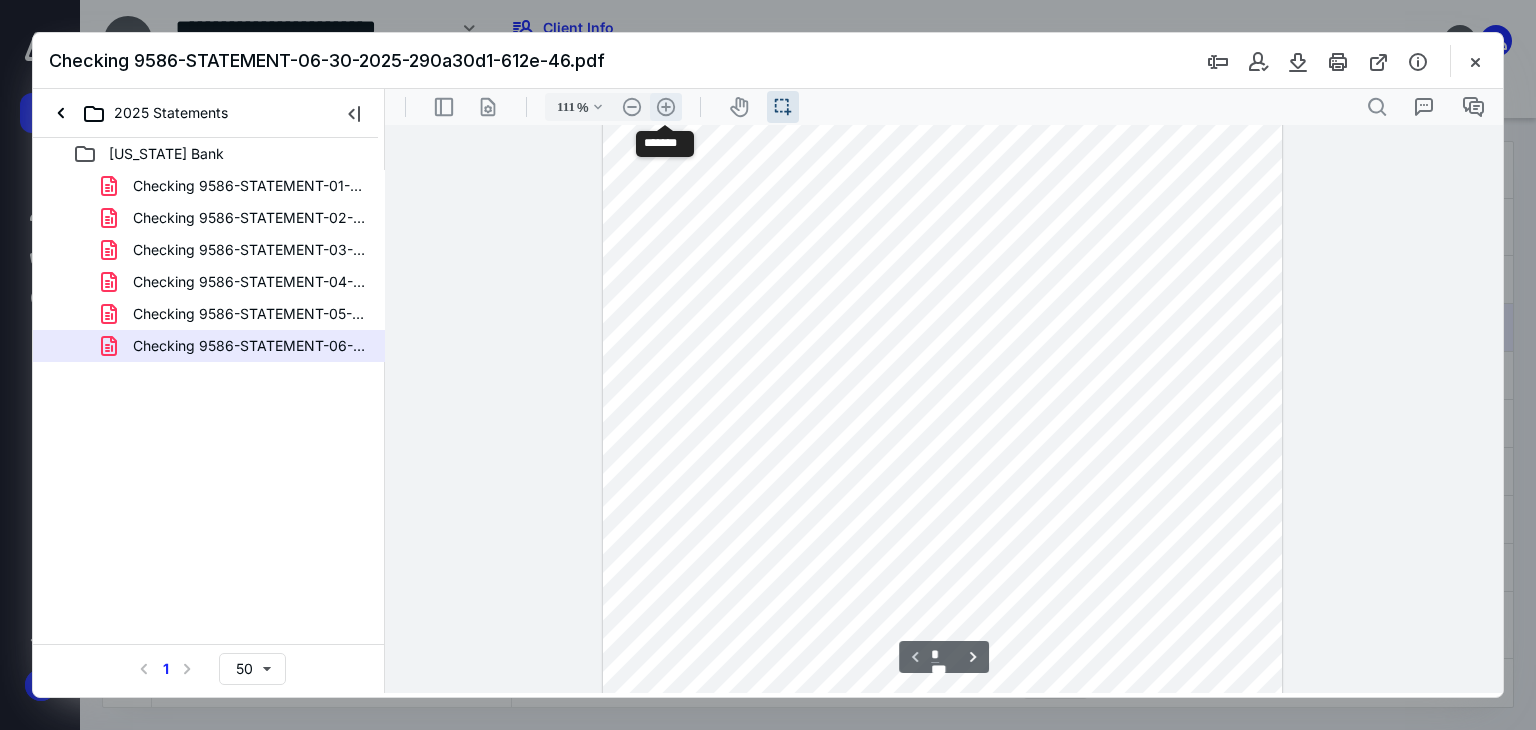 scroll, scrollTop: 210, scrollLeft: 0, axis: vertical 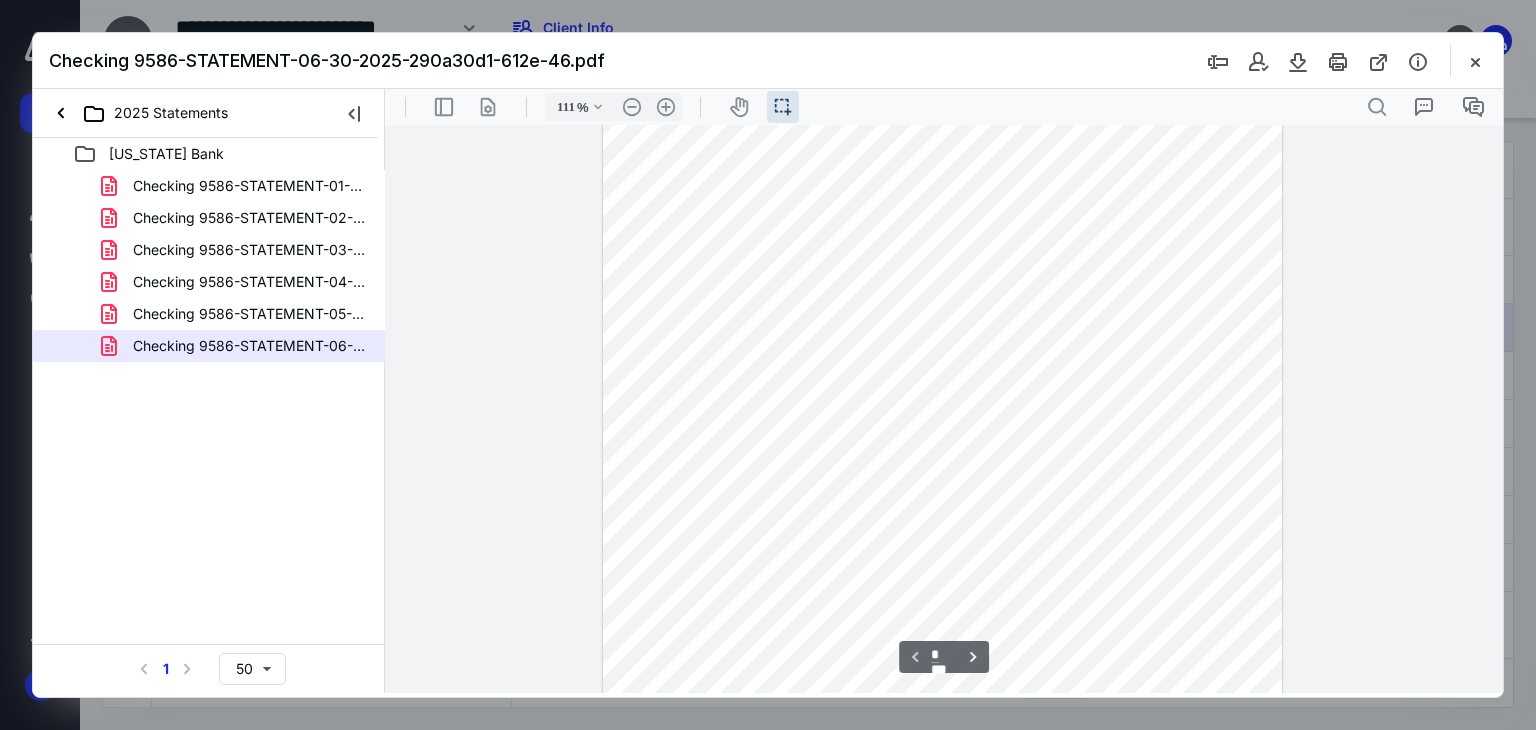 drag, startPoint x: 868, startPoint y: 290, endPoint x: 930, endPoint y: 302, distance: 63.15061 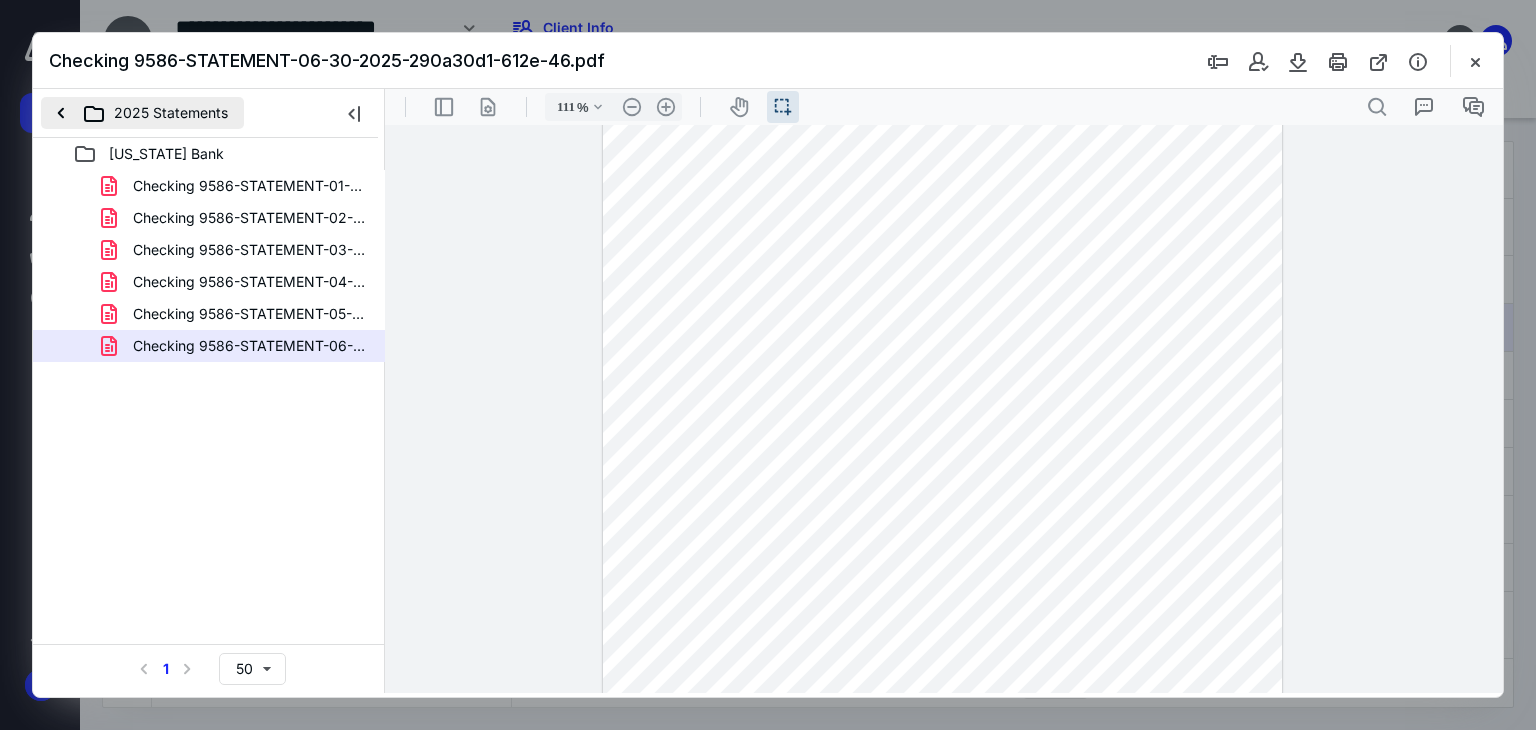 click on "2025 Statements" at bounding box center [142, 113] 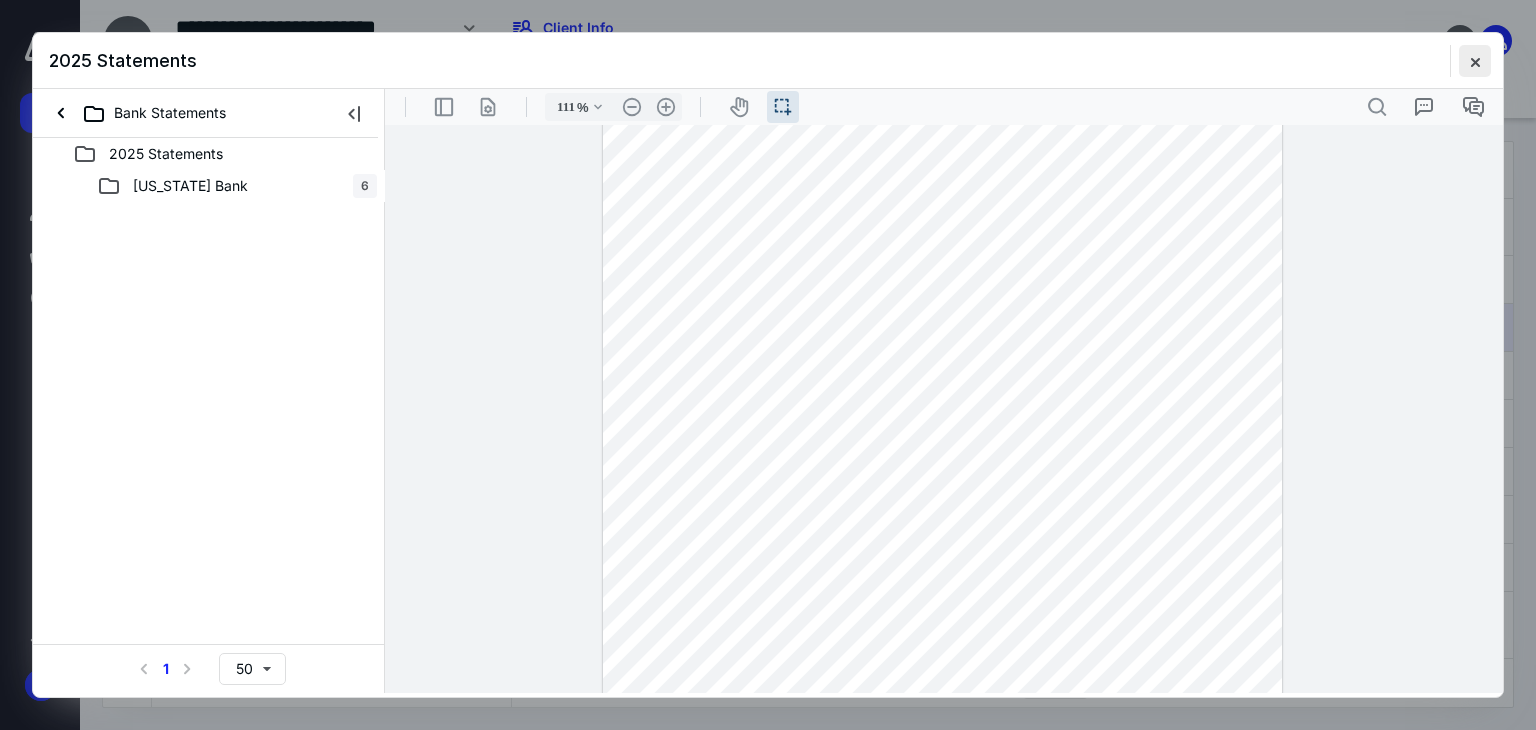 click at bounding box center (1475, 61) 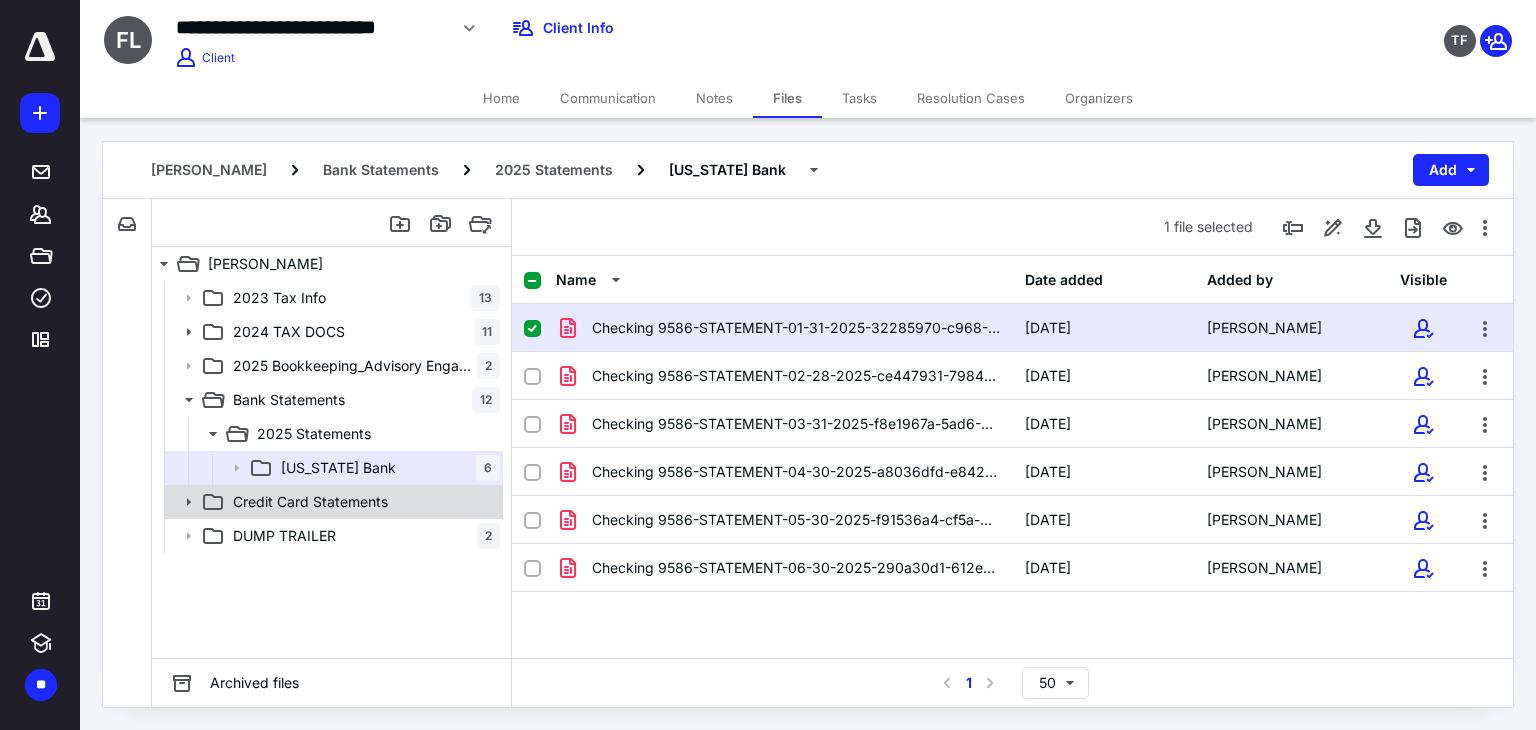 click on "Credit Card Statements" at bounding box center (362, 502) 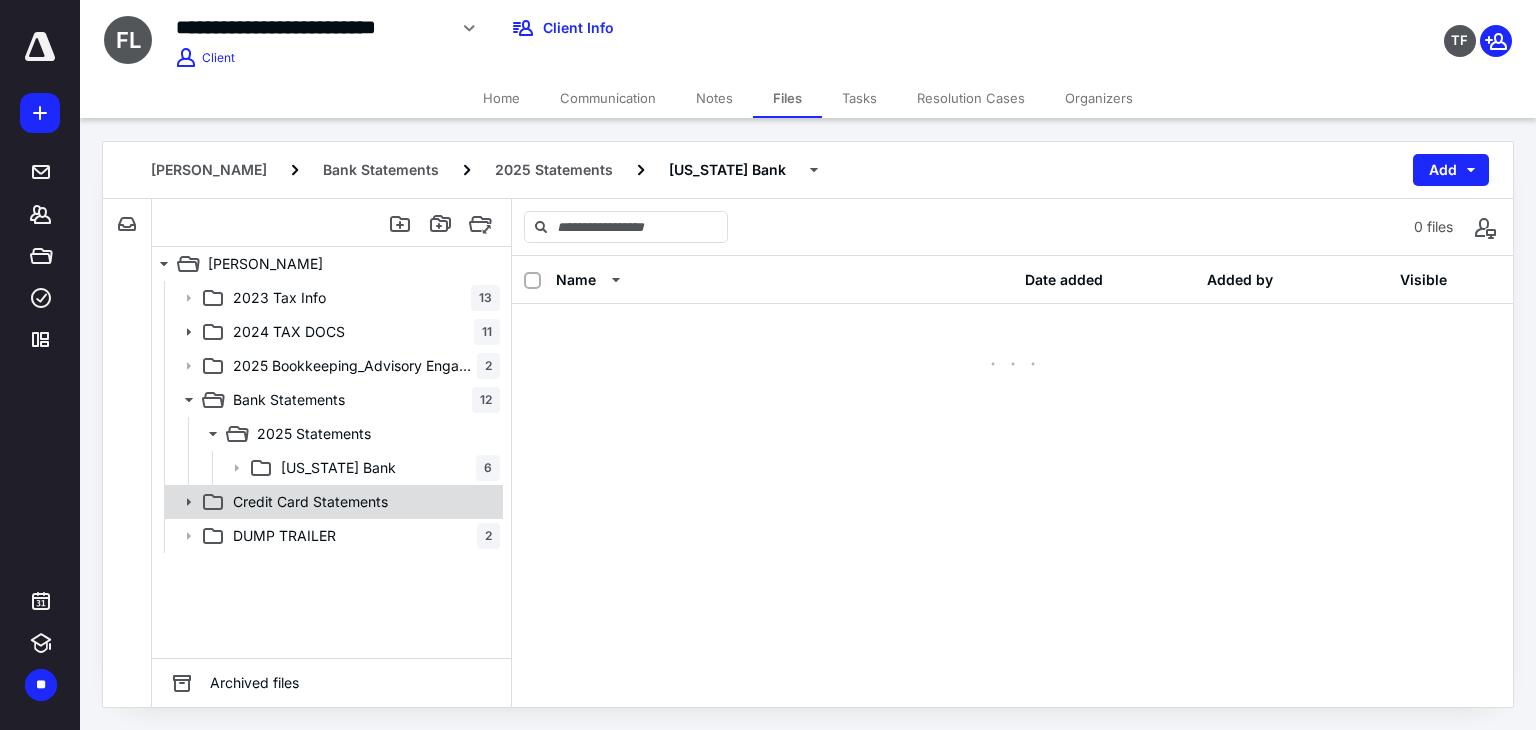 click on "Credit Card Statements" at bounding box center [362, 502] 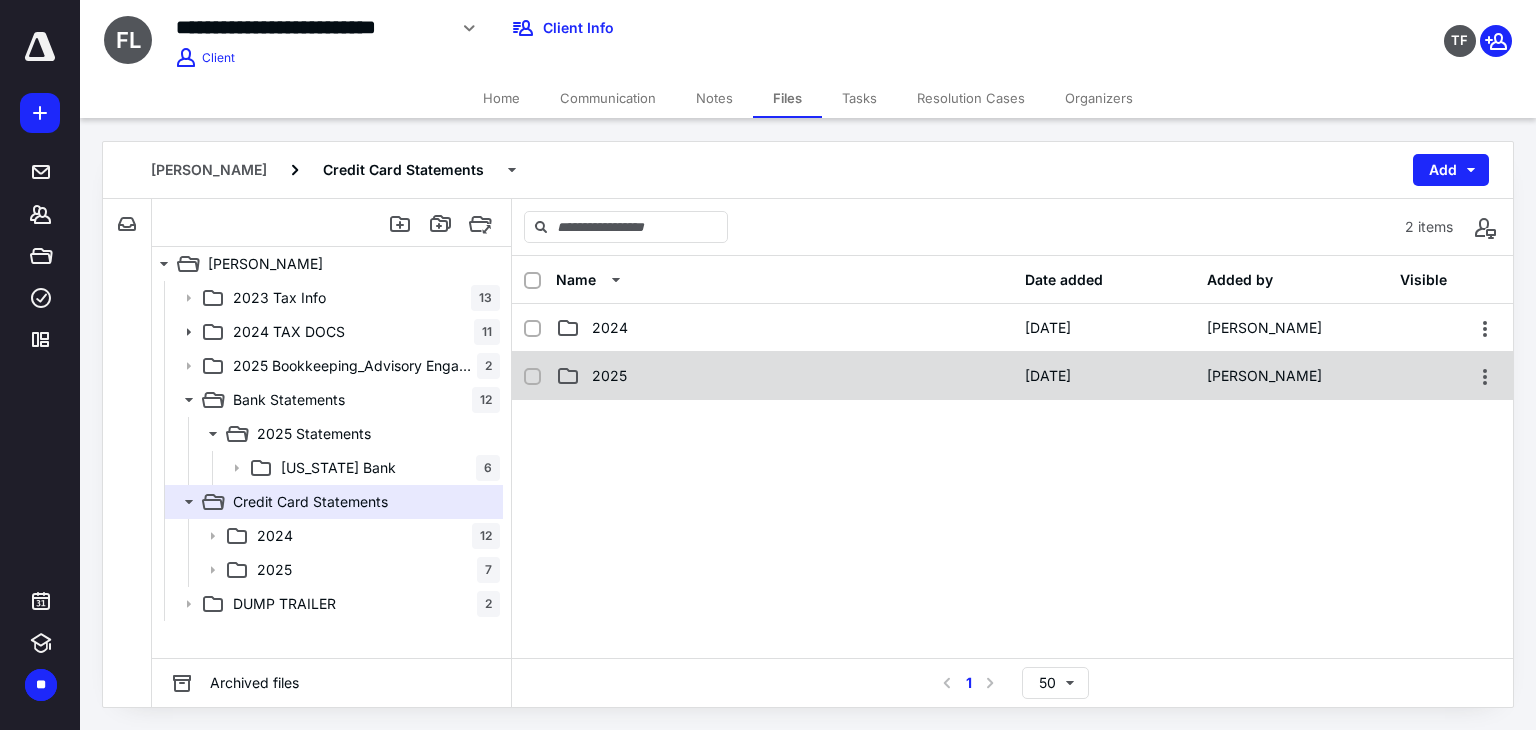 click on "2025" at bounding box center (609, 376) 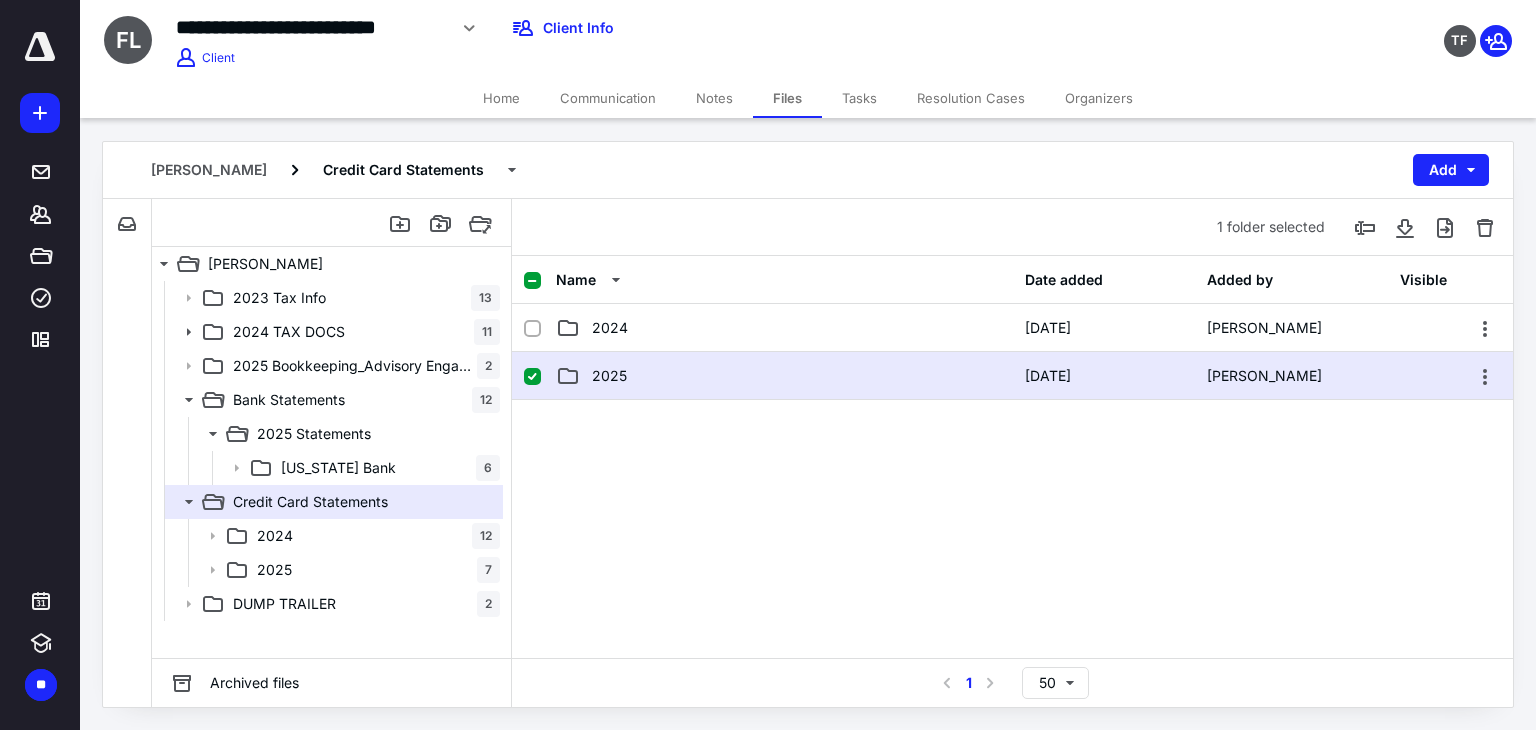 click on "2025" at bounding box center [609, 376] 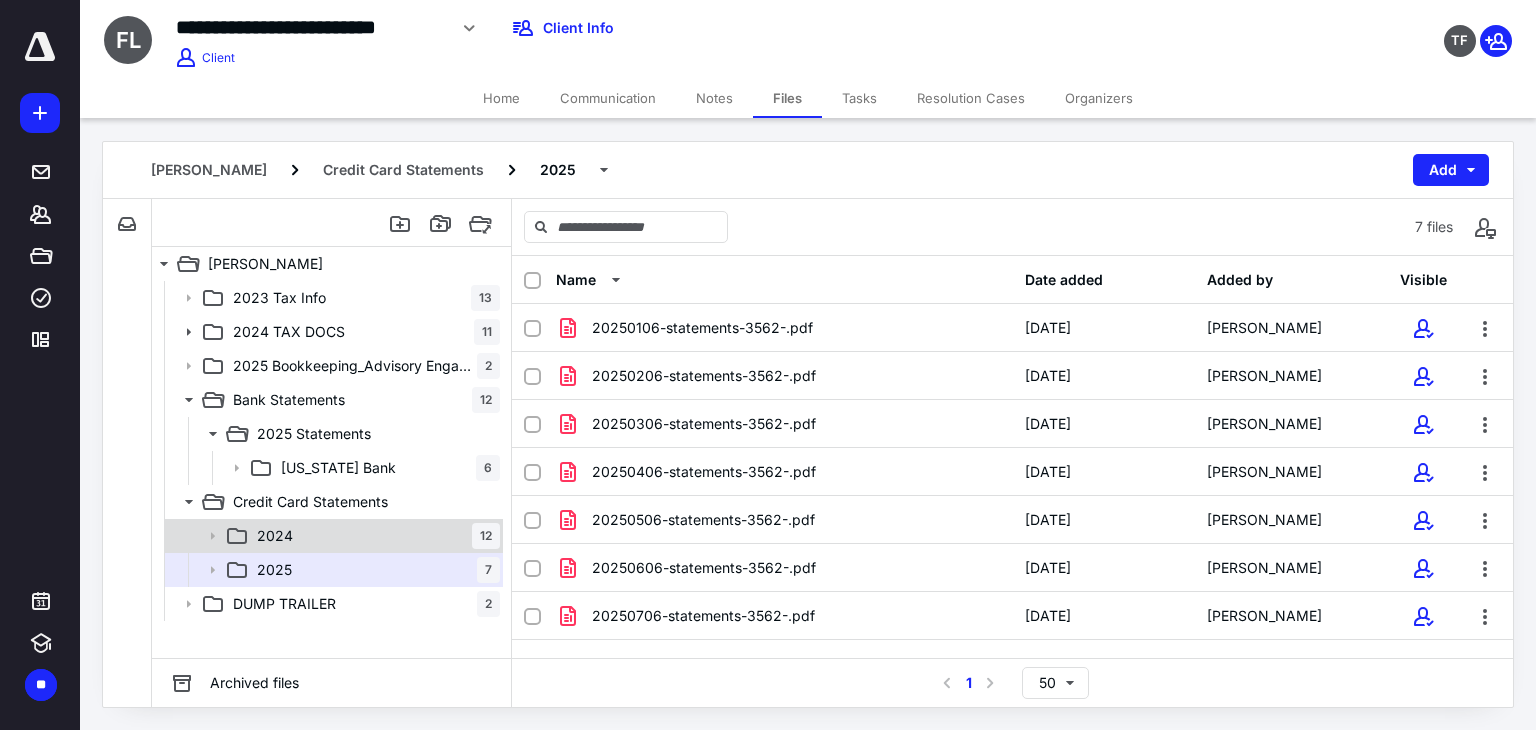 click on "2024 12" at bounding box center (374, 536) 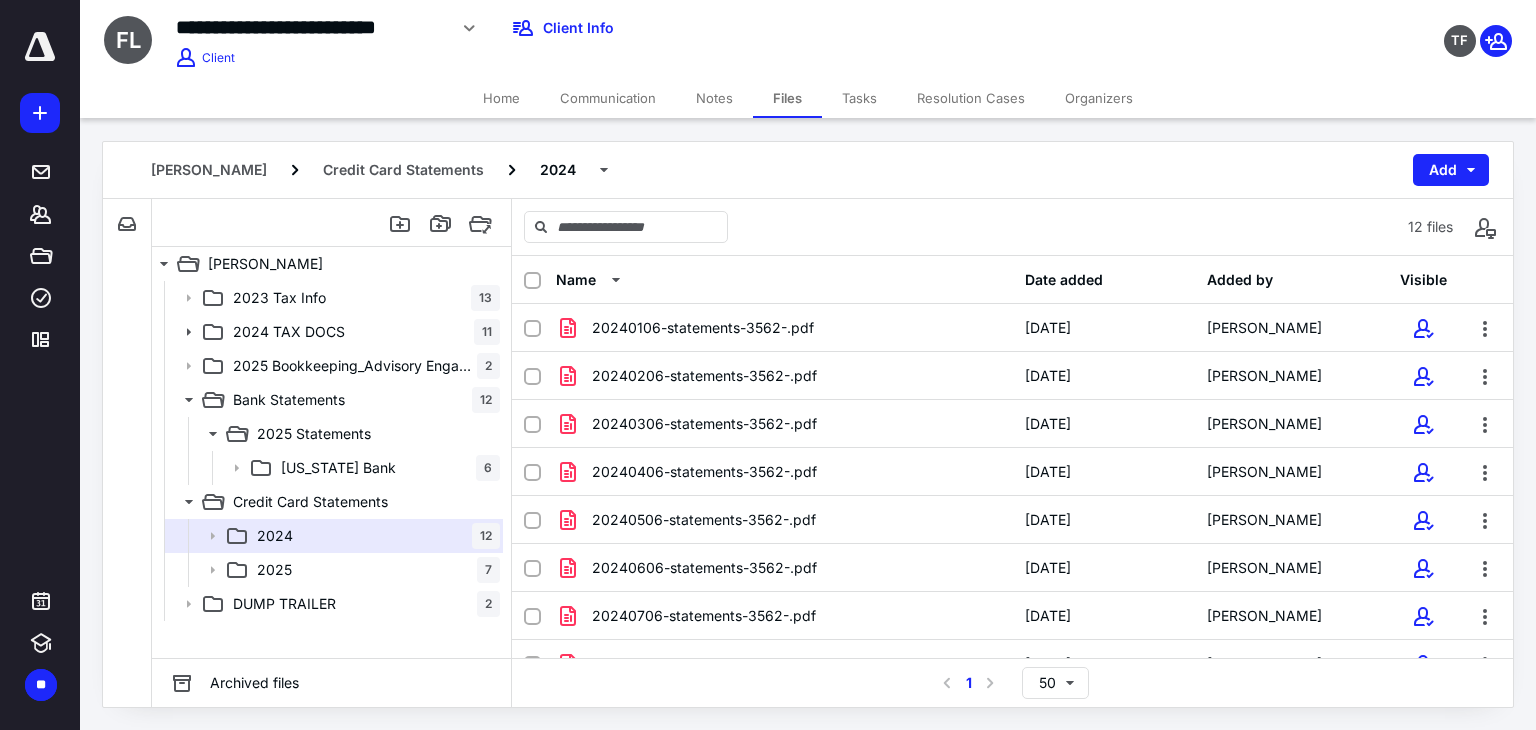 scroll, scrollTop: 219, scrollLeft: 0, axis: vertical 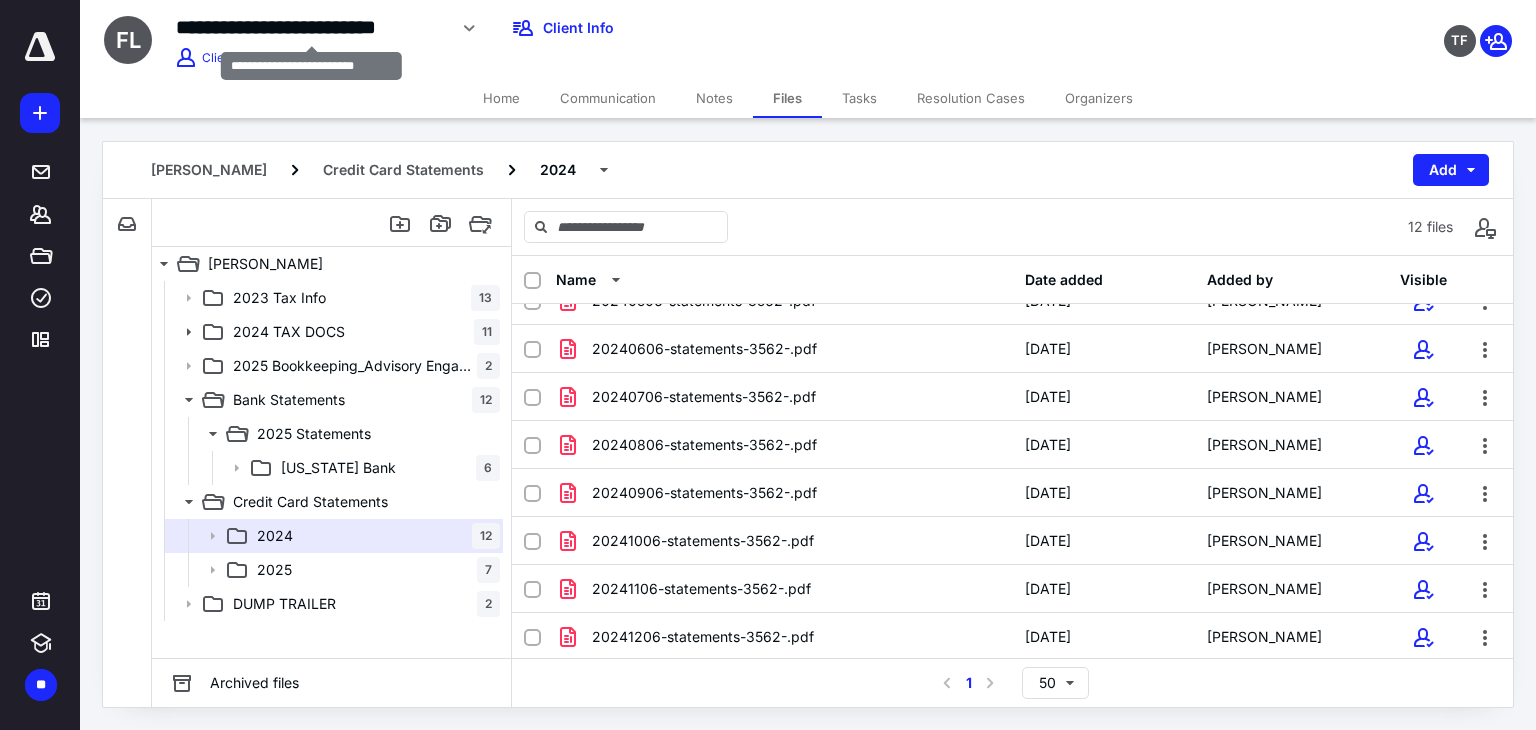 click on "**********" at bounding box center [311, 27] 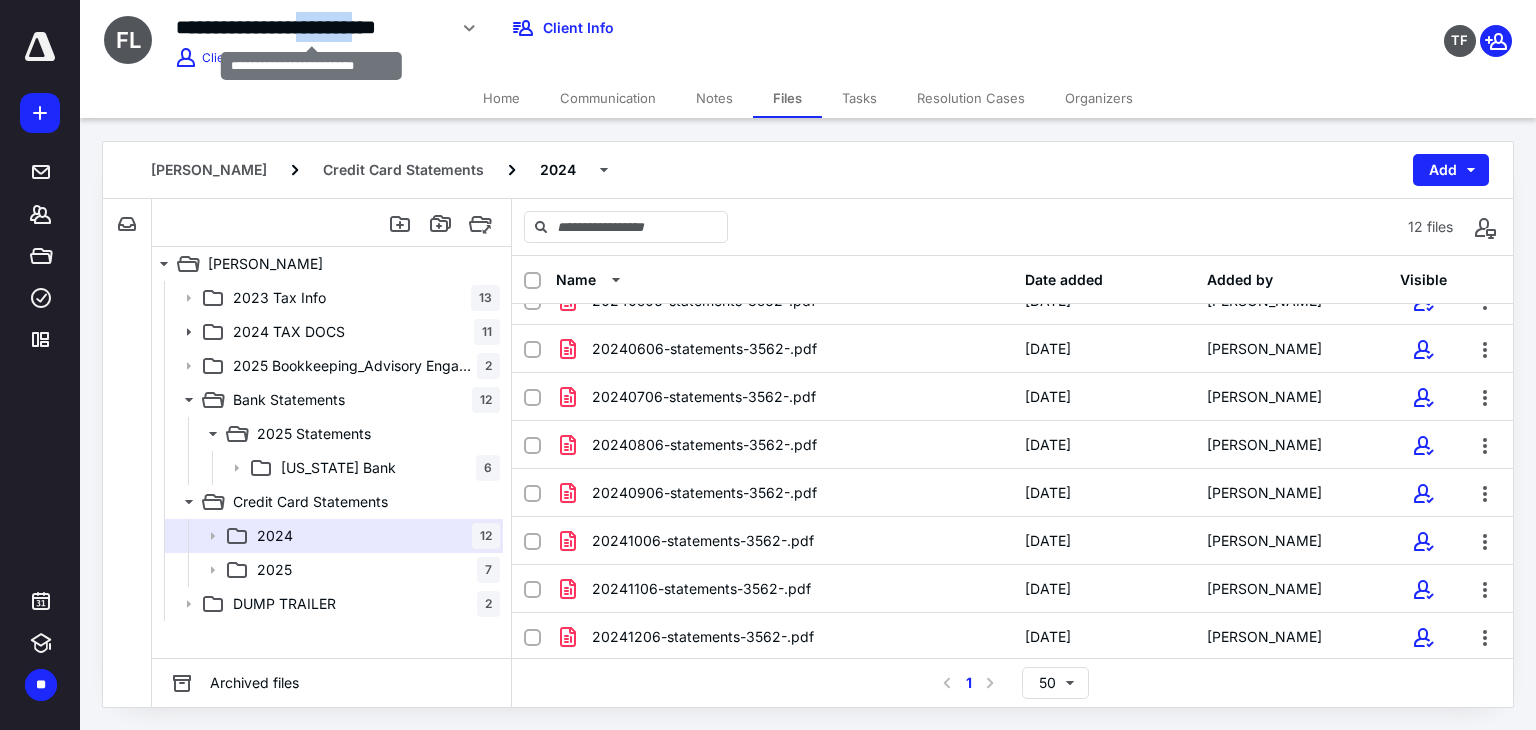 click on "**********" at bounding box center (311, 27) 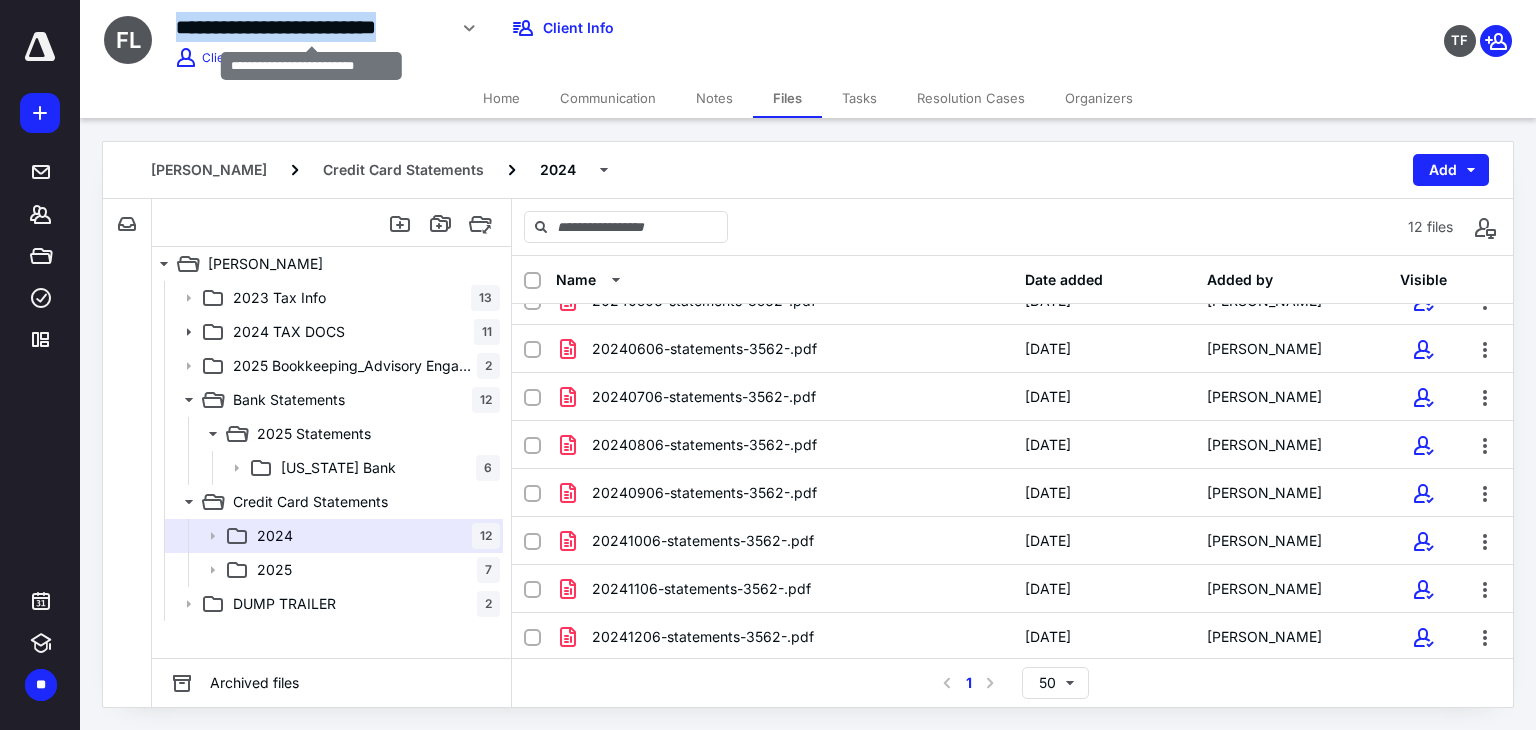 click on "**********" at bounding box center (311, 27) 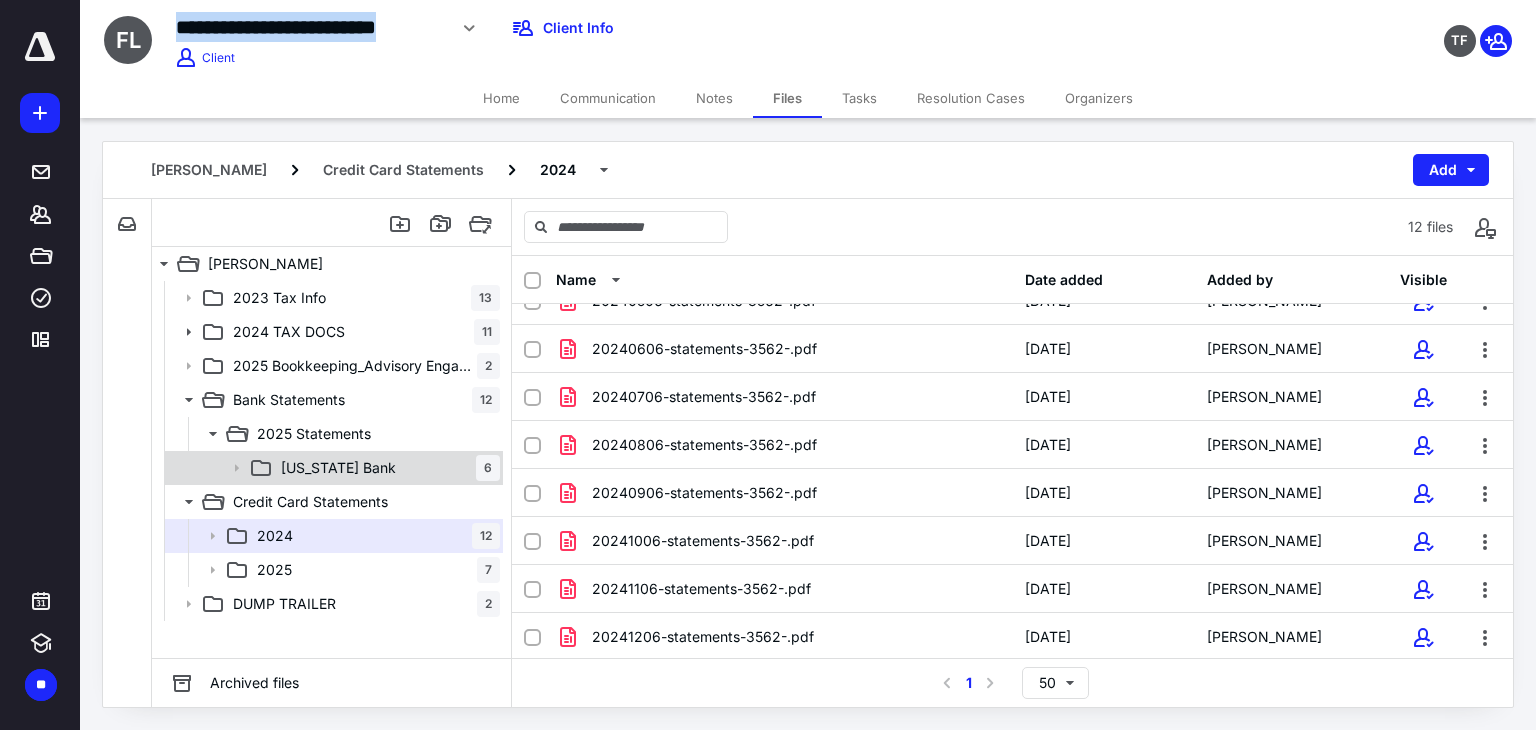 click on "[US_STATE] Bank 6" at bounding box center [386, 468] 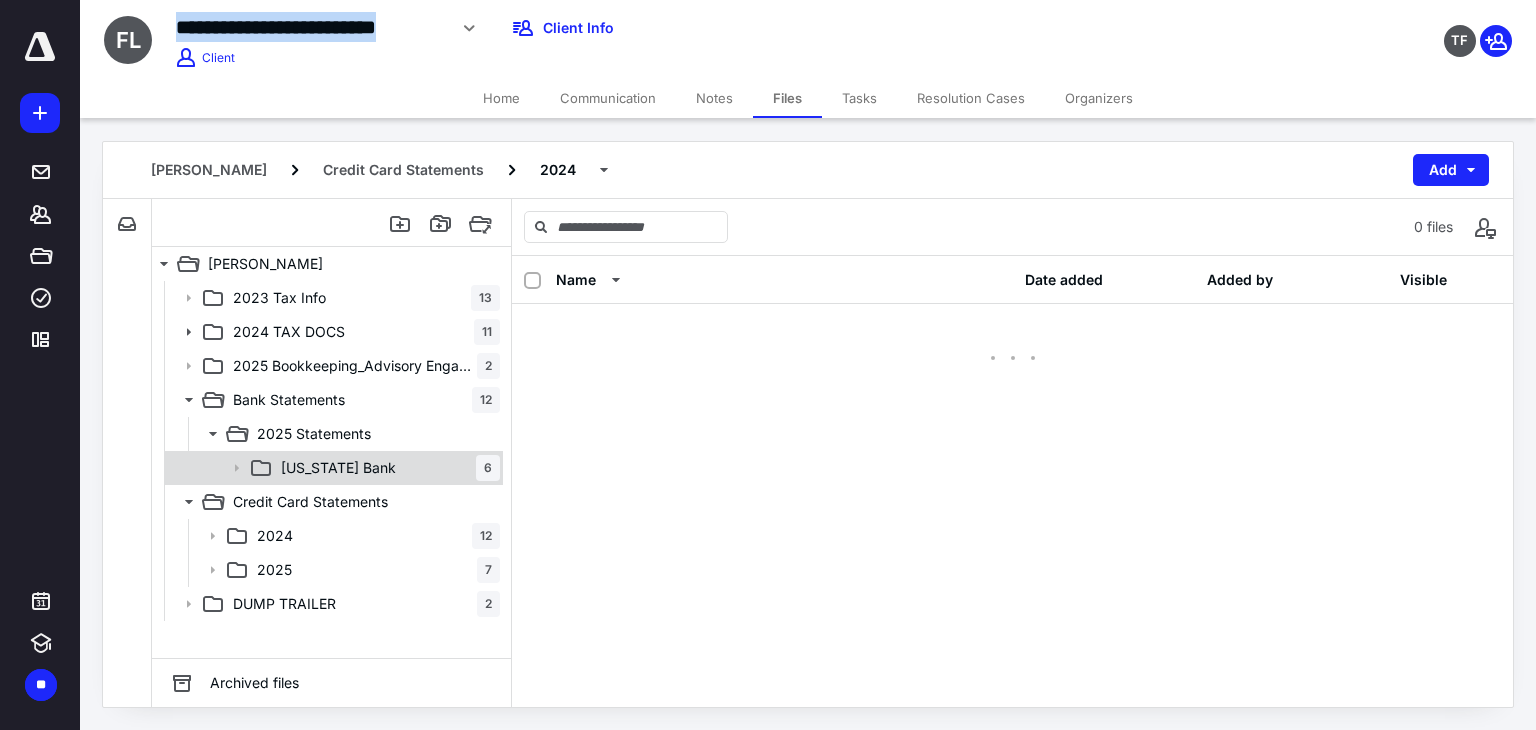 scroll, scrollTop: 0, scrollLeft: 0, axis: both 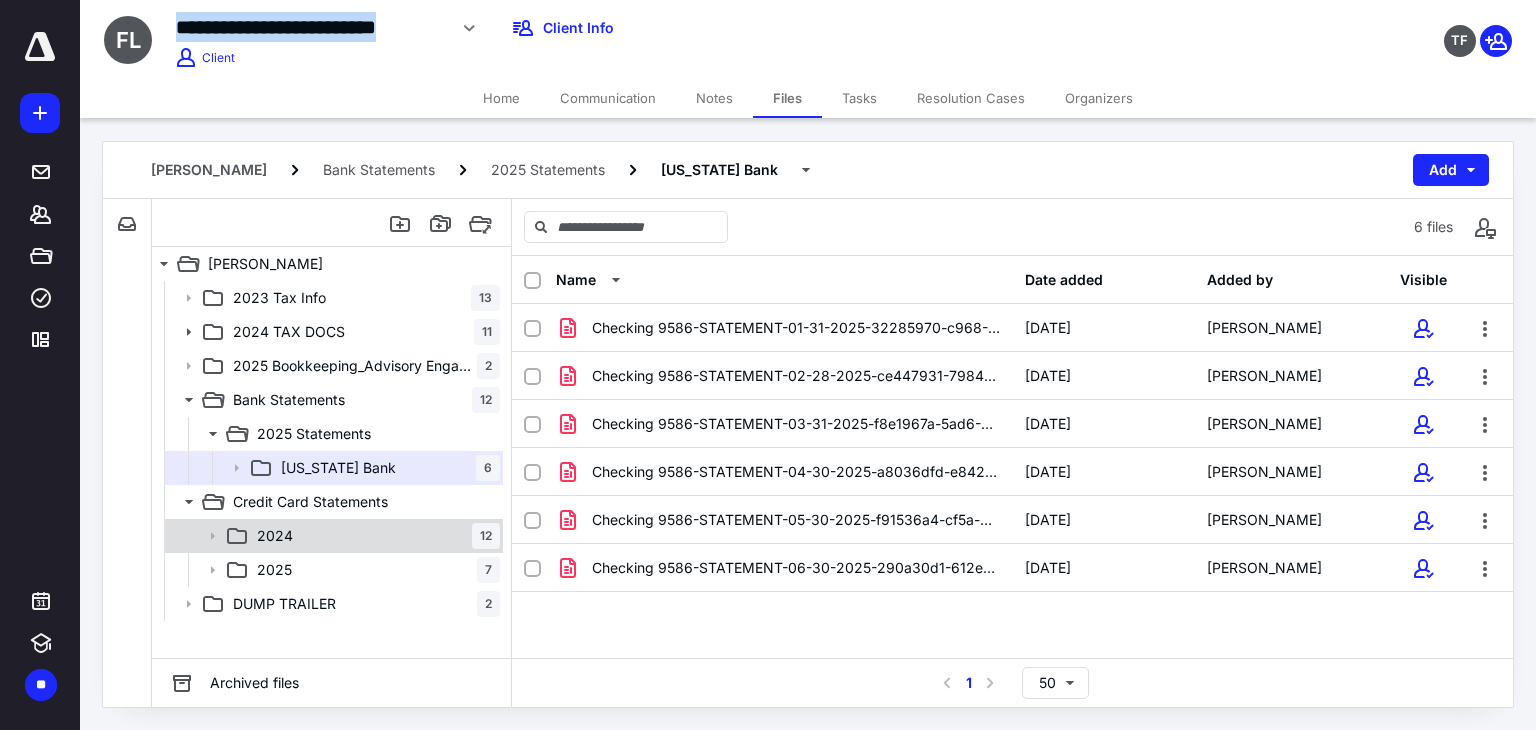 click on "2024 12" at bounding box center [374, 536] 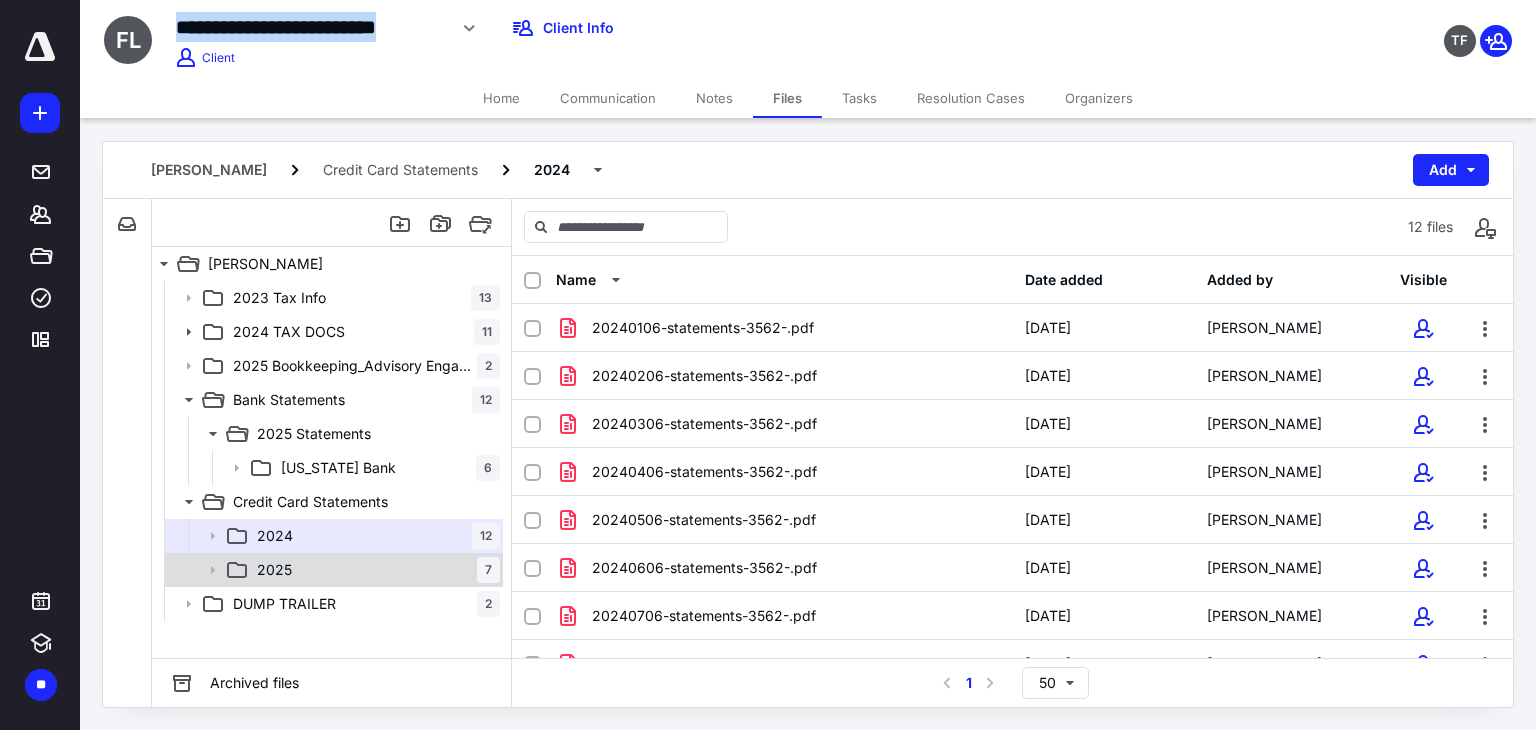 click on "2025 7" at bounding box center [332, 570] 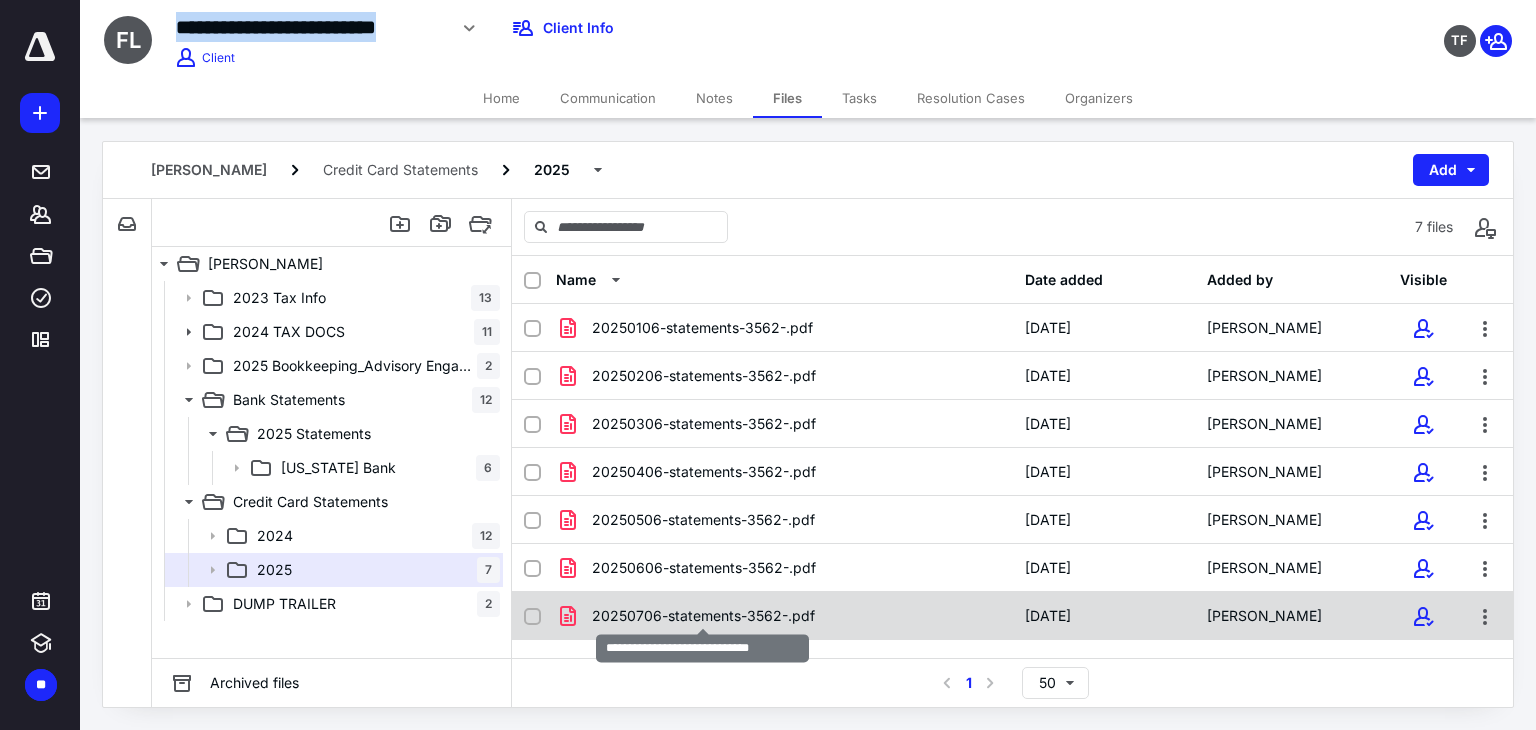 click on "20250706-statements-3562-.pdf" at bounding box center (703, 616) 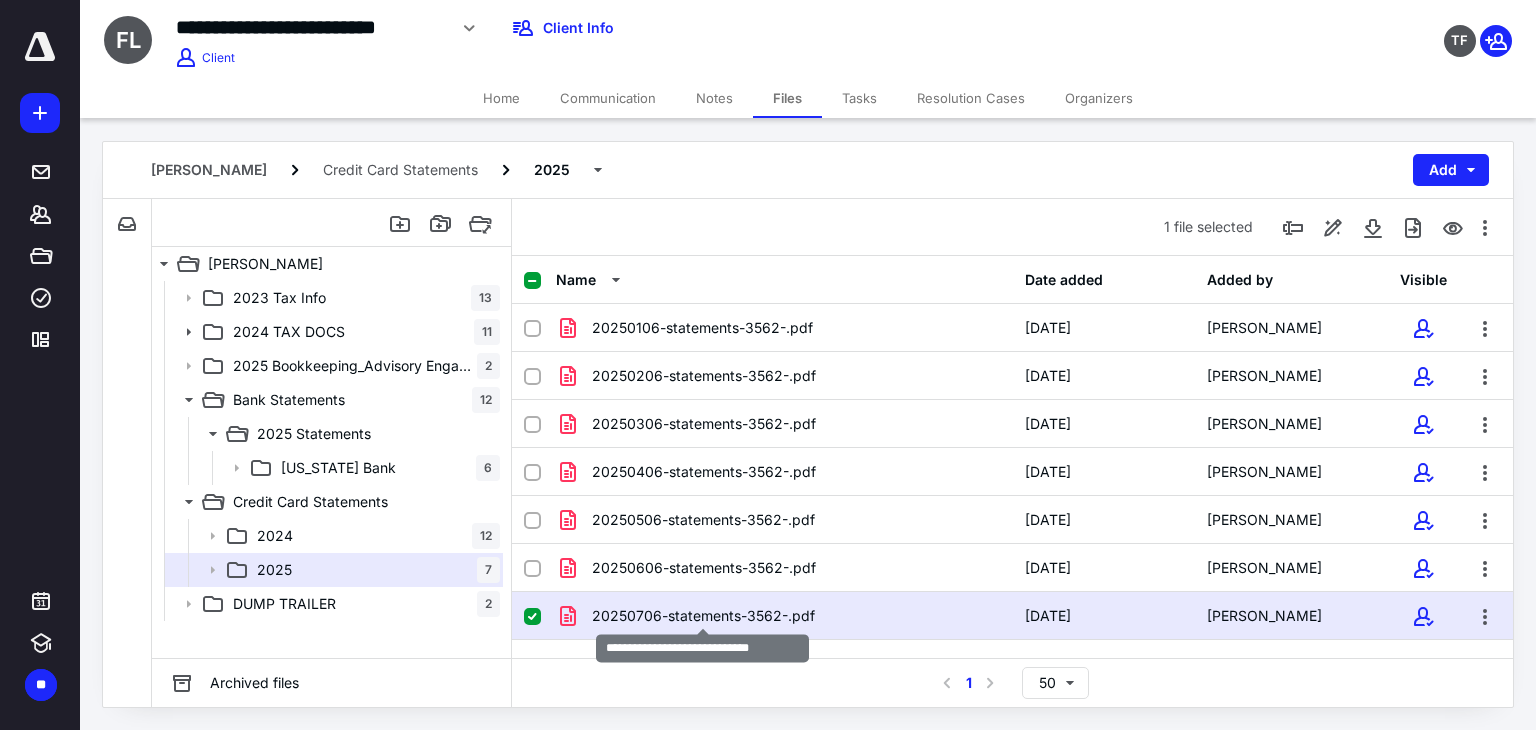 click on "20250706-statements-3562-.pdf" at bounding box center [703, 616] 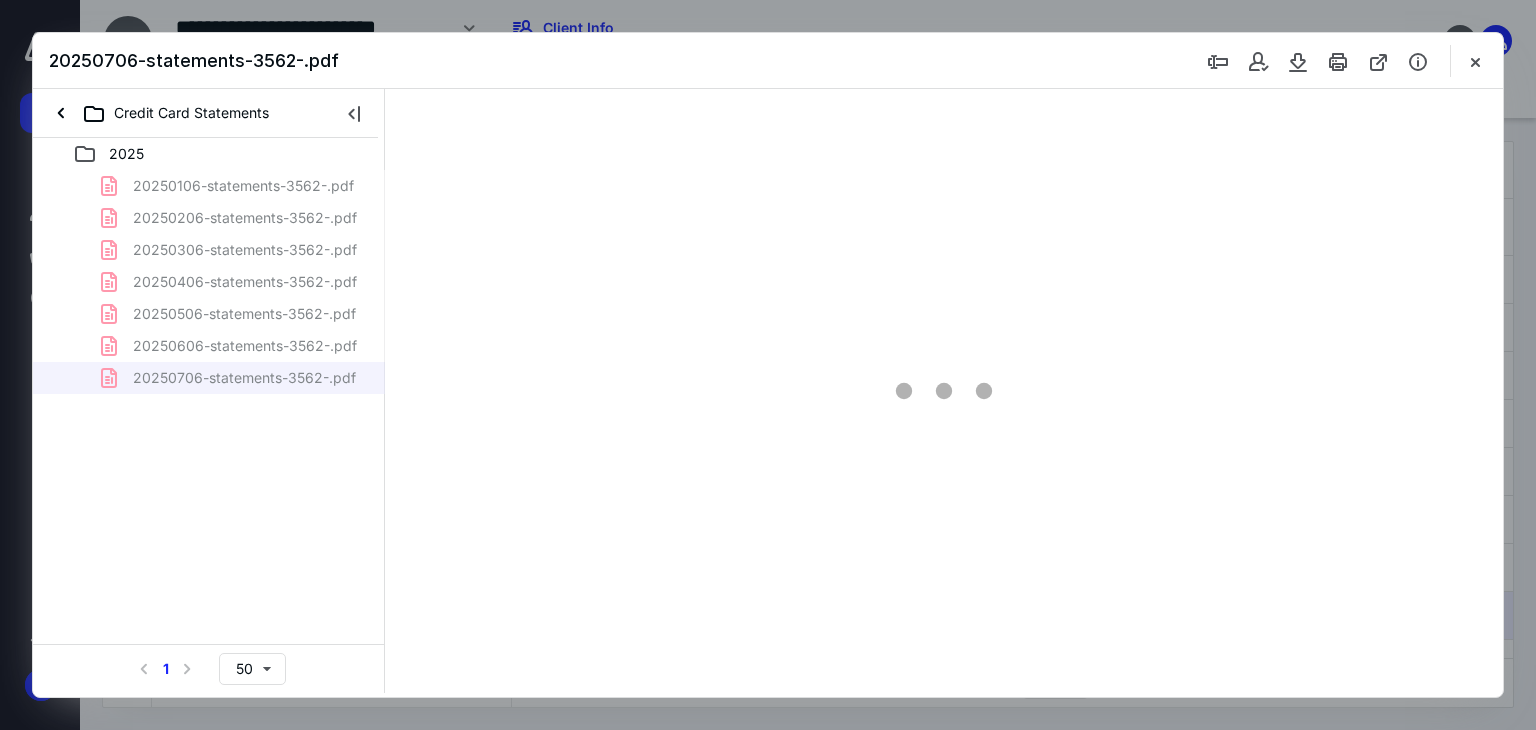 scroll, scrollTop: 0, scrollLeft: 0, axis: both 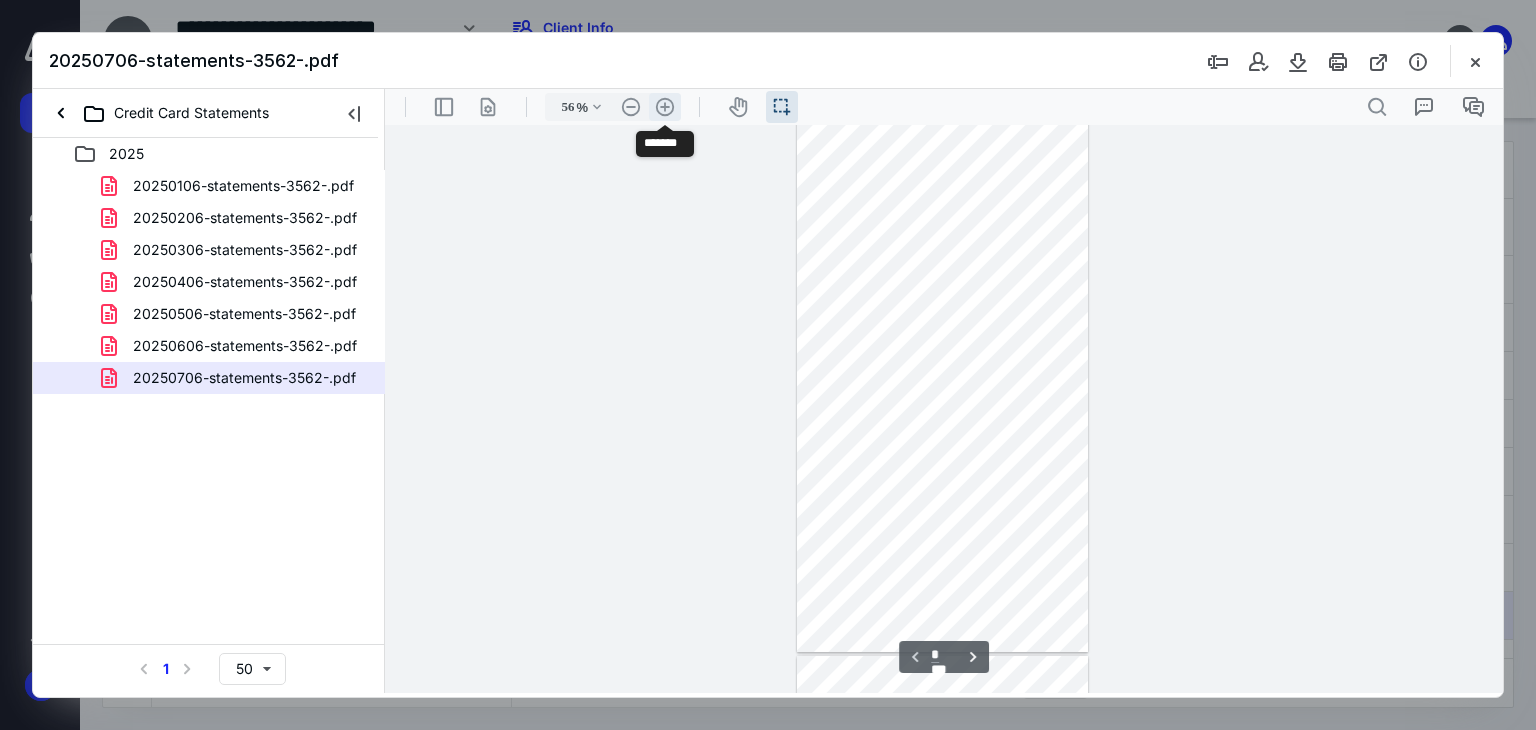 click on ".cls-1{fill:#abb0c4;} icon - header - zoom - in - line" at bounding box center [665, 107] 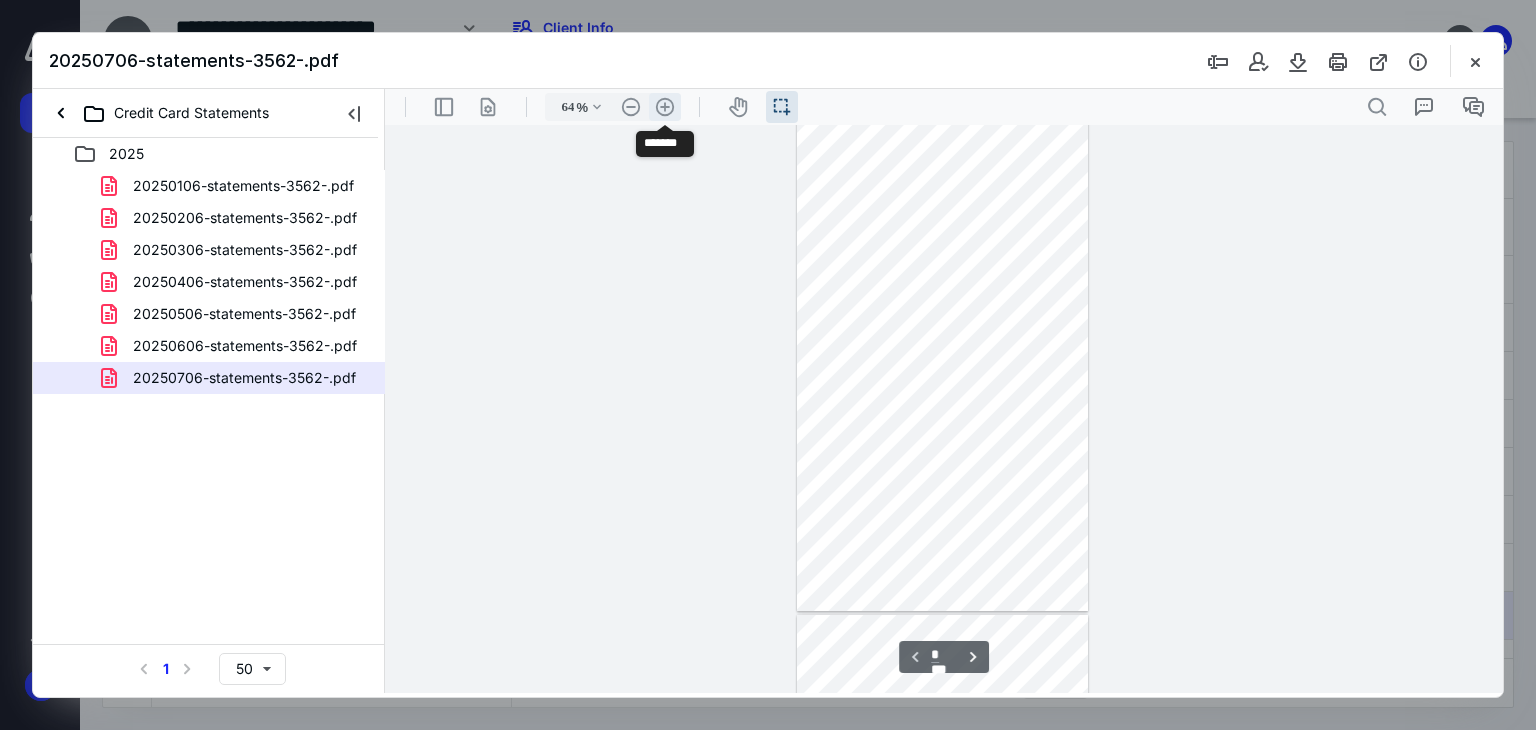 click on ".cls-1{fill:#abb0c4;} icon - header - zoom - in - line" at bounding box center [665, 107] 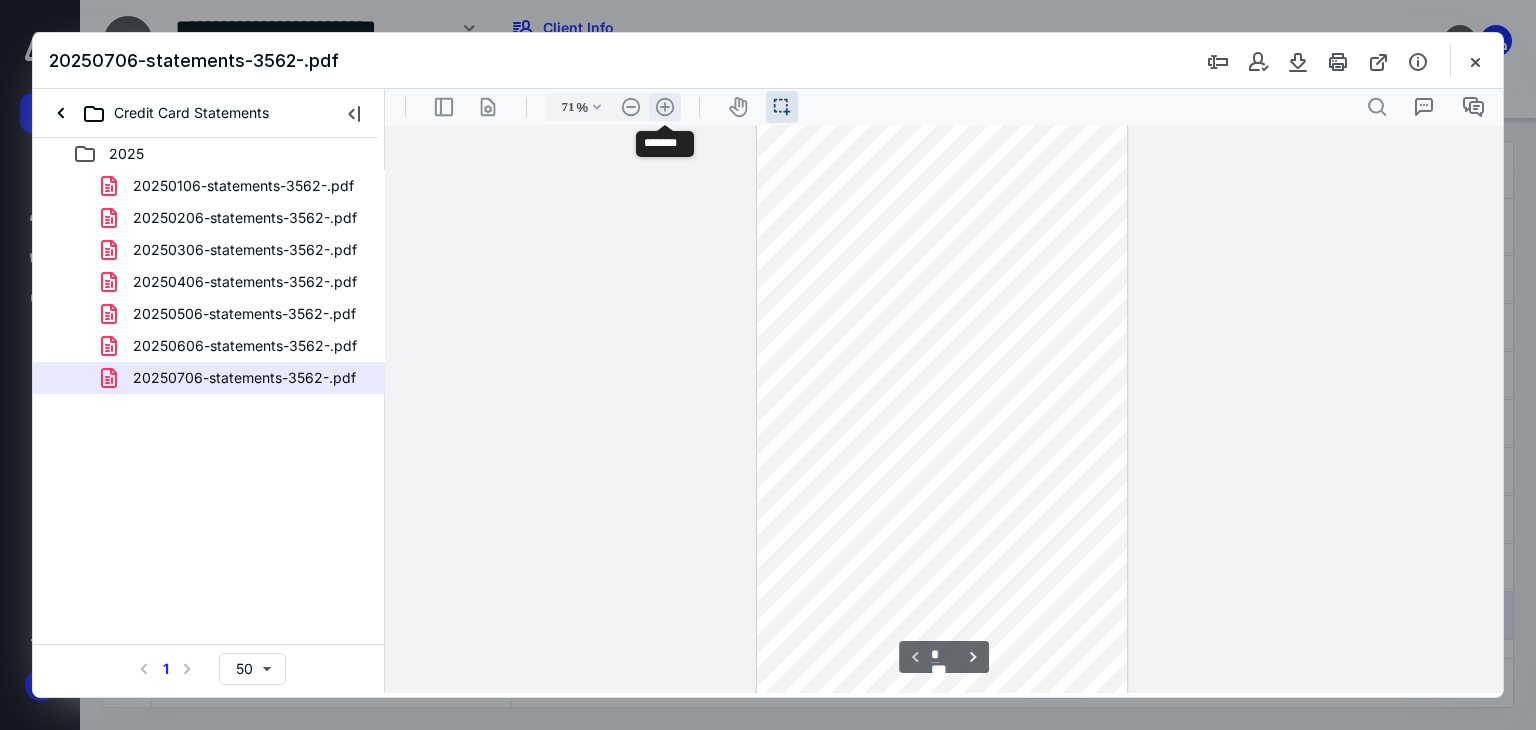 click on ".cls-1{fill:#abb0c4;} icon - header - zoom - in - line" at bounding box center [665, 107] 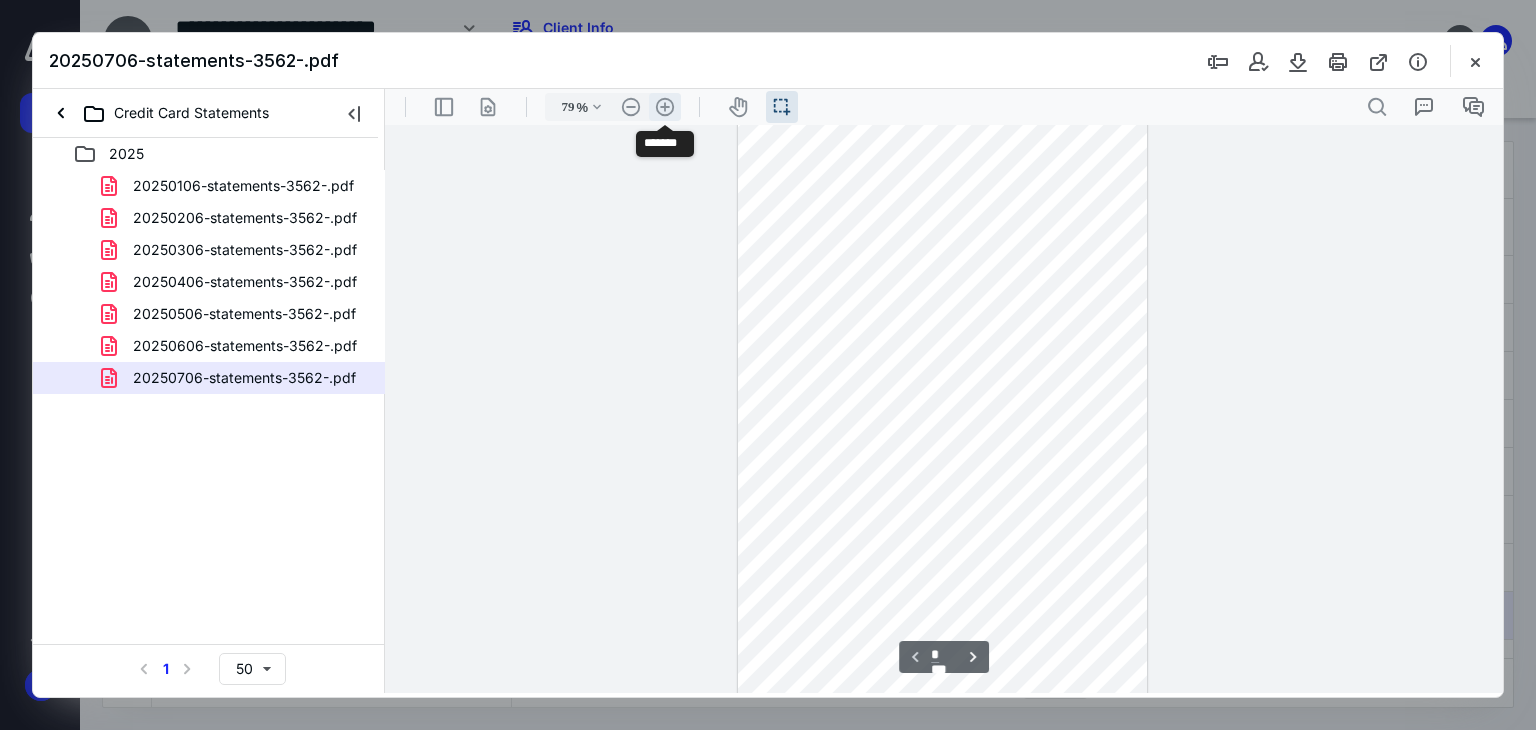 click on ".cls-1{fill:#abb0c4;} icon - header - zoom - in - line" at bounding box center (665, 107) 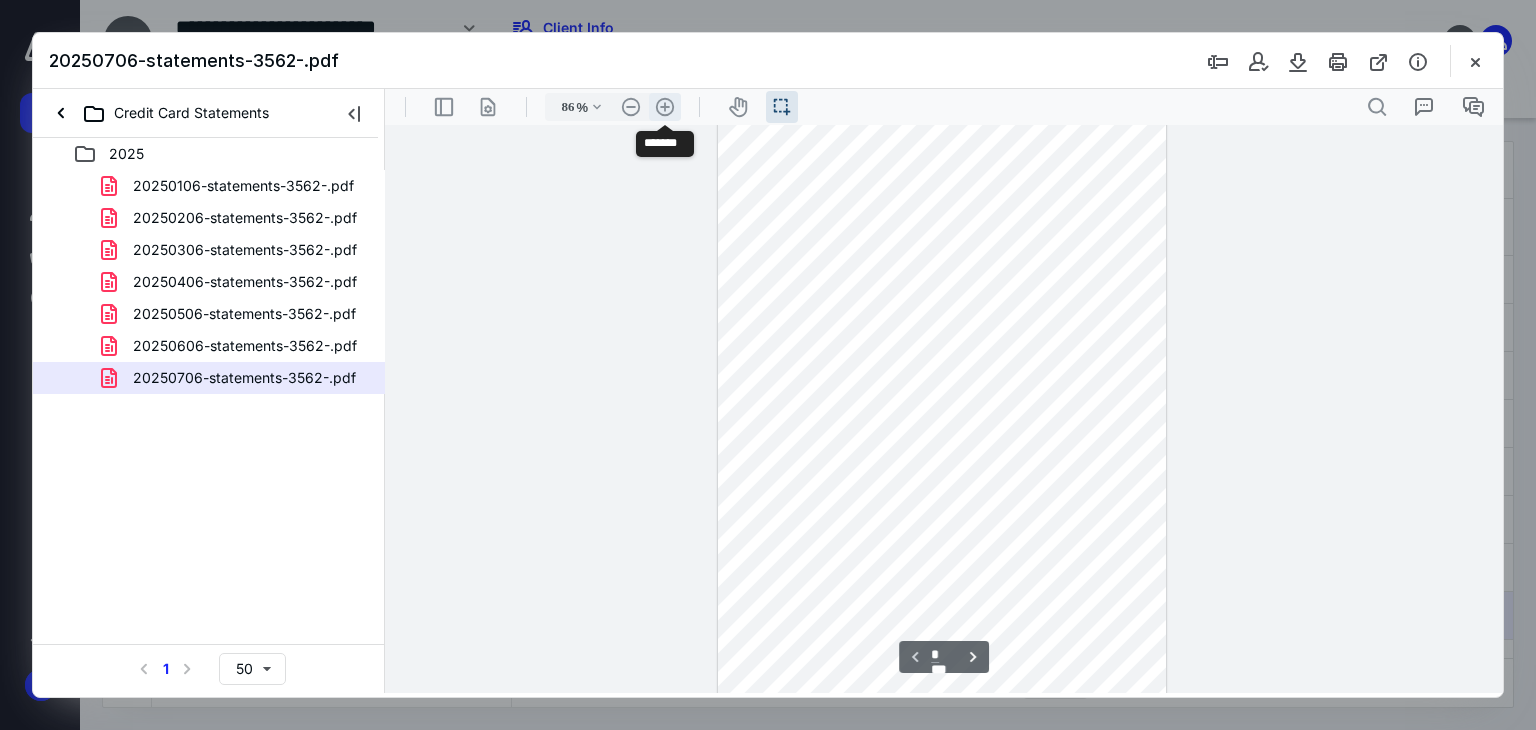 click on ".cls-1{fill:#abb0c4;} icon - header - zoom - in - line" at bounding box center [665, 107] 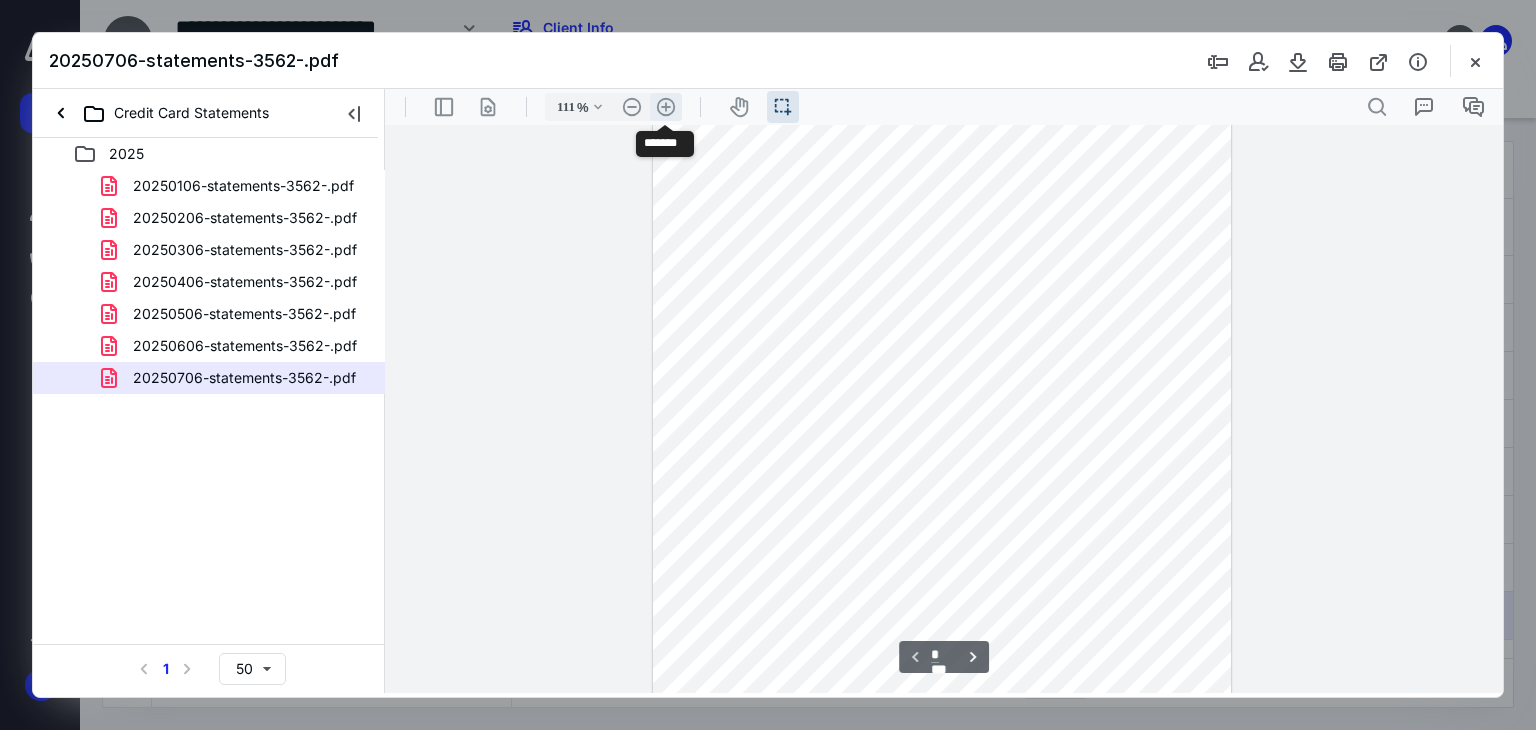 click on ".cls-1{fill:#abb0c4;} icon - header - zoom - in - line" at bounding box center (666, 107) 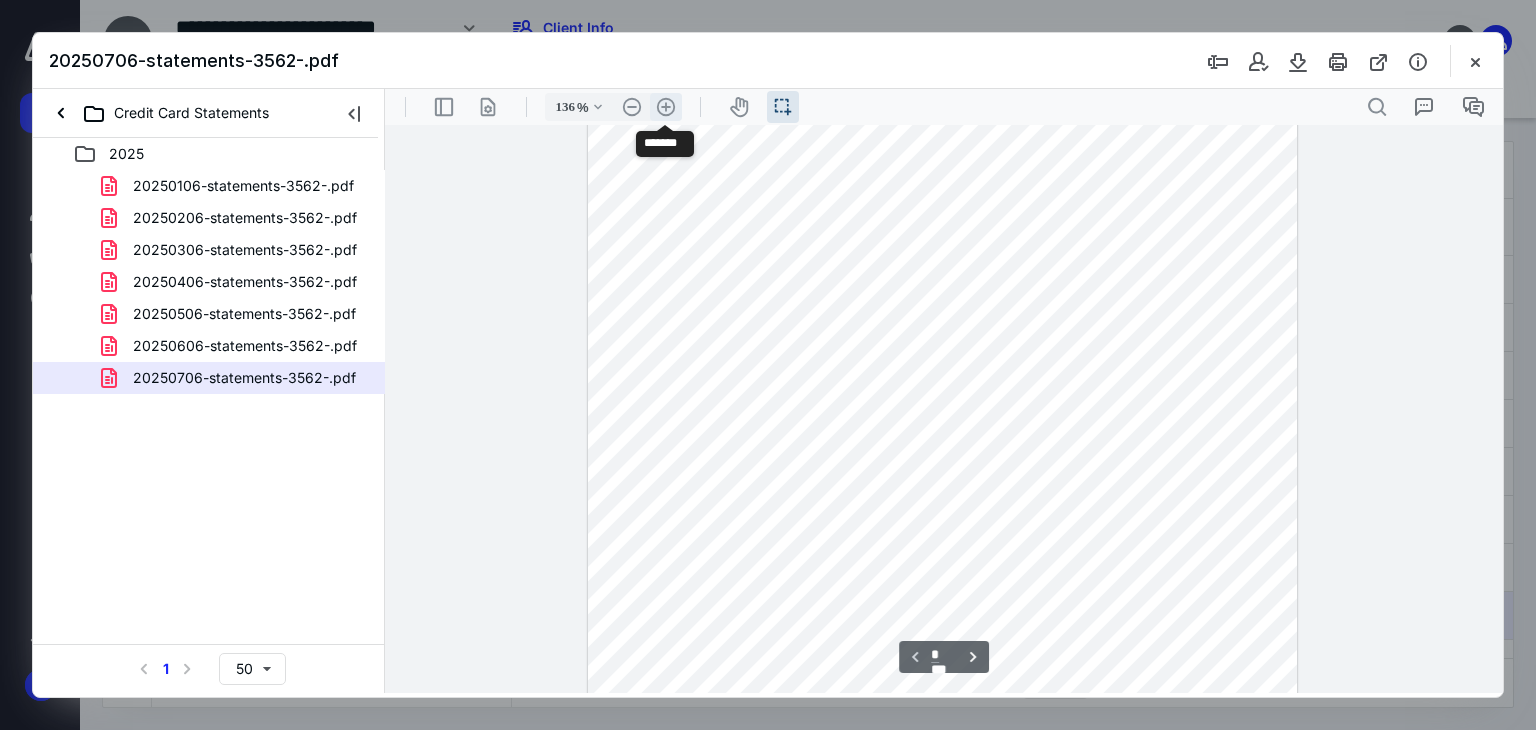 click on ".cls-1{fill:#abb0c4;} icon - header - zoom - in - line" at bounding box center [666, 107] 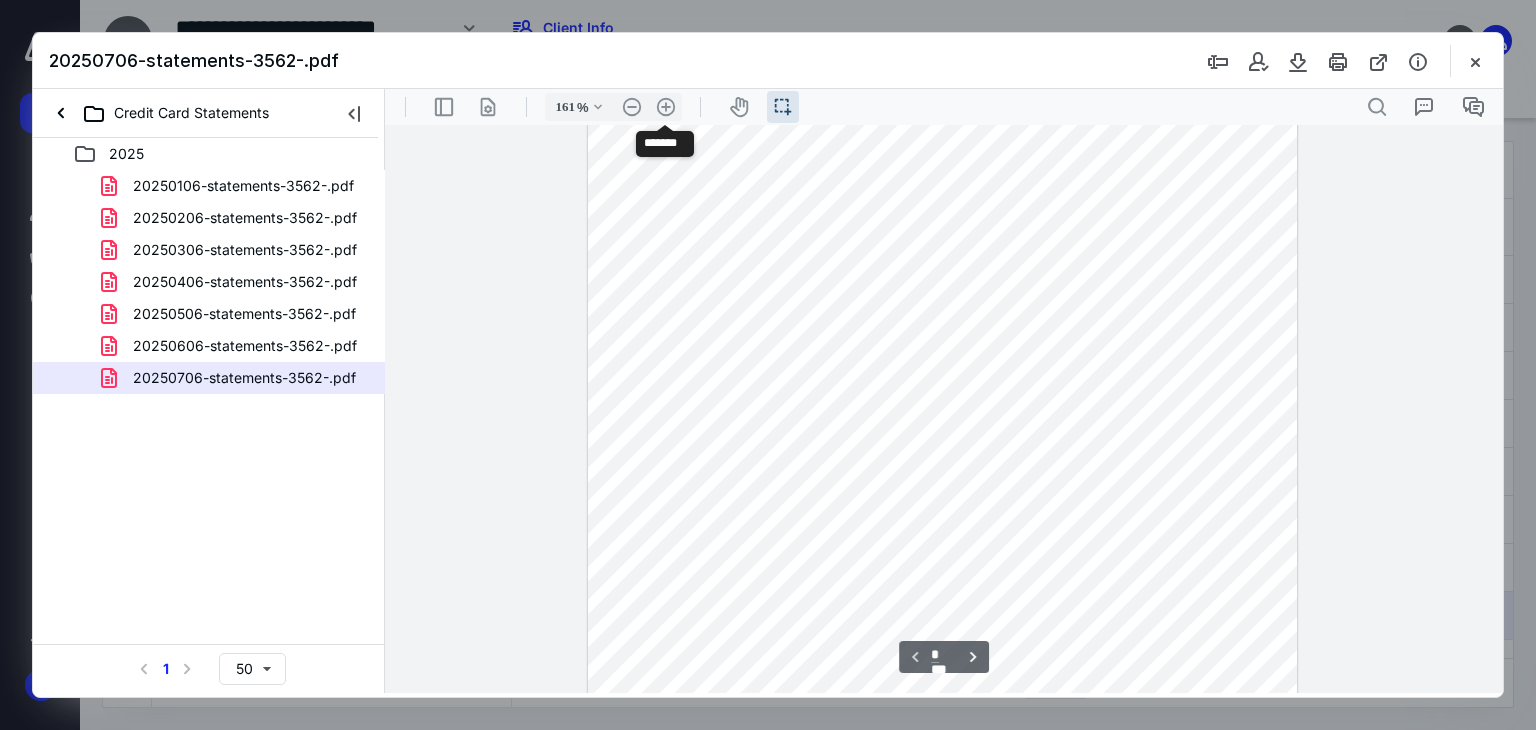 scroll, scrollTop: 609, scrollLeft: 0, axis: vertical 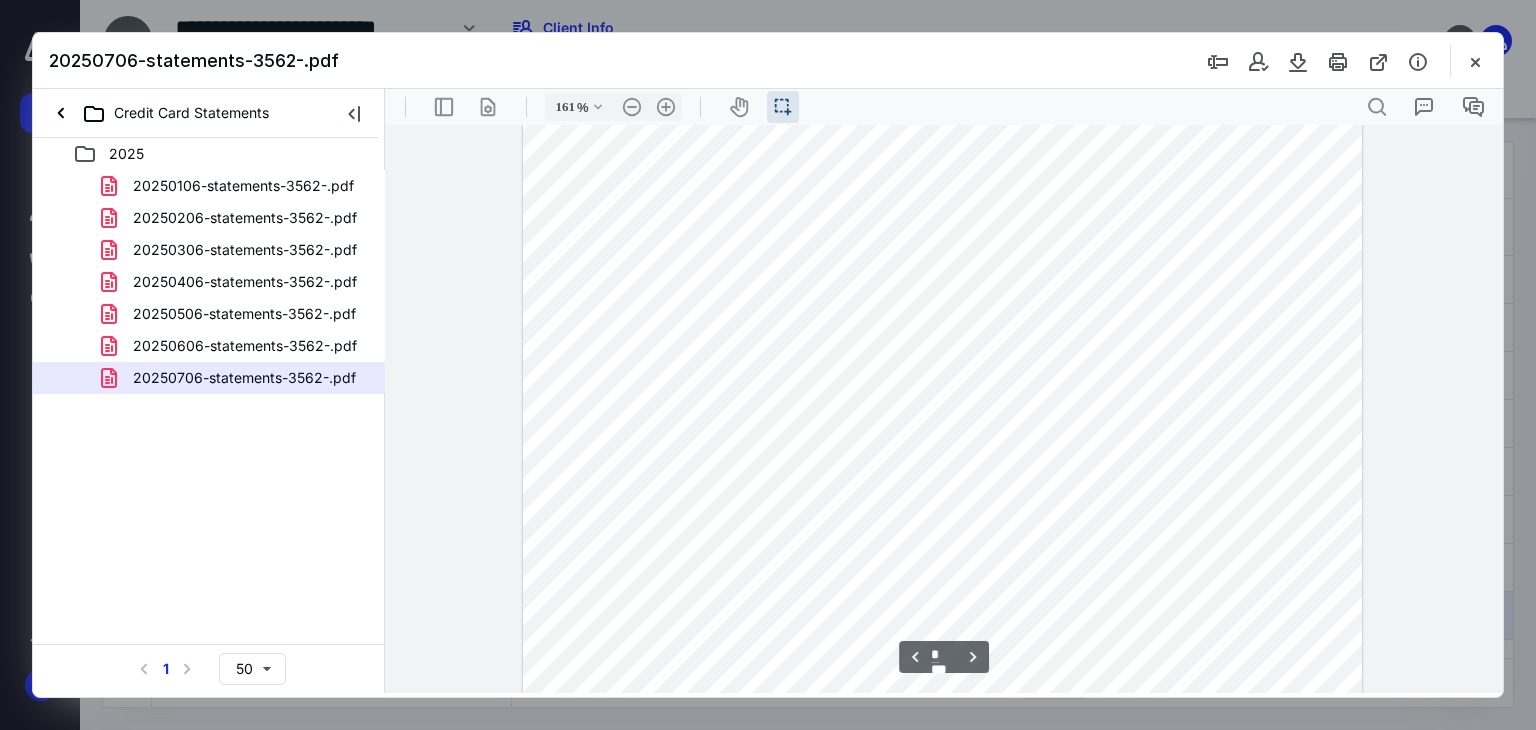 drag, startPoint x: 1497, startPoint y: 185, endPoint x: 1920, endPoint y: 434, distance: 490.84622 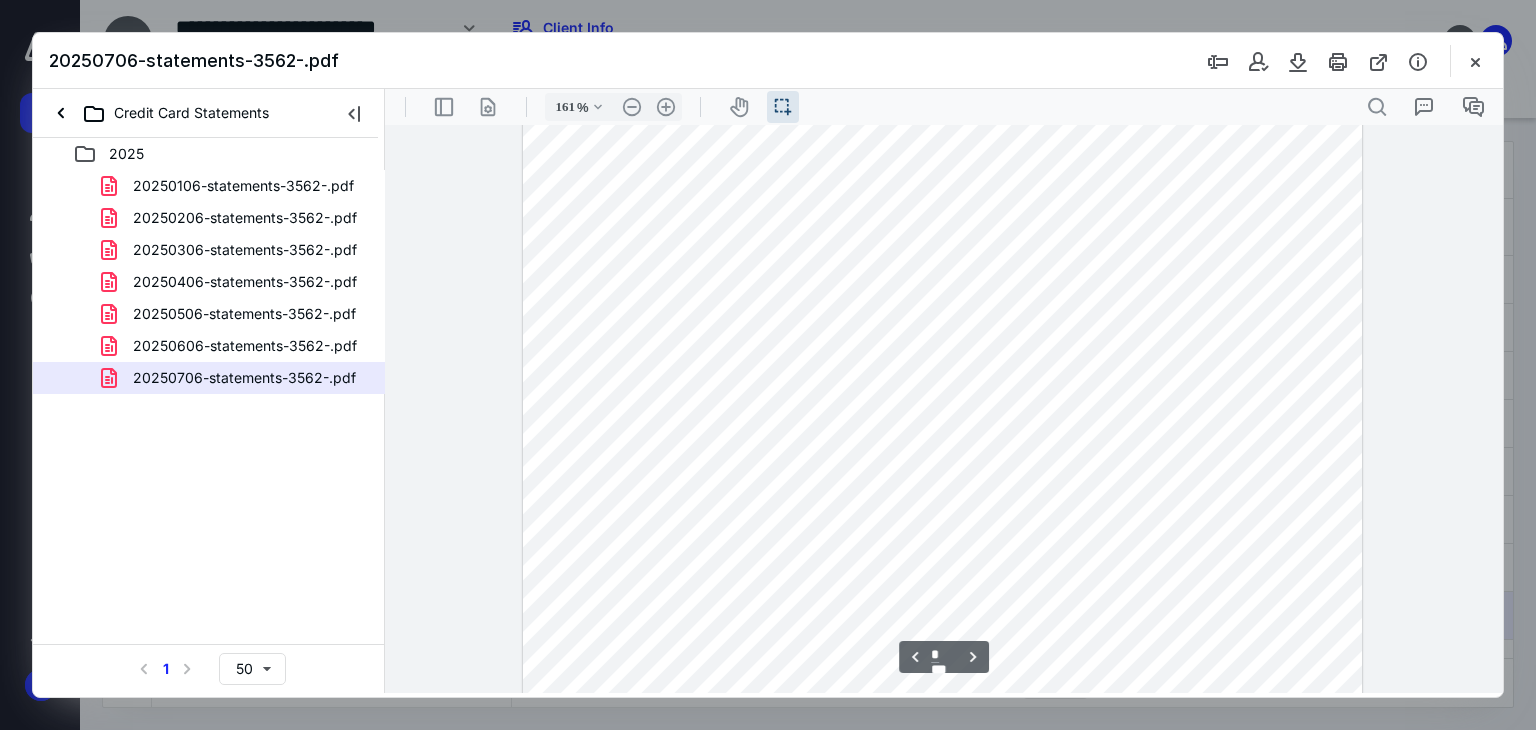 scroll, scrollTop: 6692, scrollLeft: 0, axis: vertical 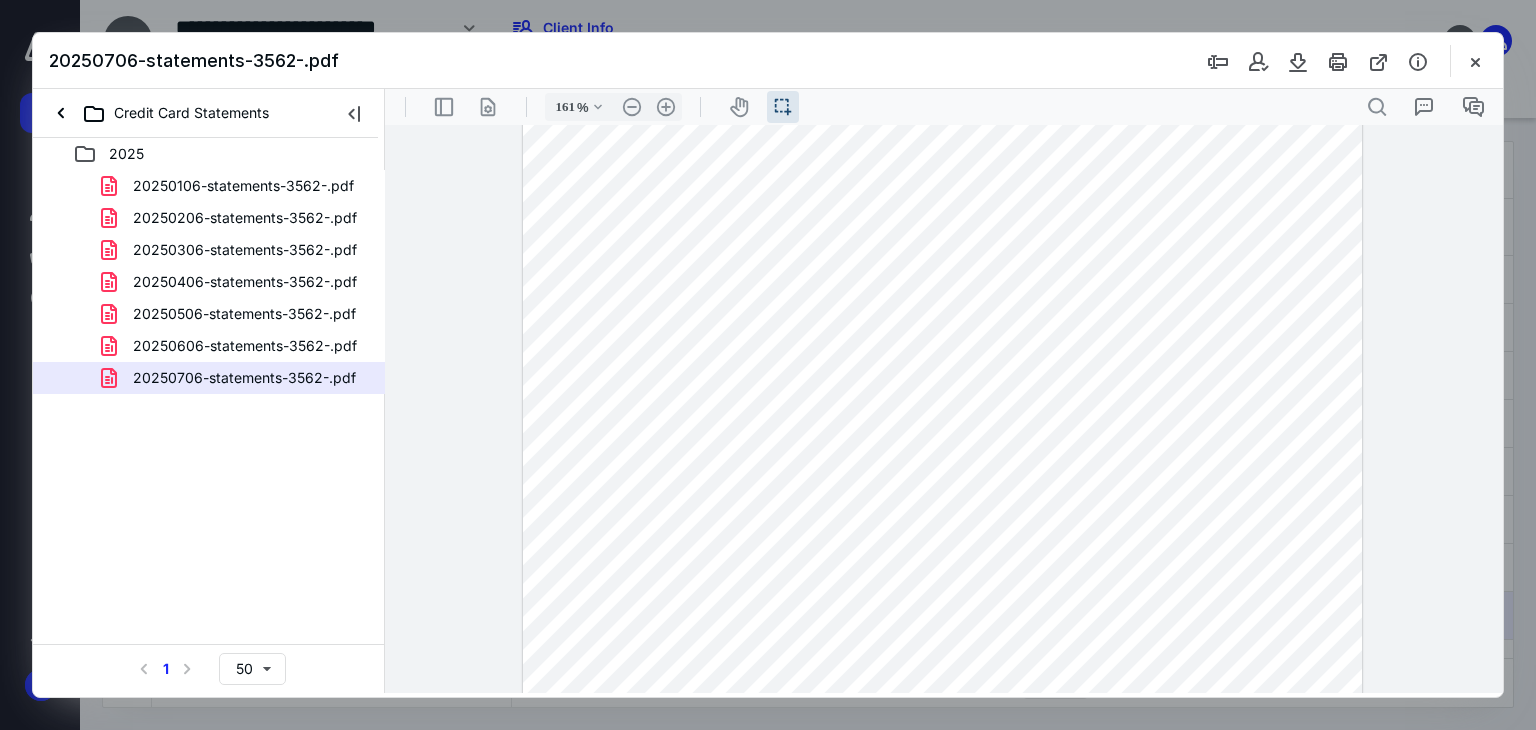 drag, startPoint x: 1501, startPoint y: 329, endPoint x: 1920, endPoint y: 611, distance: 505.0594 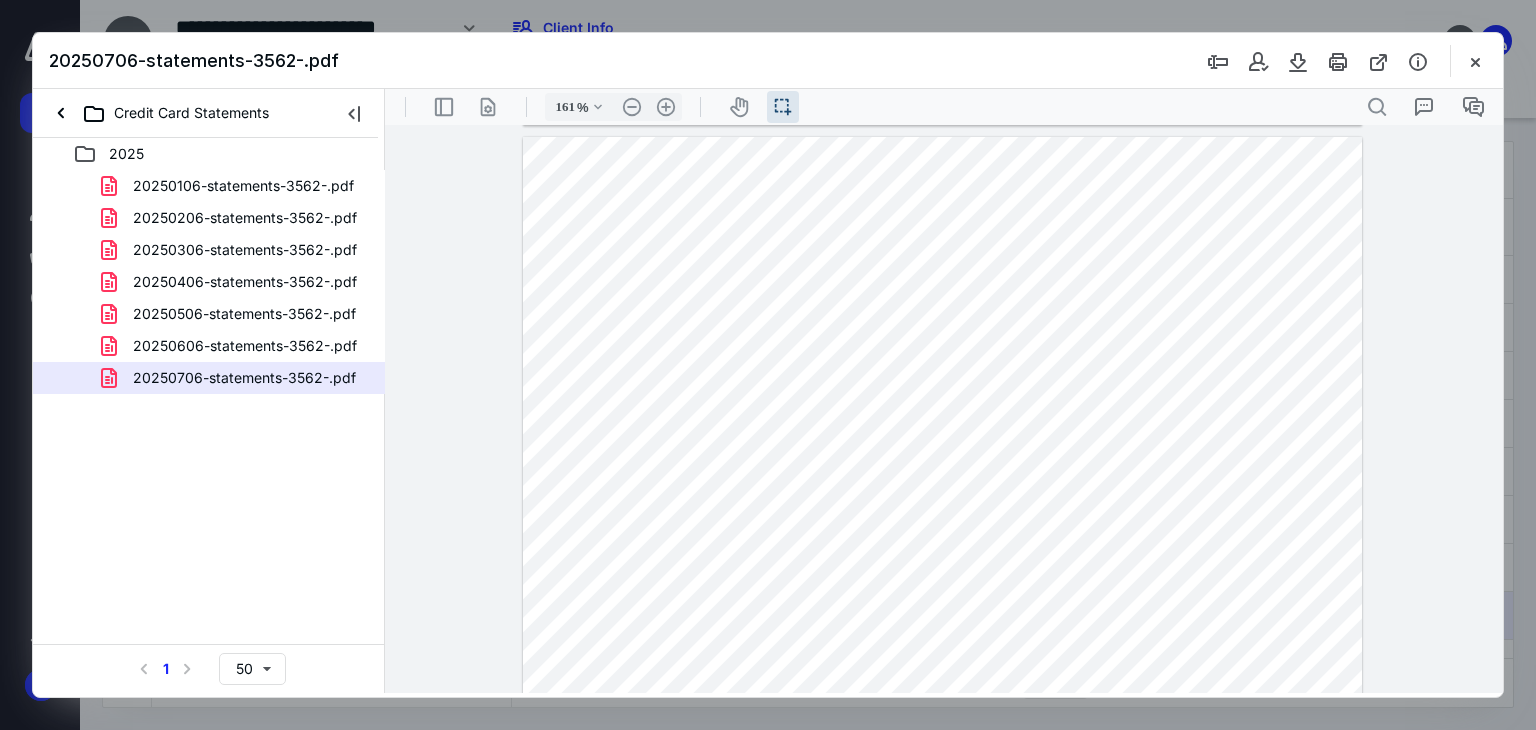 type on "*" 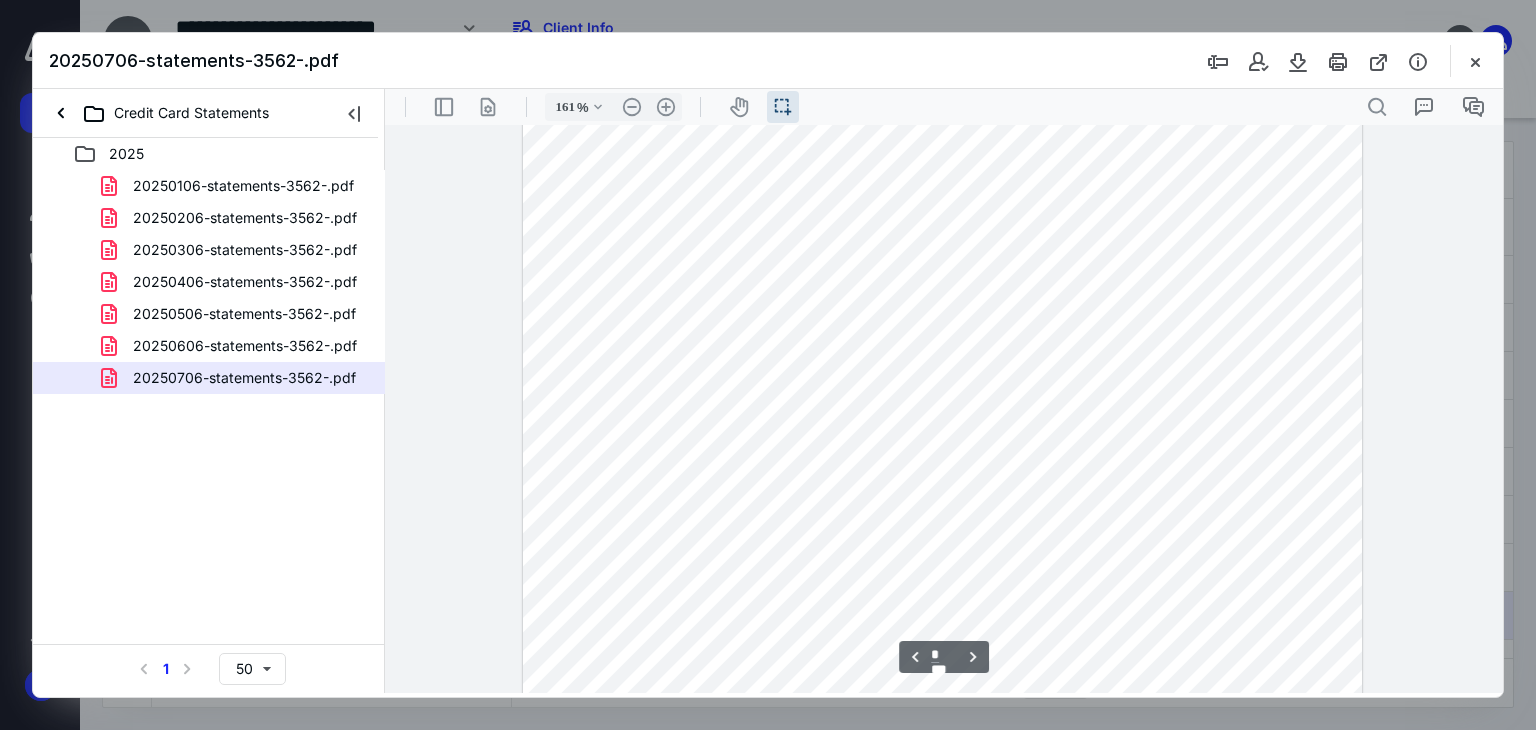 scroll, scrollTop: 5228, scrollLeft: 0, axis: vertical 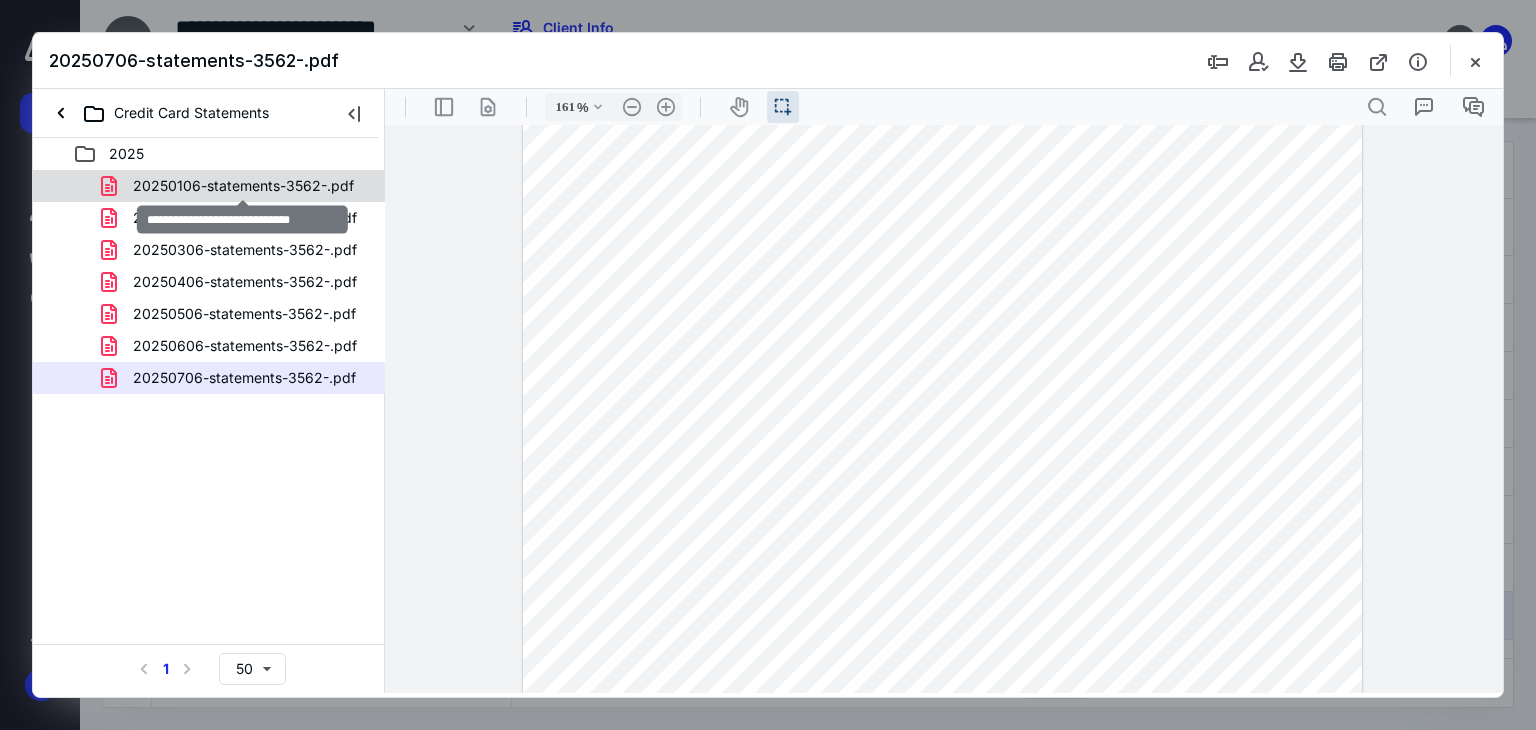 click on "20250106-statements-3562-.pdf" at bounding box center [243, 186] 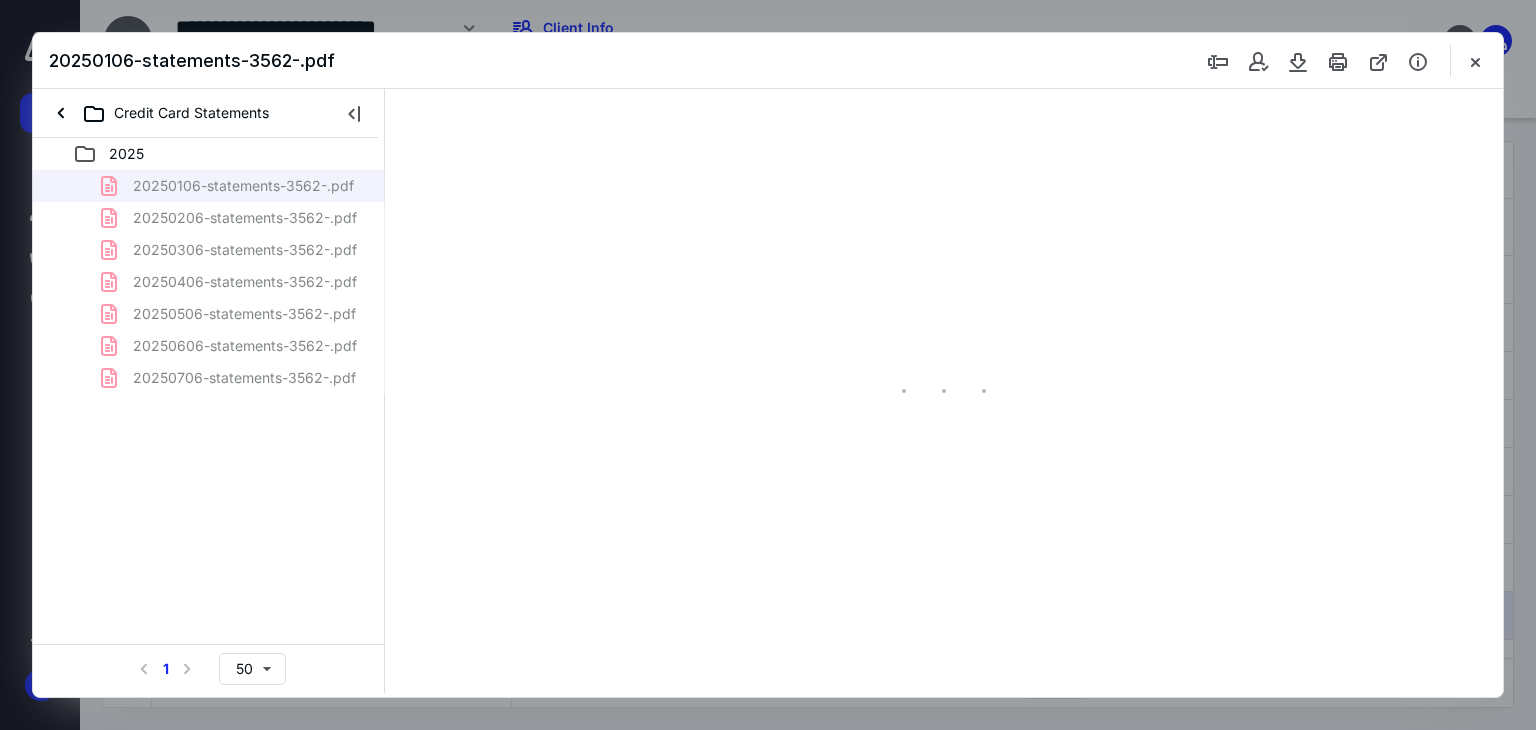 scroll, scrollTop: 38, scrollLeft: 0, axis: vertical 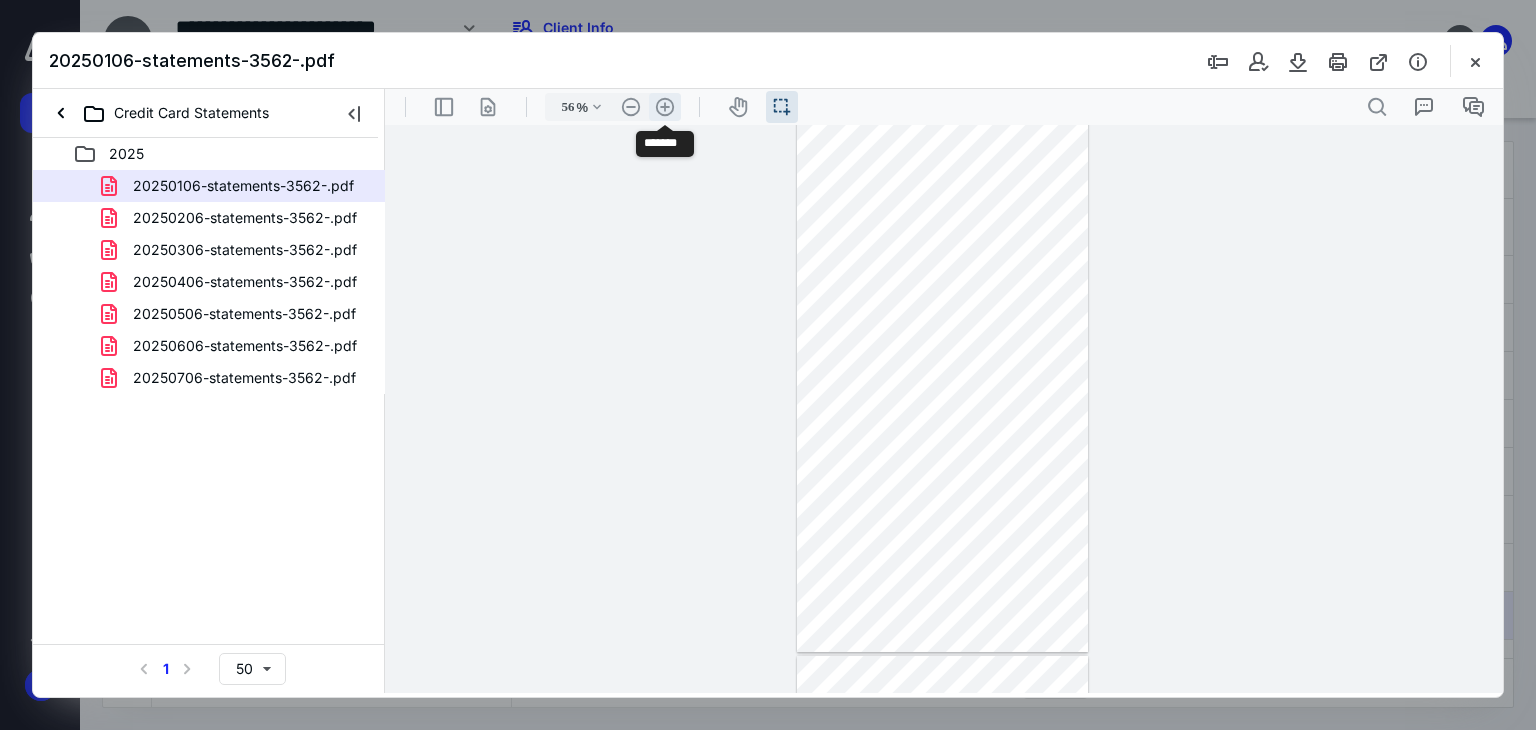 click on ".cls-1{fill:#abb0c4;} icon - header - zoom - in - line" at bounding box center [665, 107] 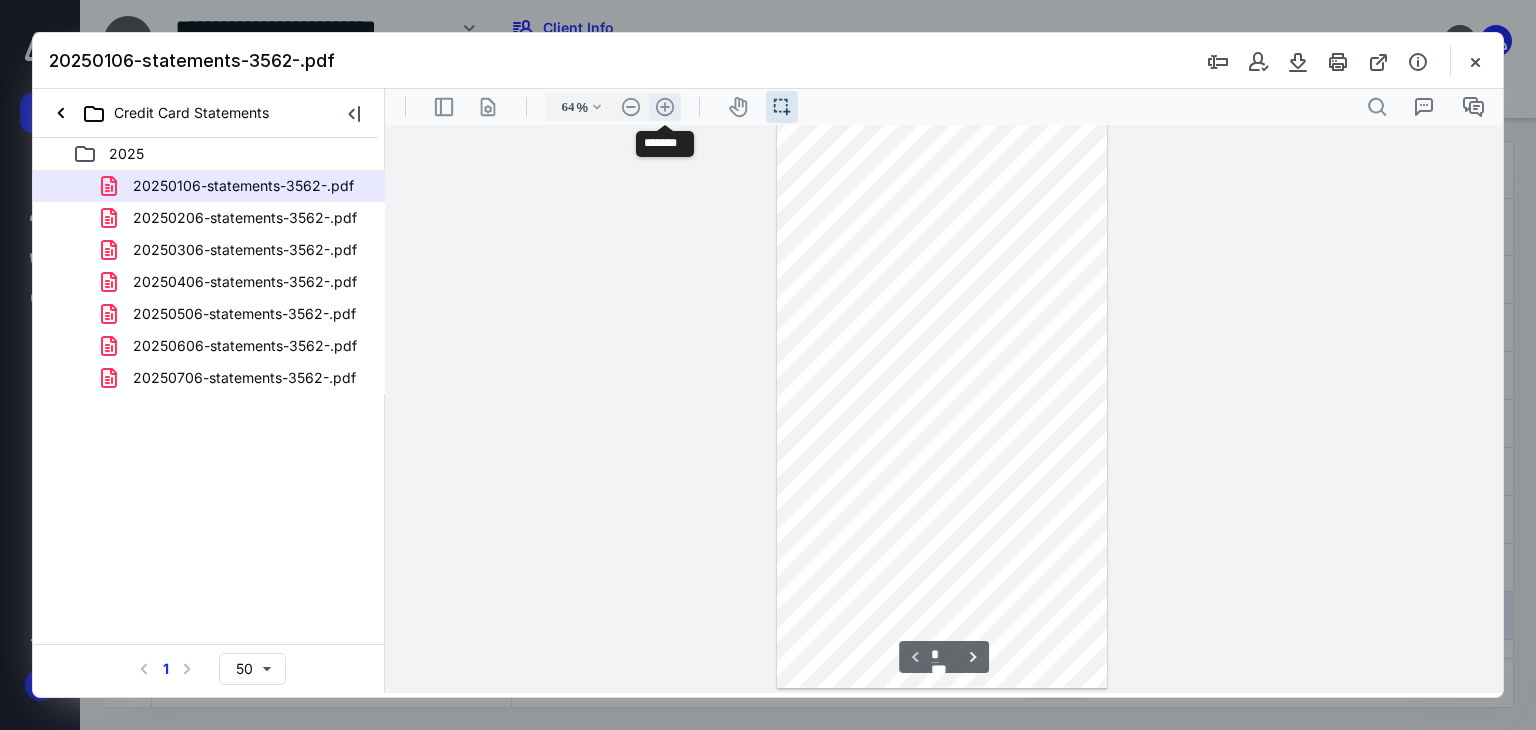 click on ".cls-1{fill:#abb0c4;} icon - header - zoom - in - line" at bounding box center [665, 107] 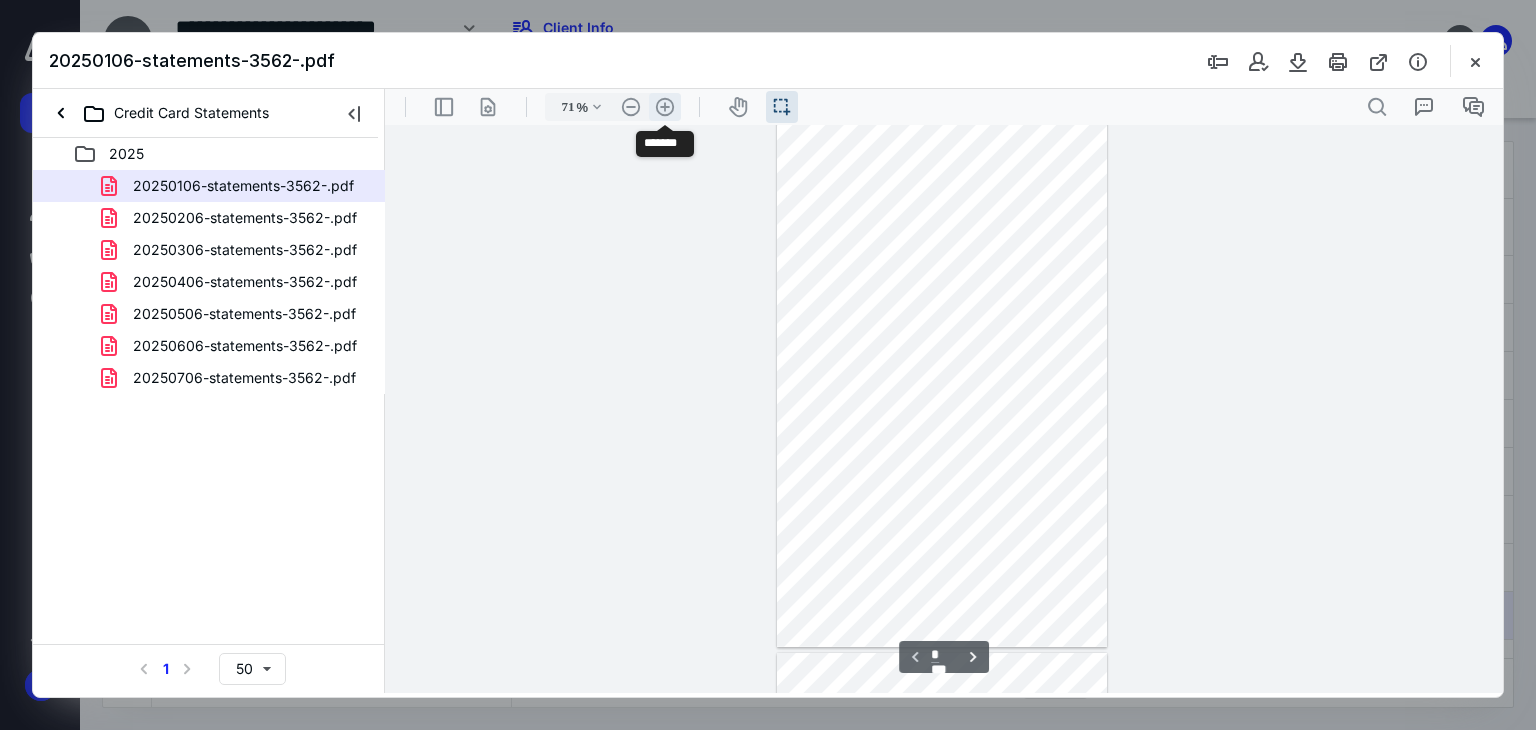 click on ".cls-1{fill:#abb0c4;} icon - header - zoom - in - line" at bounding box center (665, 107) 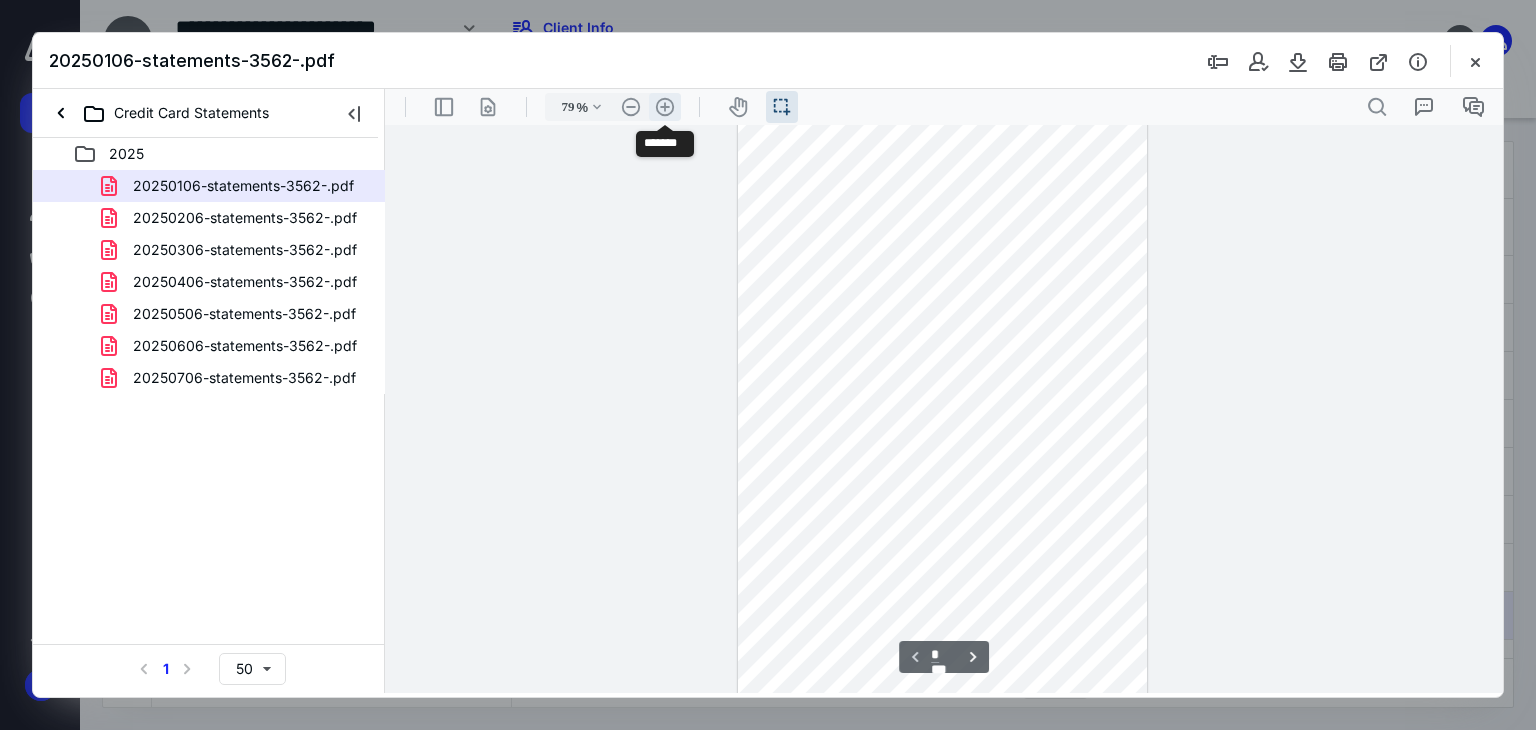 click on ".cls-1{fill:#abb0c4;} icon - header - zoom - in - line" at bounding box center [665, 107] 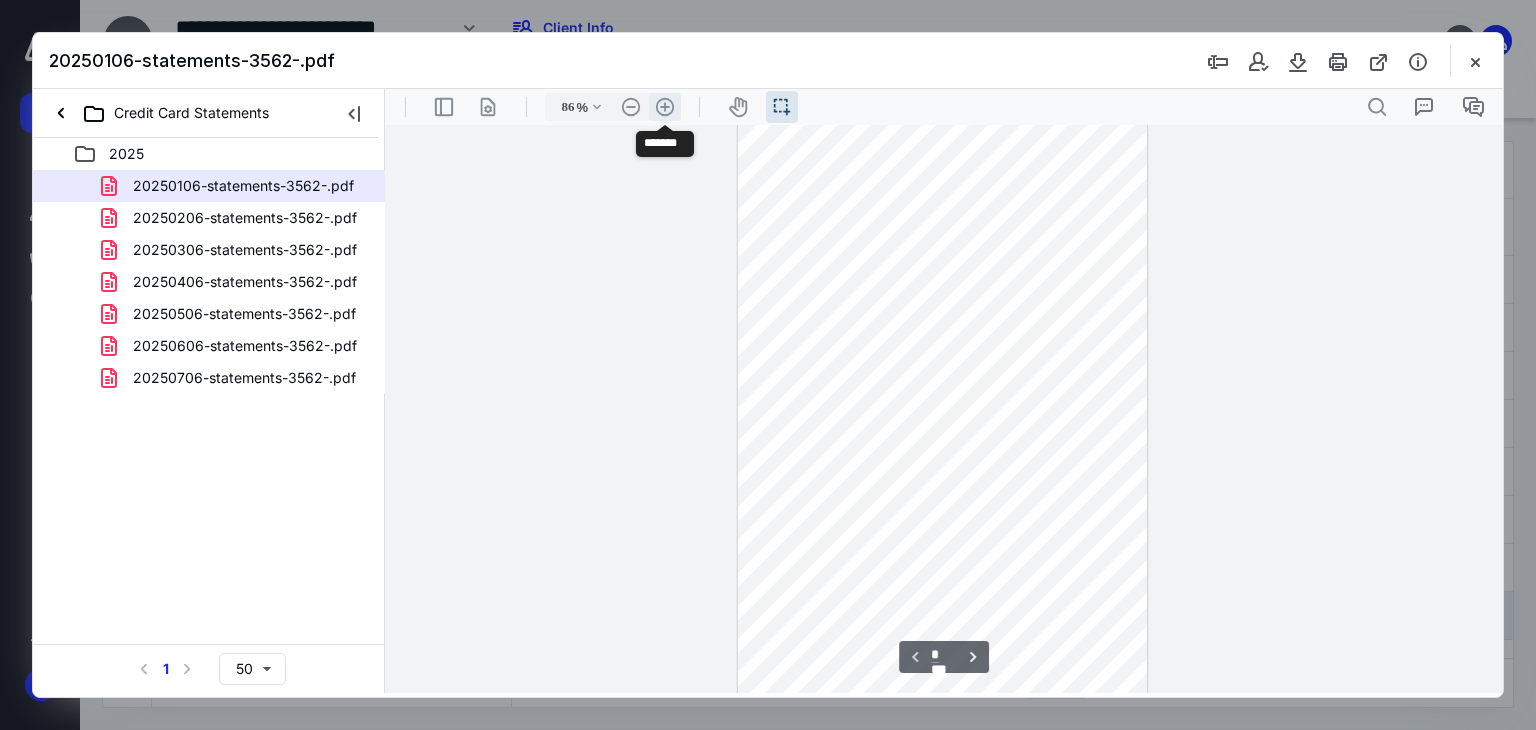 click on ".cls-1{fill:#abb0c4;} icon - header - zoom - in - line" at bounding box center [665, 107] 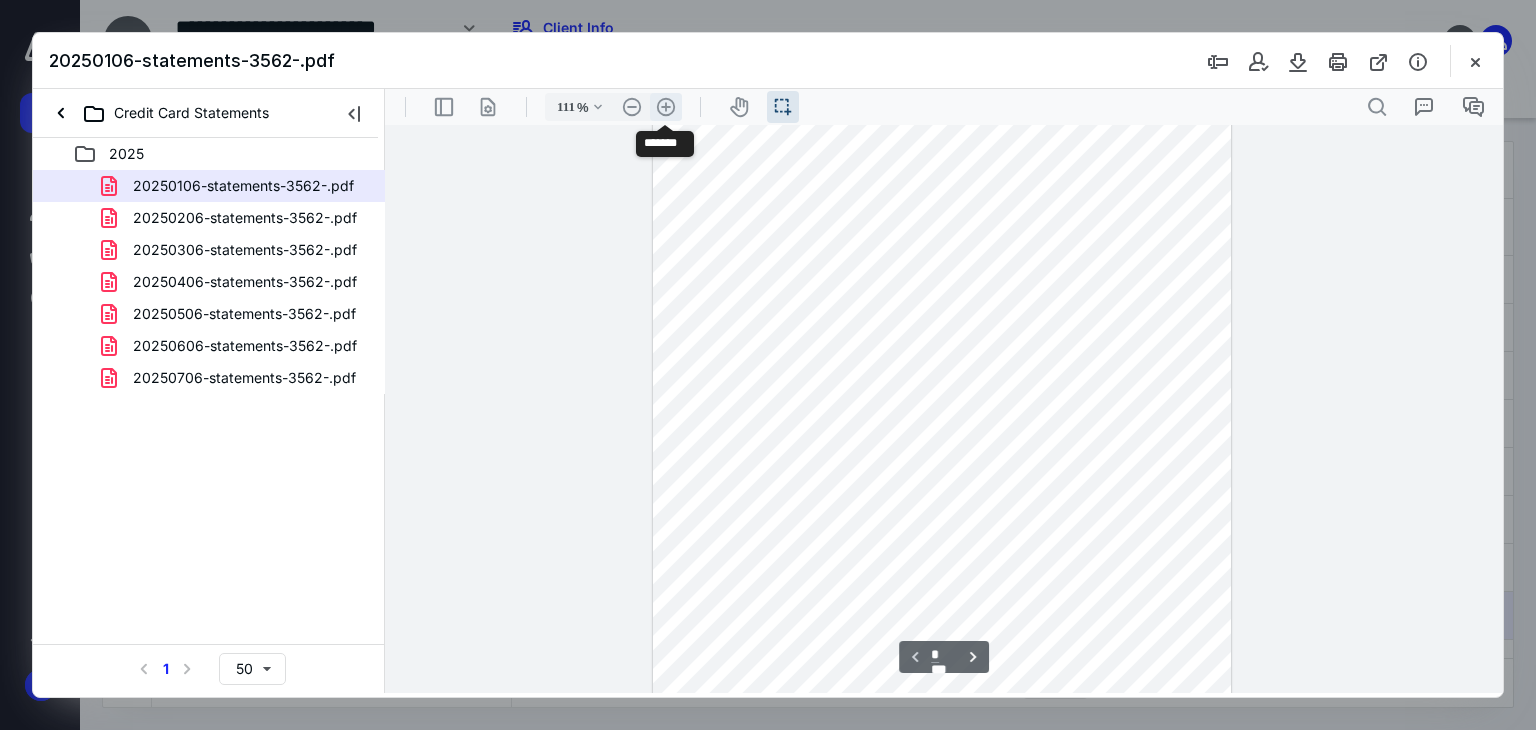 click on ".cls-1{fill:#abb0c4;} icon - header - zoom - in - line" at bounding box center [666, 107] 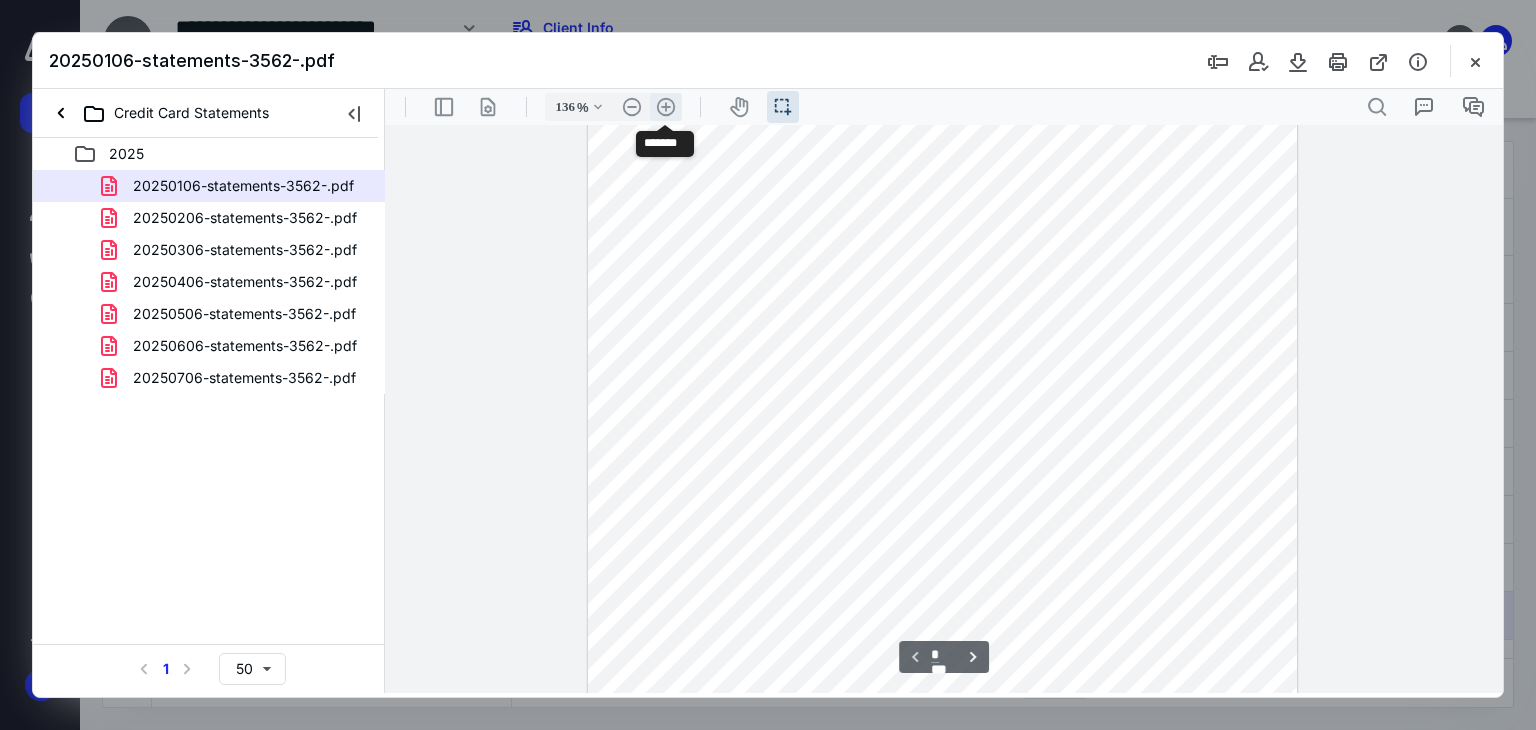 scroll, scrollTop: 473, scrollLeft: 0, axis: vertical 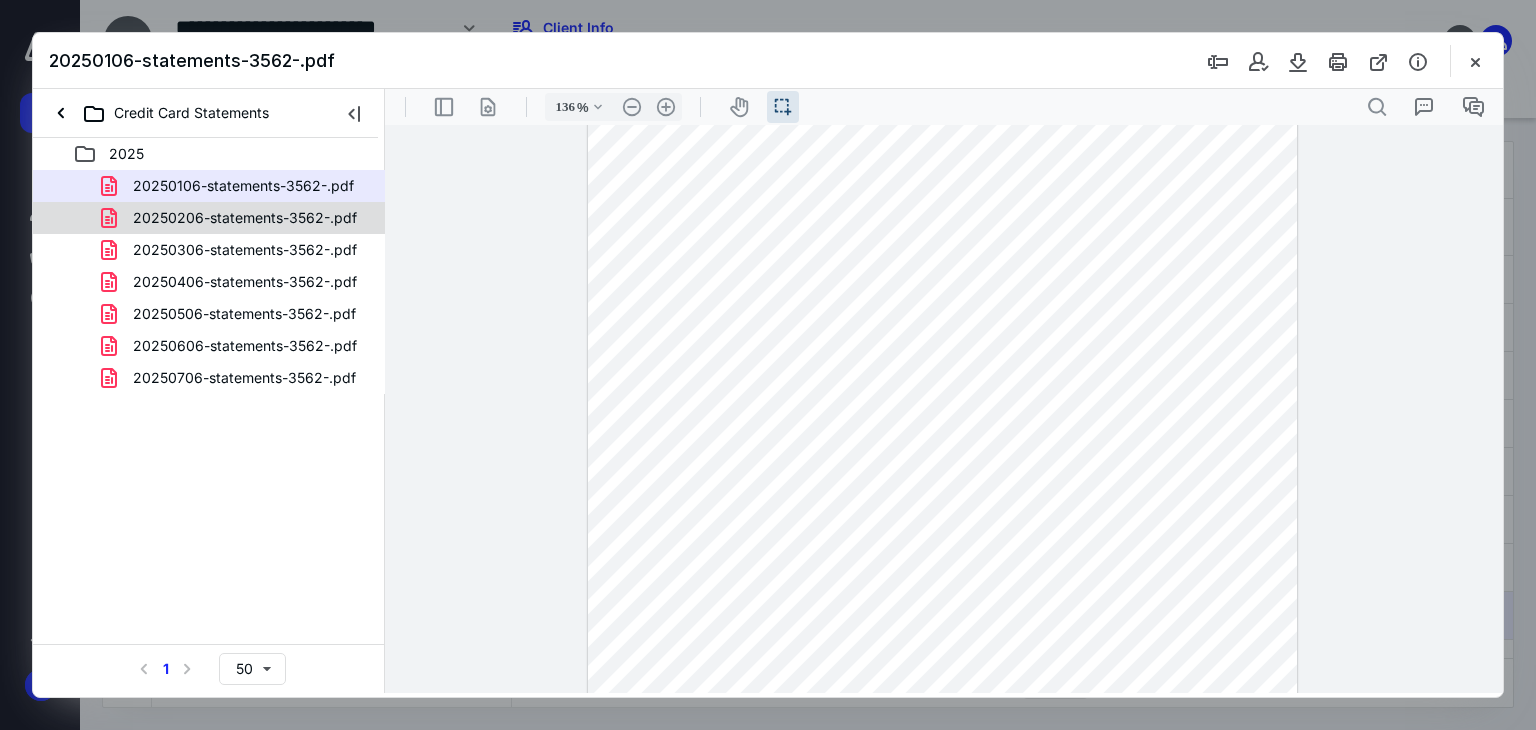 click on "20250206-statements-3562-.pdf" at bounding box center [209, 218] 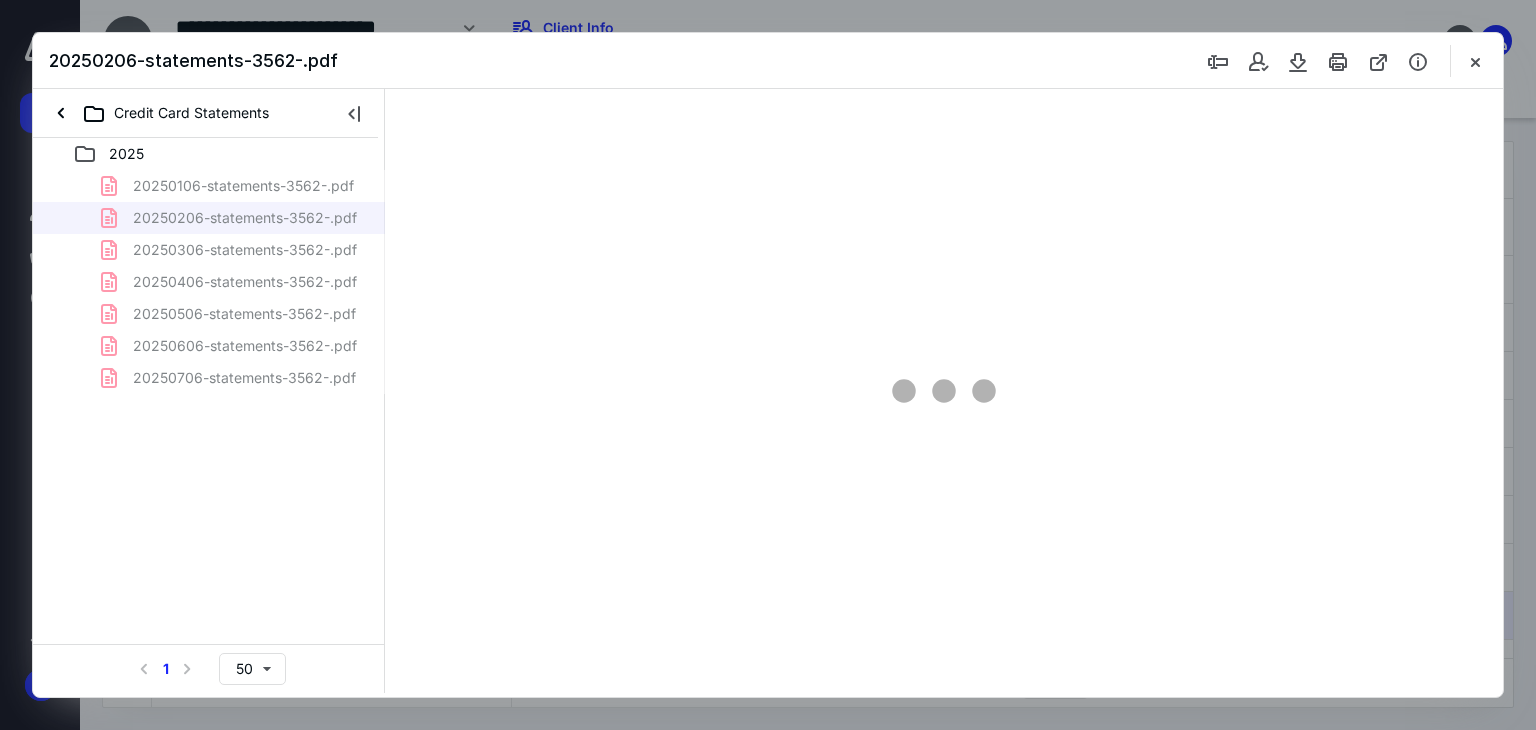 scroll, scrollTop: 38, scrollLeft: 0, axis: vertical 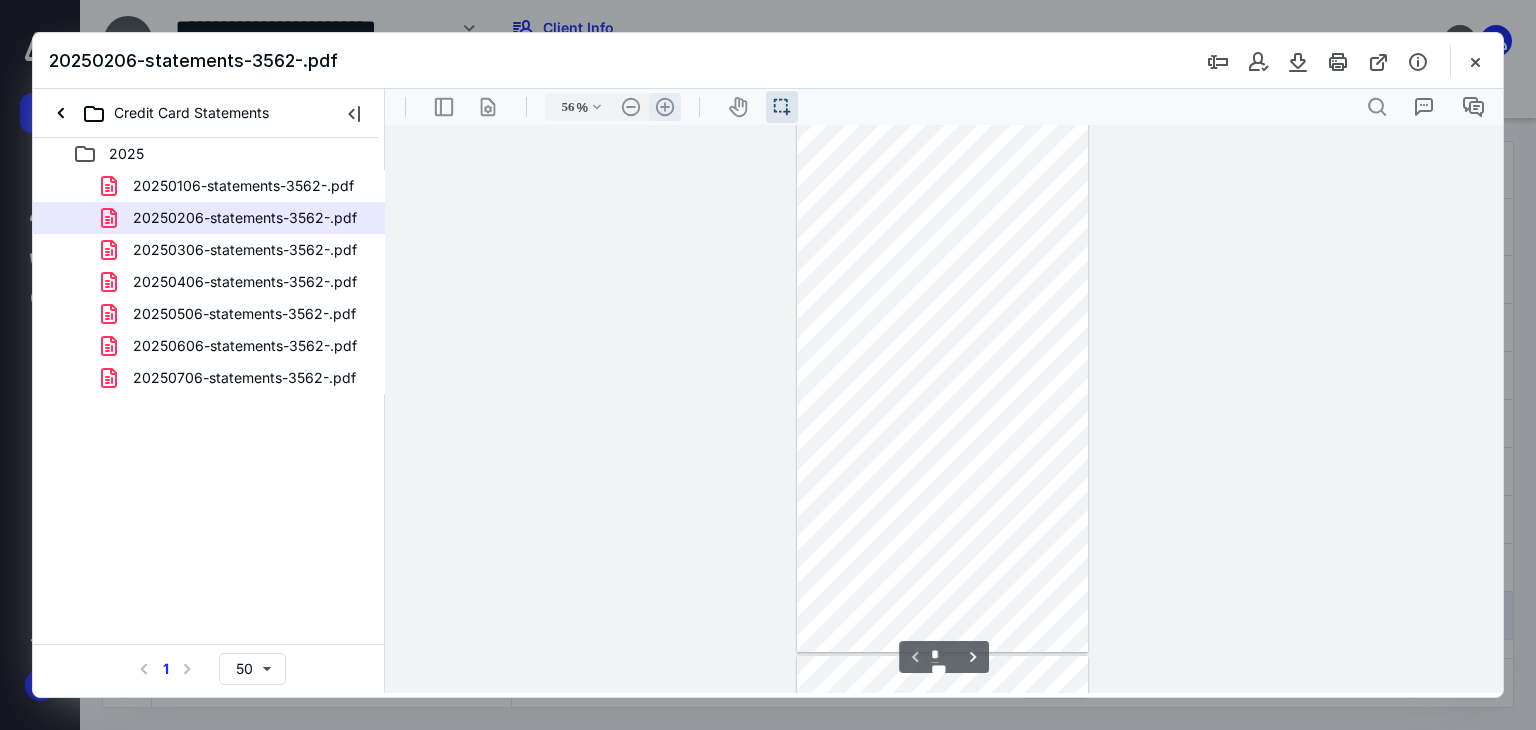 click on ".cls-1{fill:#abb0c4;} icon - header - zoom - in - line" at bounding box center (665, 107) 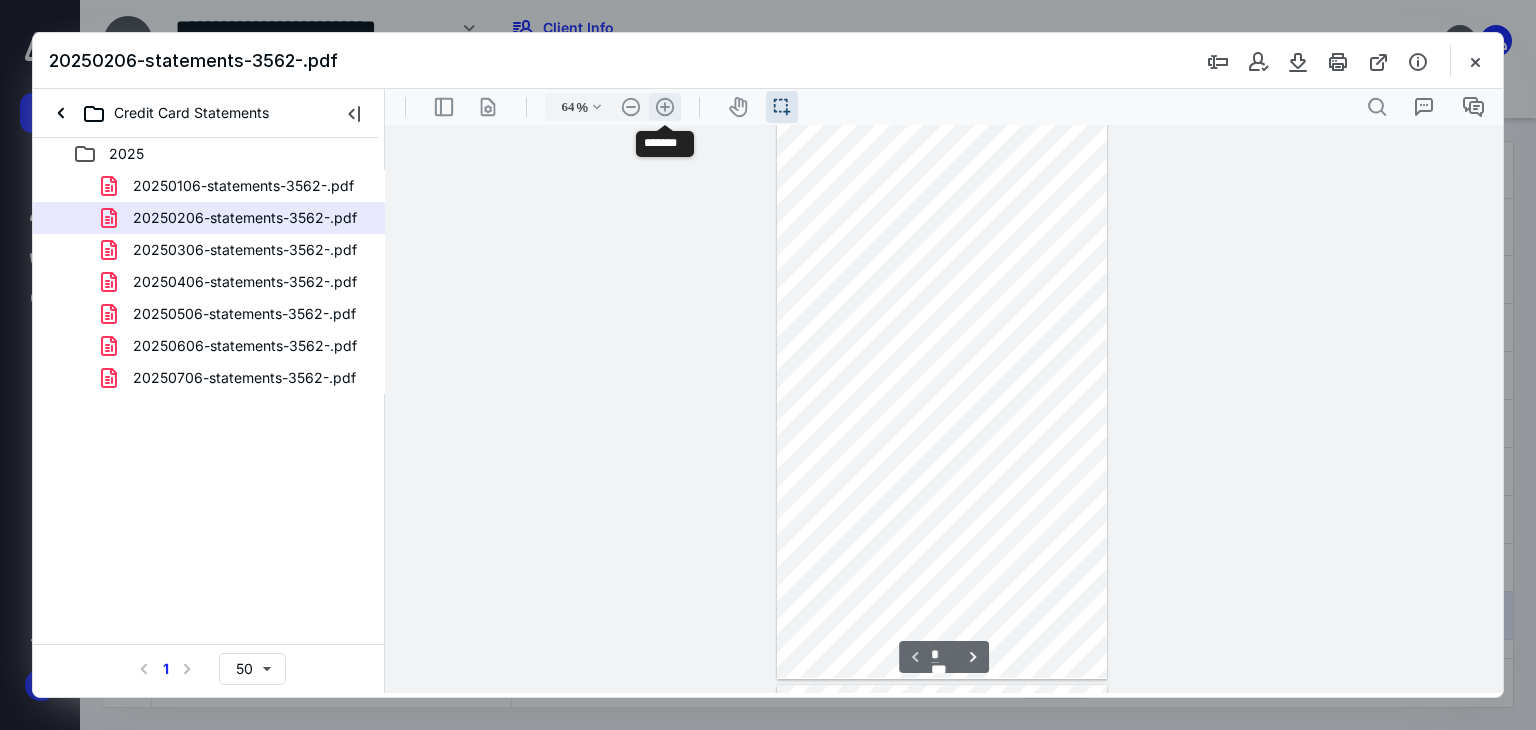 click on ".cls-1{fill:#abb0c4;} icon - header - zoom - in - line" at bounding box center [665, 107] 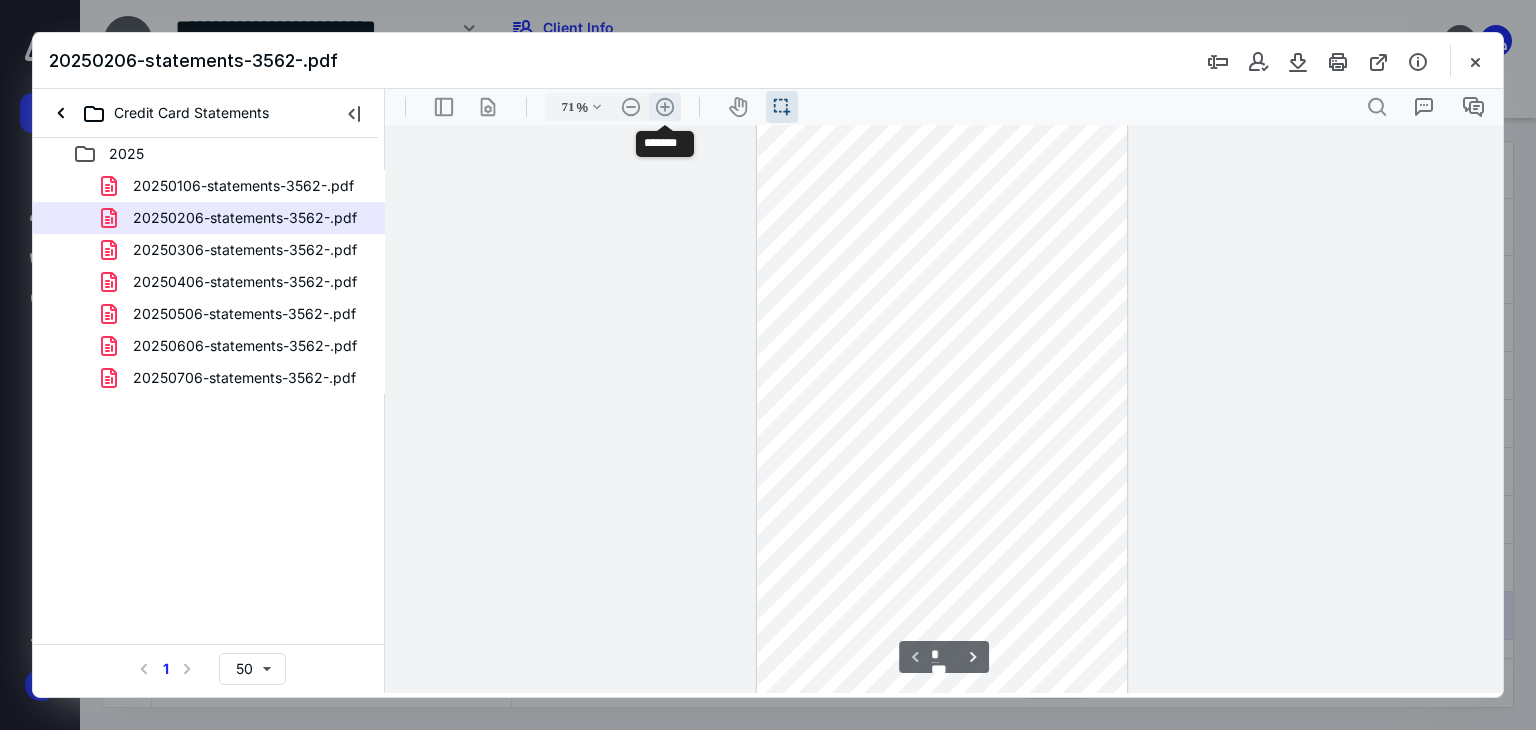 click on ".cls-1{fill:#abb0c4;} icon - header - zoom - in - line" at bounding box center (665, 107) 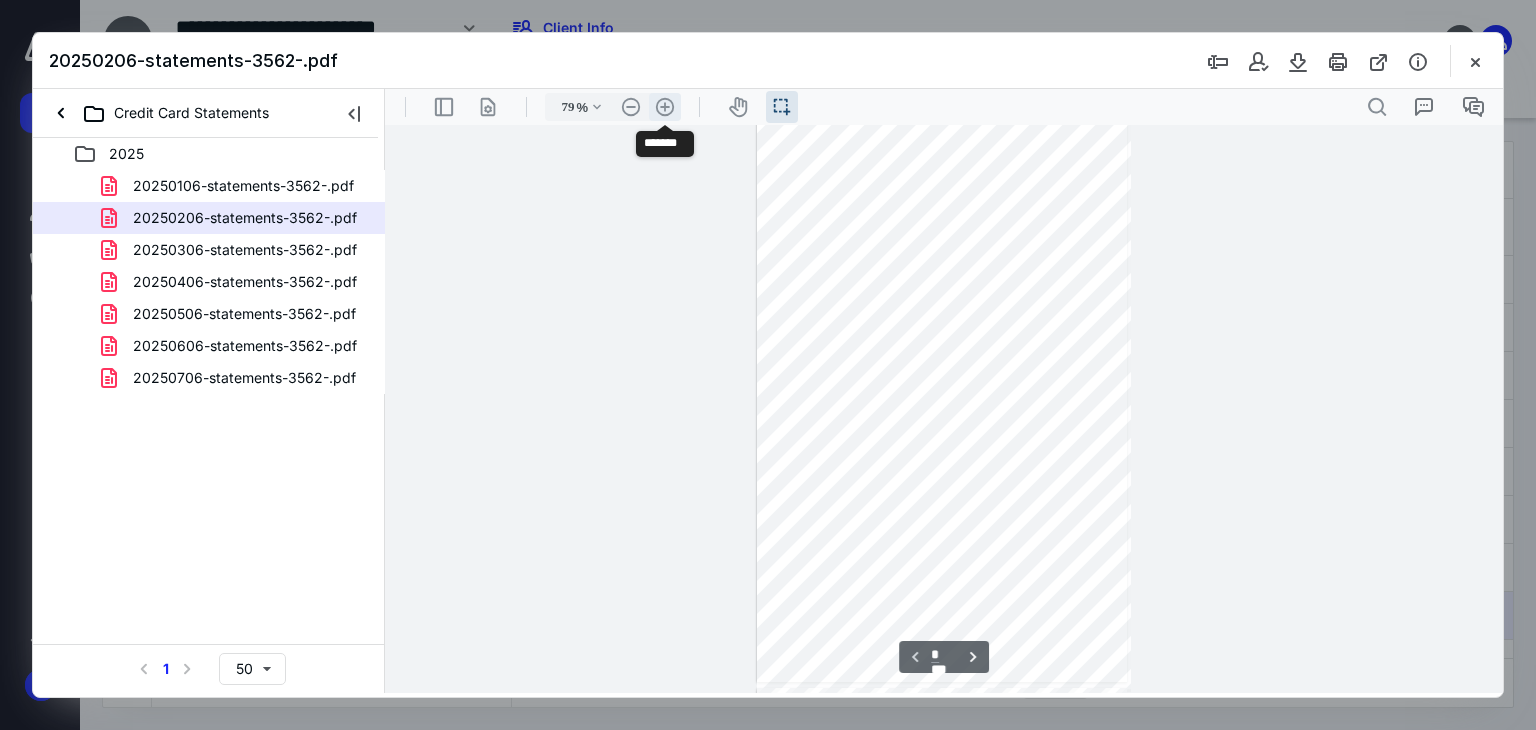 click on ".cls-1{fill:#abb0c4;} icon - header - zoom - in - line" at bounding box center [665, 107] 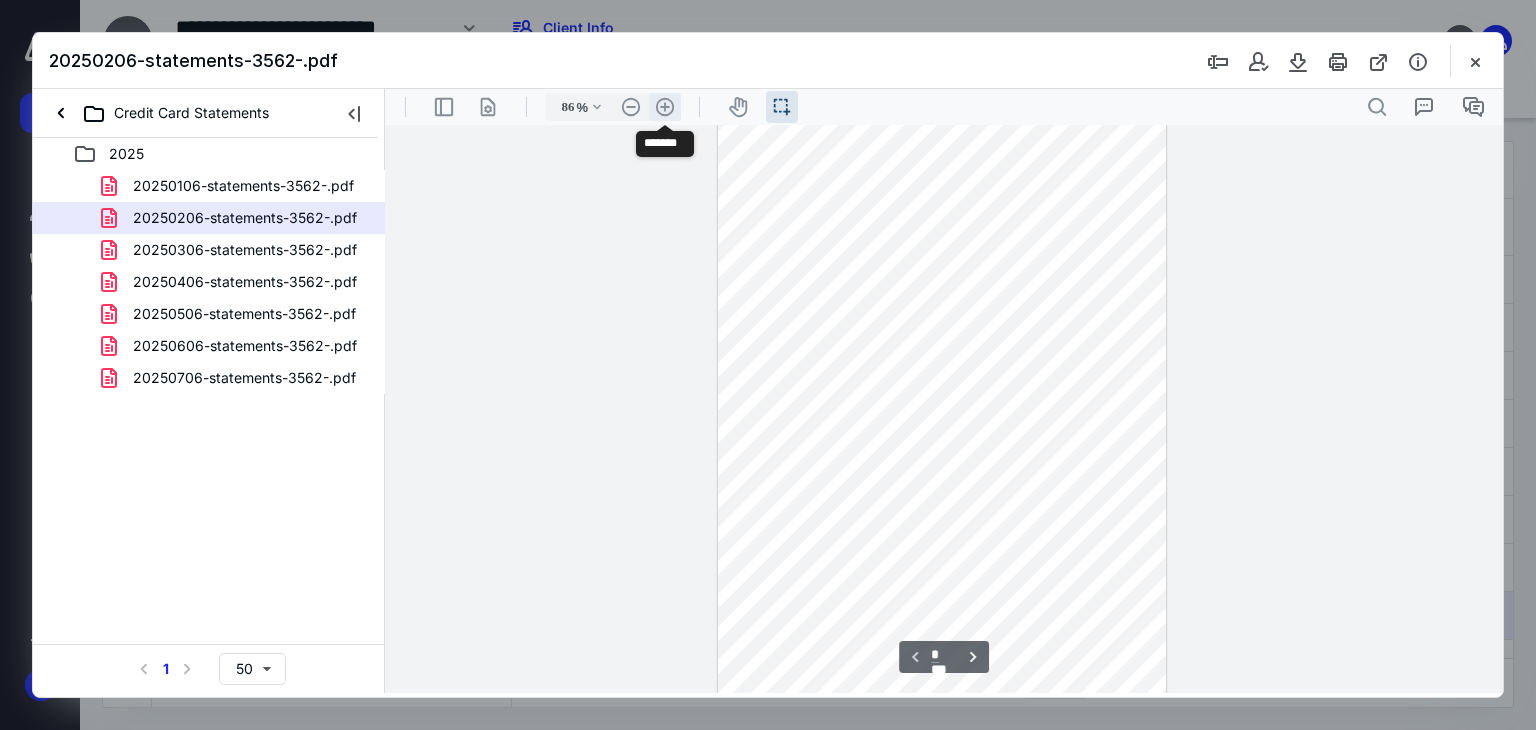 click on ".cls-1{fill:#abb0c4;} icon - header - zoom - in - line" at bounding box center [665, 107] 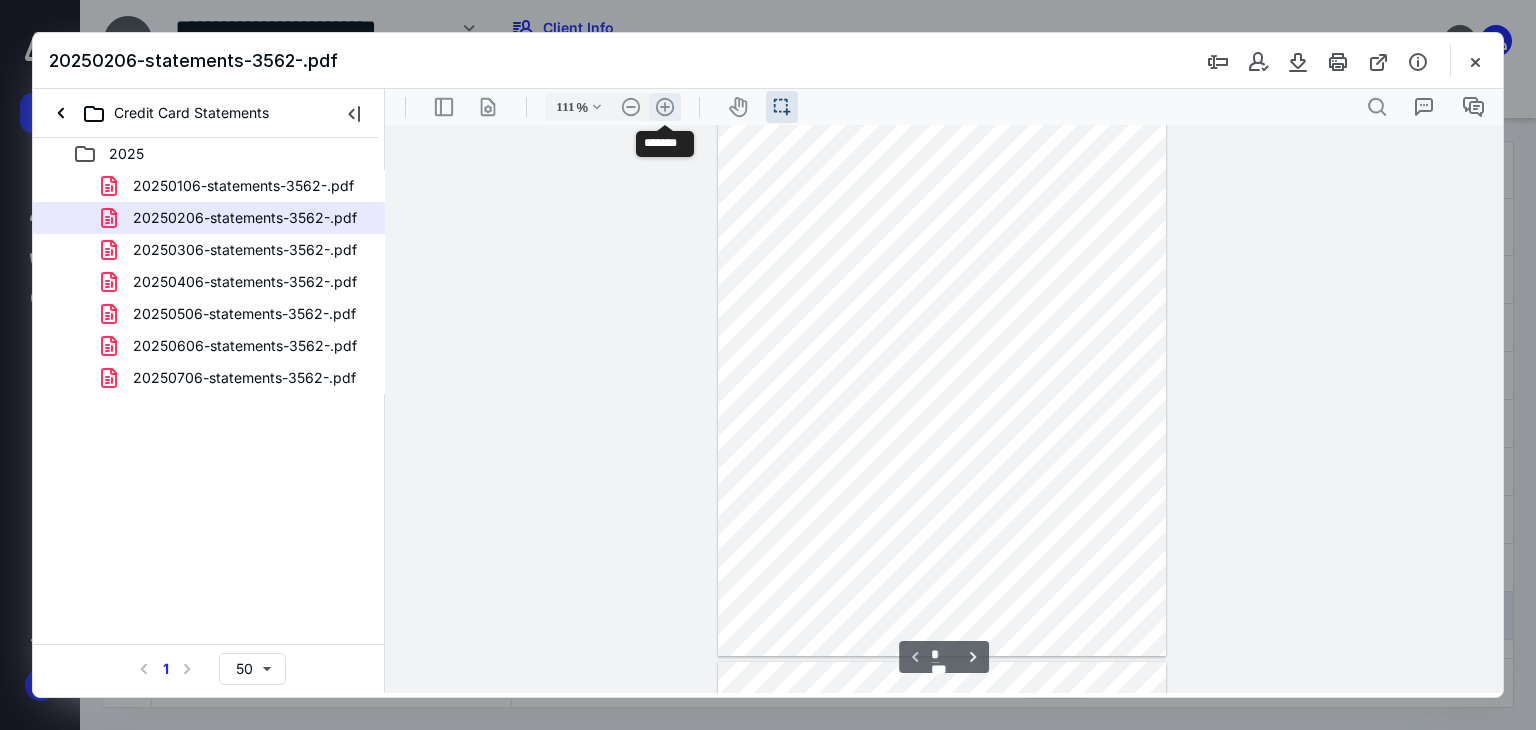 click on ".cls-1{fill:#abb0c4;} icon - header - zoom - in - line" at bounding box center (665, 107) 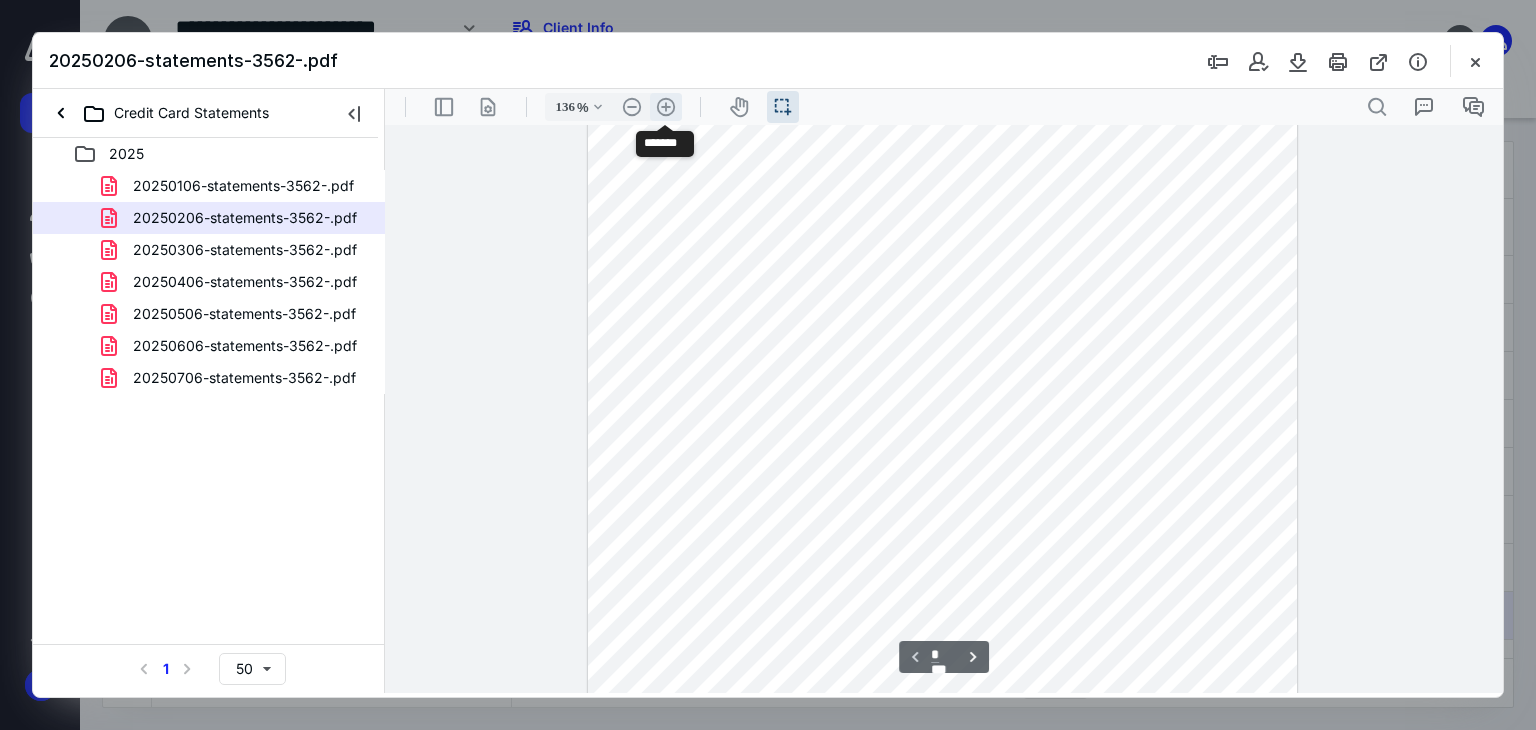 click on ".cls-1{fill:#abb0c4;} icon - header - zoom - in - line" at bounding box center (666, 107) 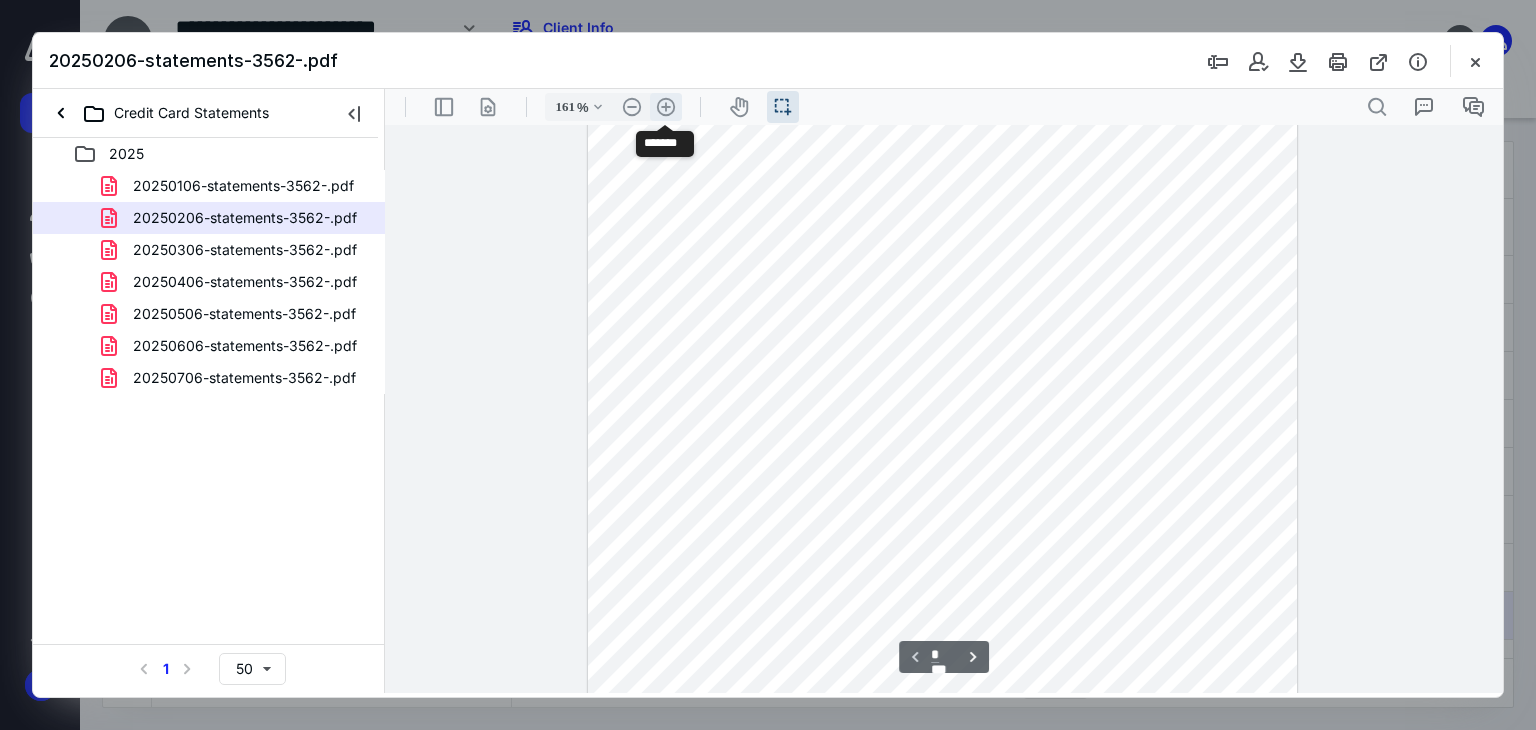 scroll, scrollTop: 609, scrollLeft: 0, axis: vertical 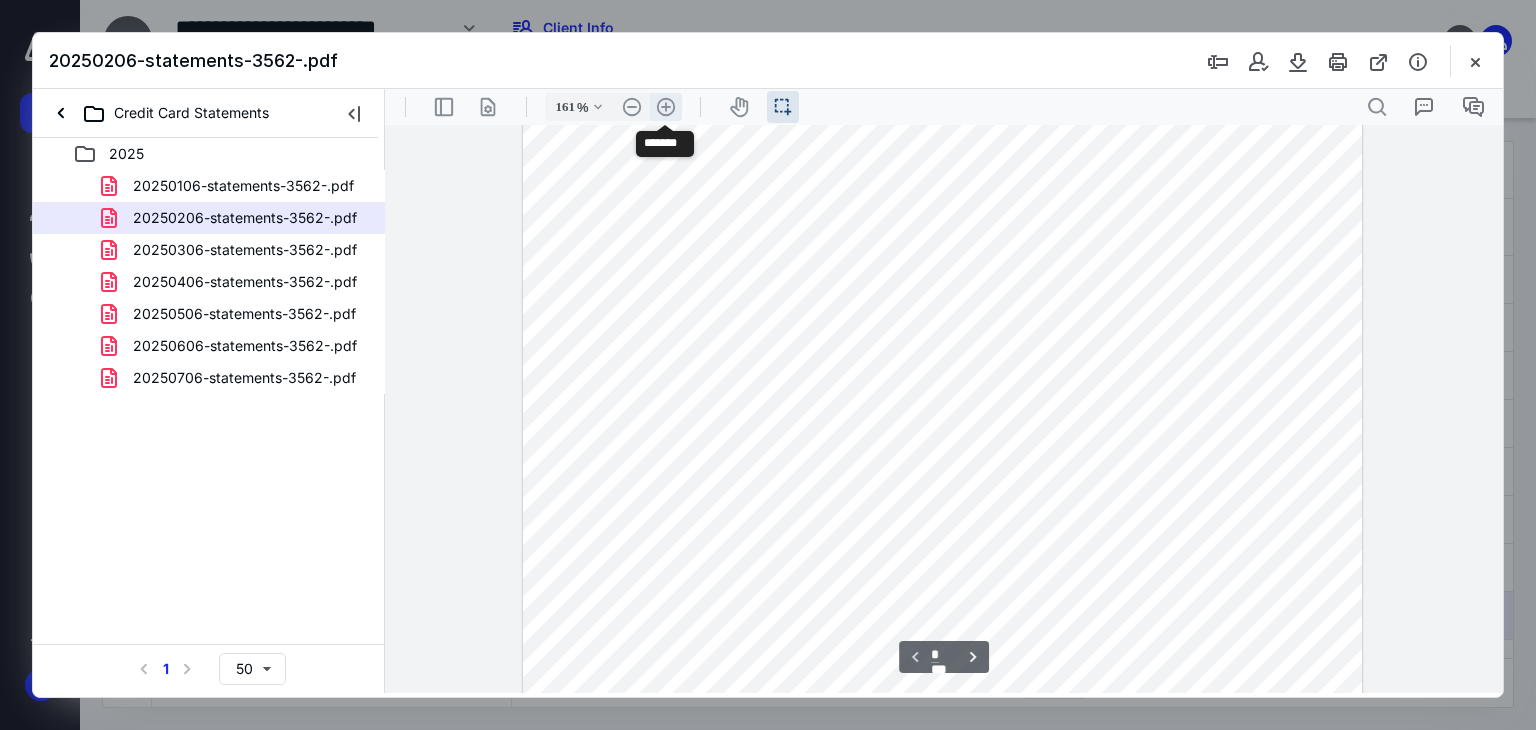 click on ".cls-1{fill:#abb0c4;} icon - header - zoom - in - line" at bounding box center [666, 107] 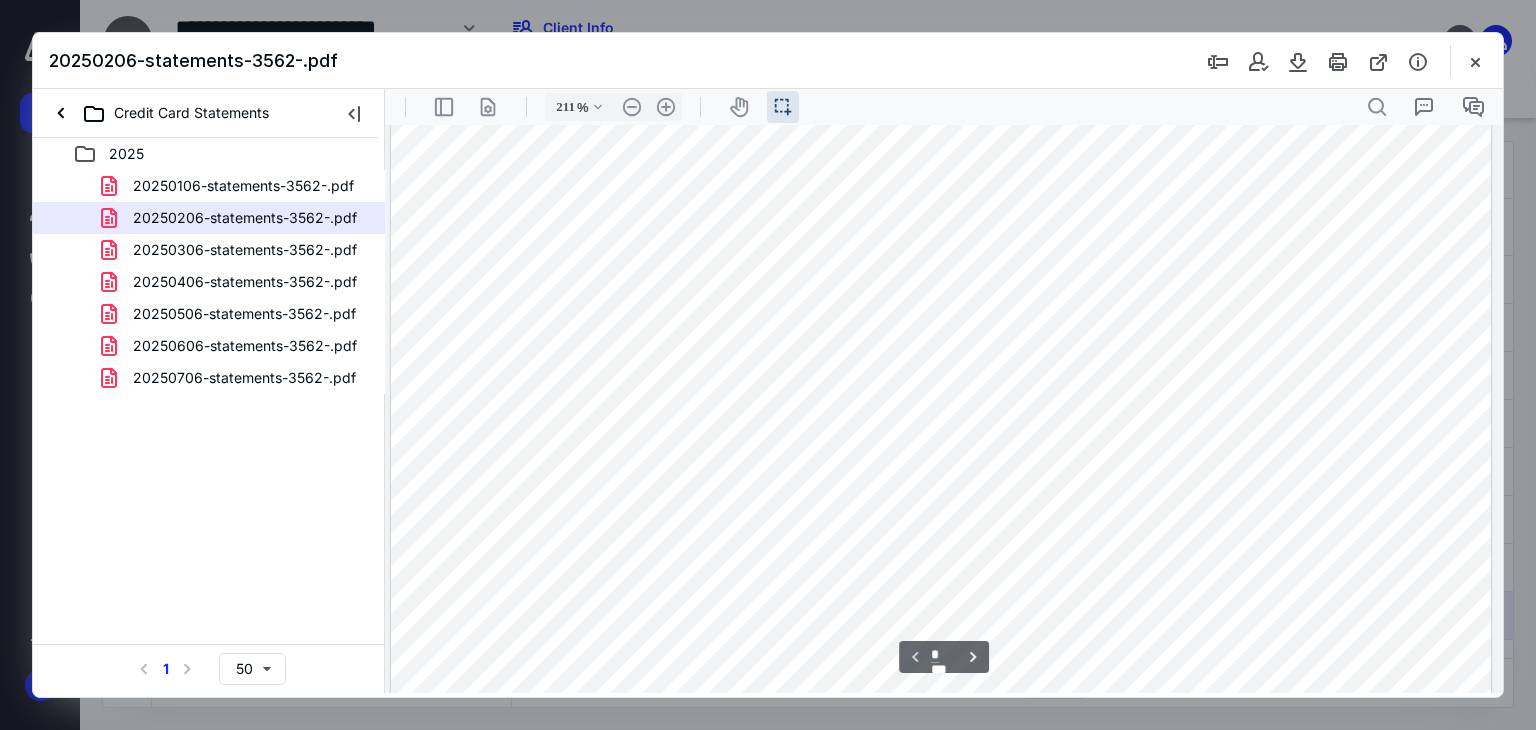 scroll, scrollTop: 464, scrollLeft: 4, axis: both 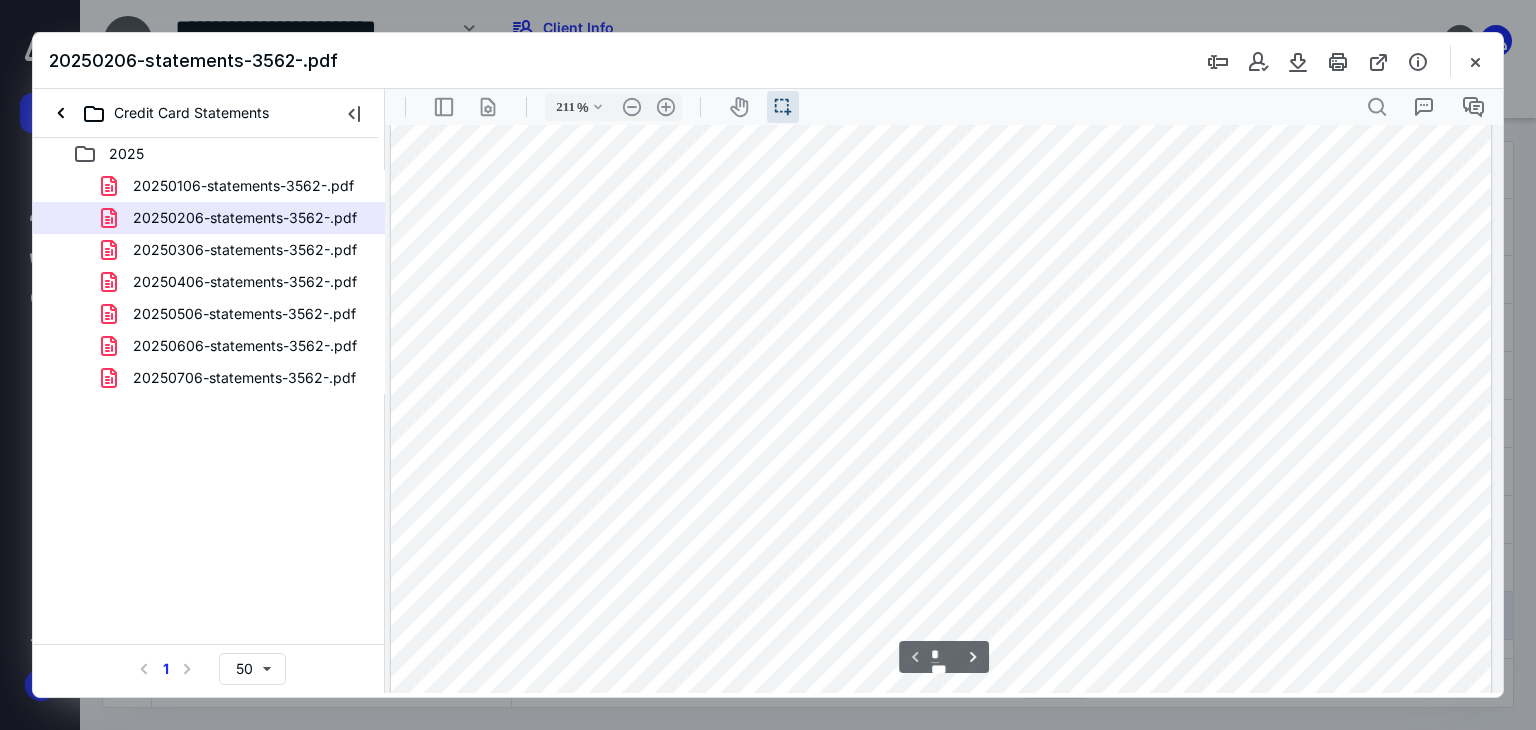 drag, startPoint x: 829, startPoint y: 466, endPoint x: 909, endPoint y: 465, distance: 80.00625 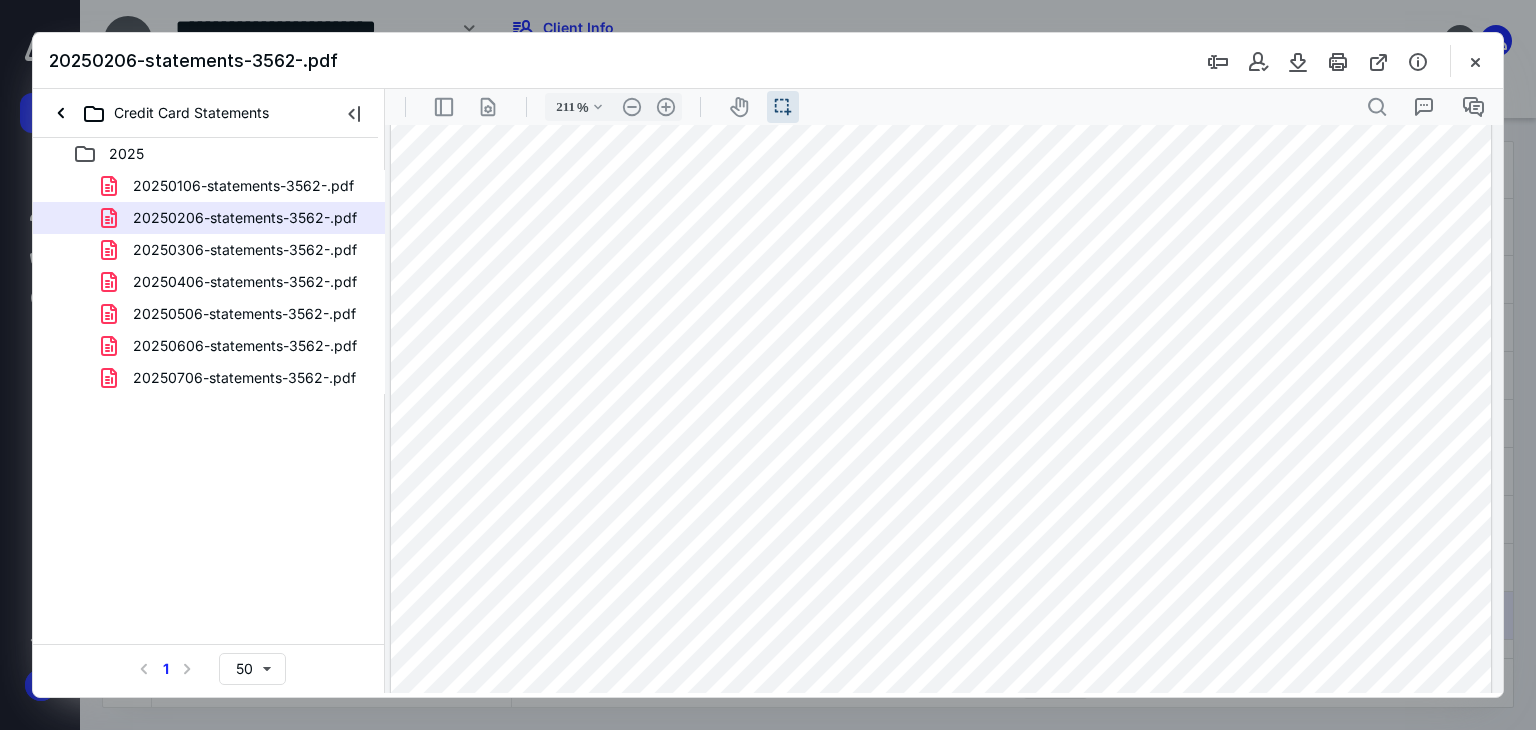 click at bounding box center (941, 732) 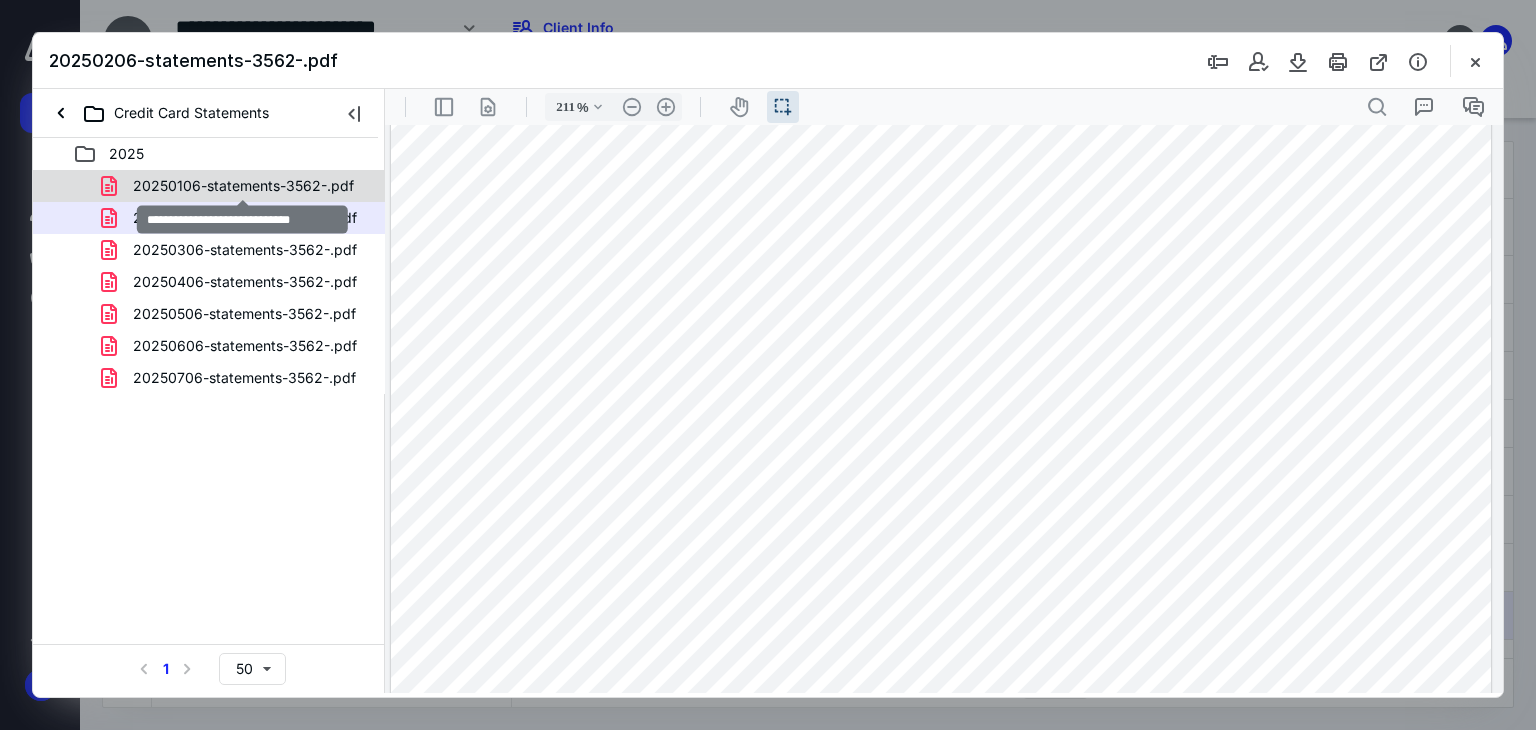 click on "20250106-statements-3562-.pdf" at bounding box center [243, 186] 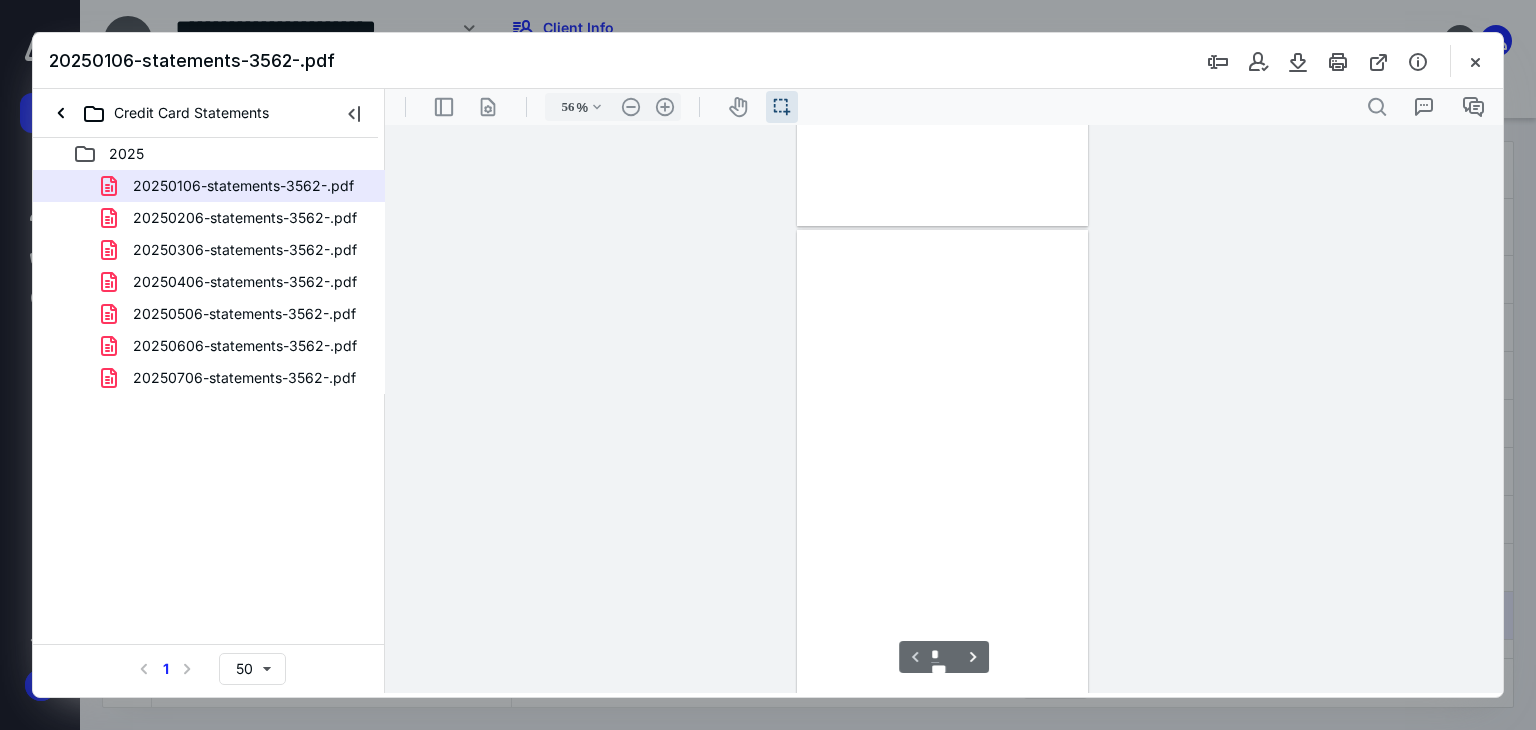 scroll, scrollTop: 38, scrollLeft: 0, axis: vertical 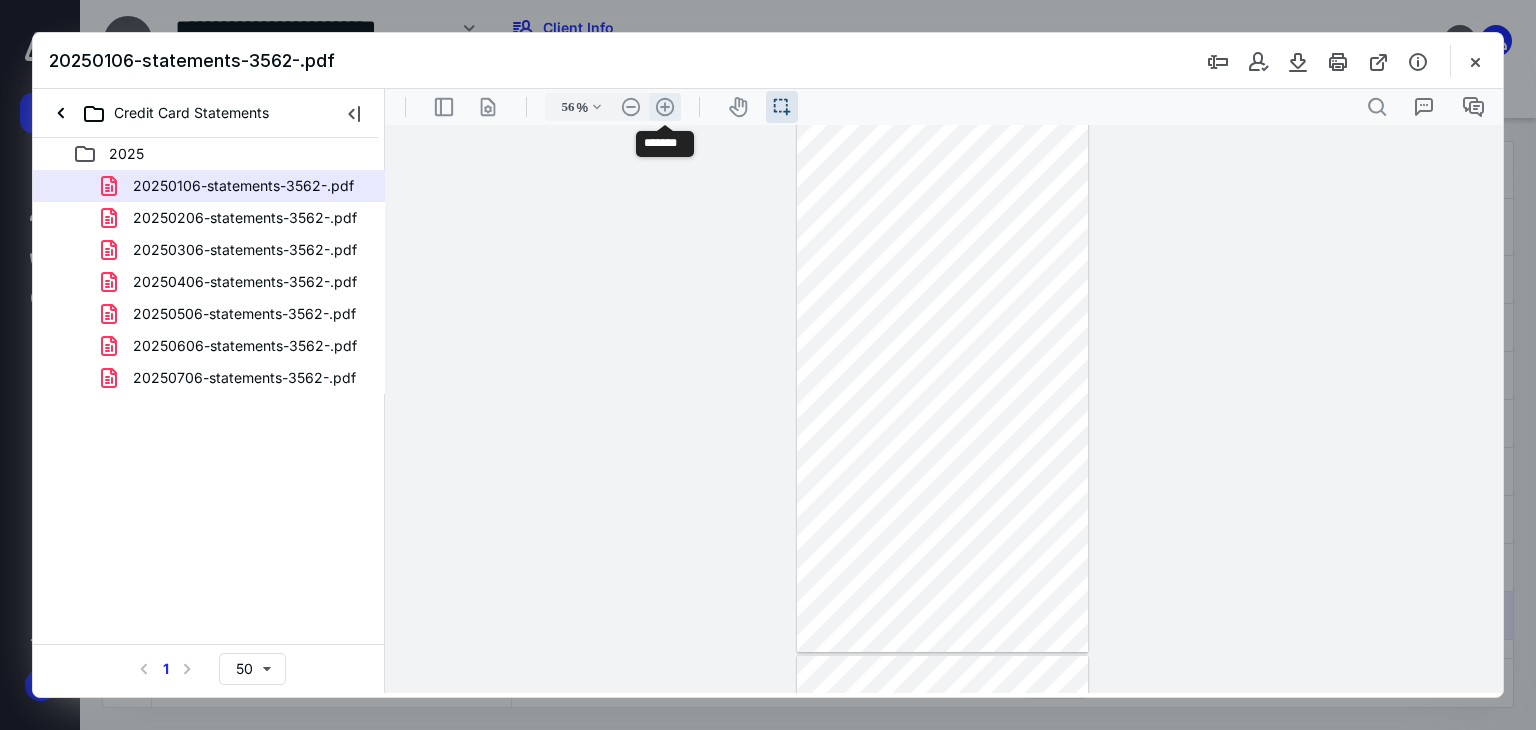 click on ".cls-1{fill:#abb0c4;} icon - header - zoom - in - line" at bounding box center (665, 107) 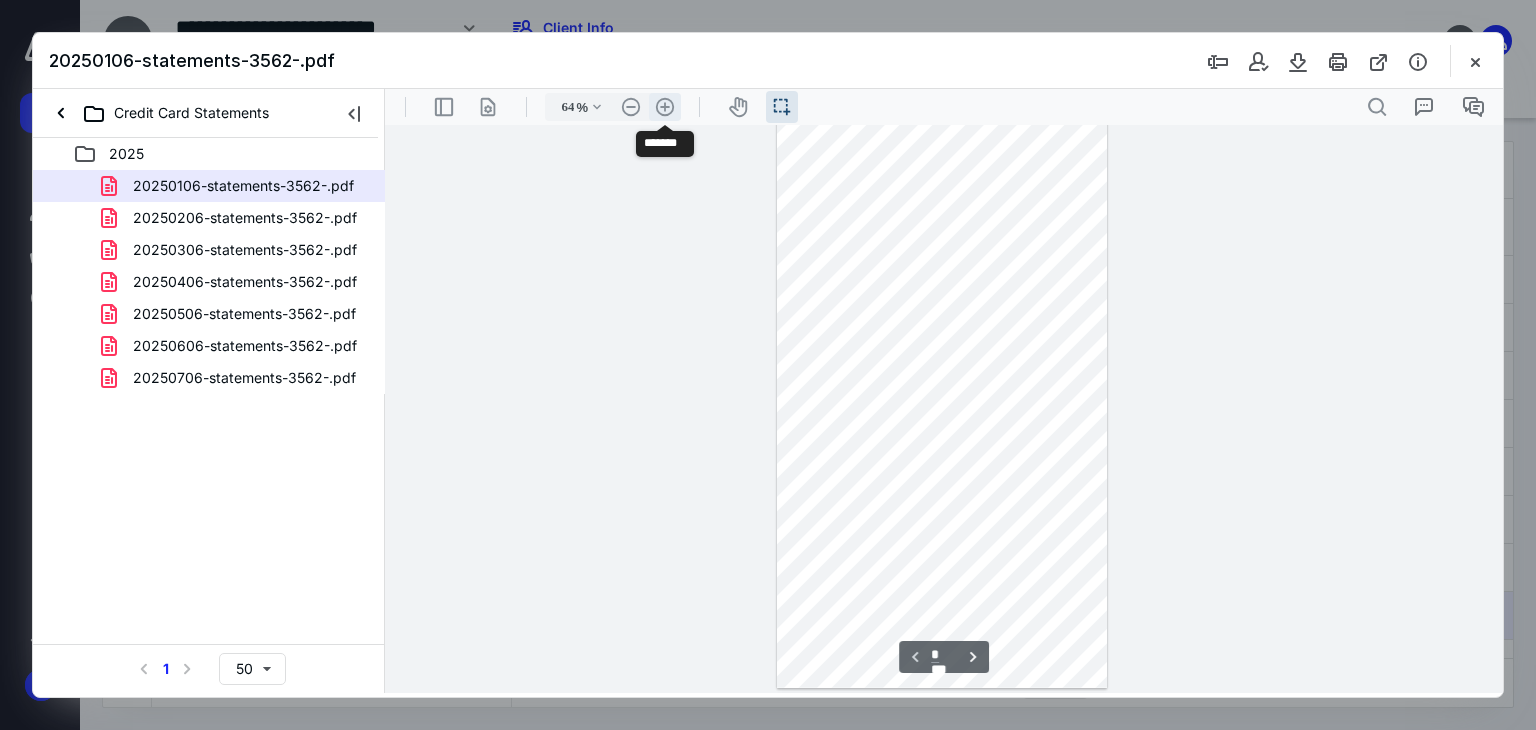 click on ".cls-1{fill:#abb0c4;} icon - header - zoom - in - line" at bounding box center (665, 107) 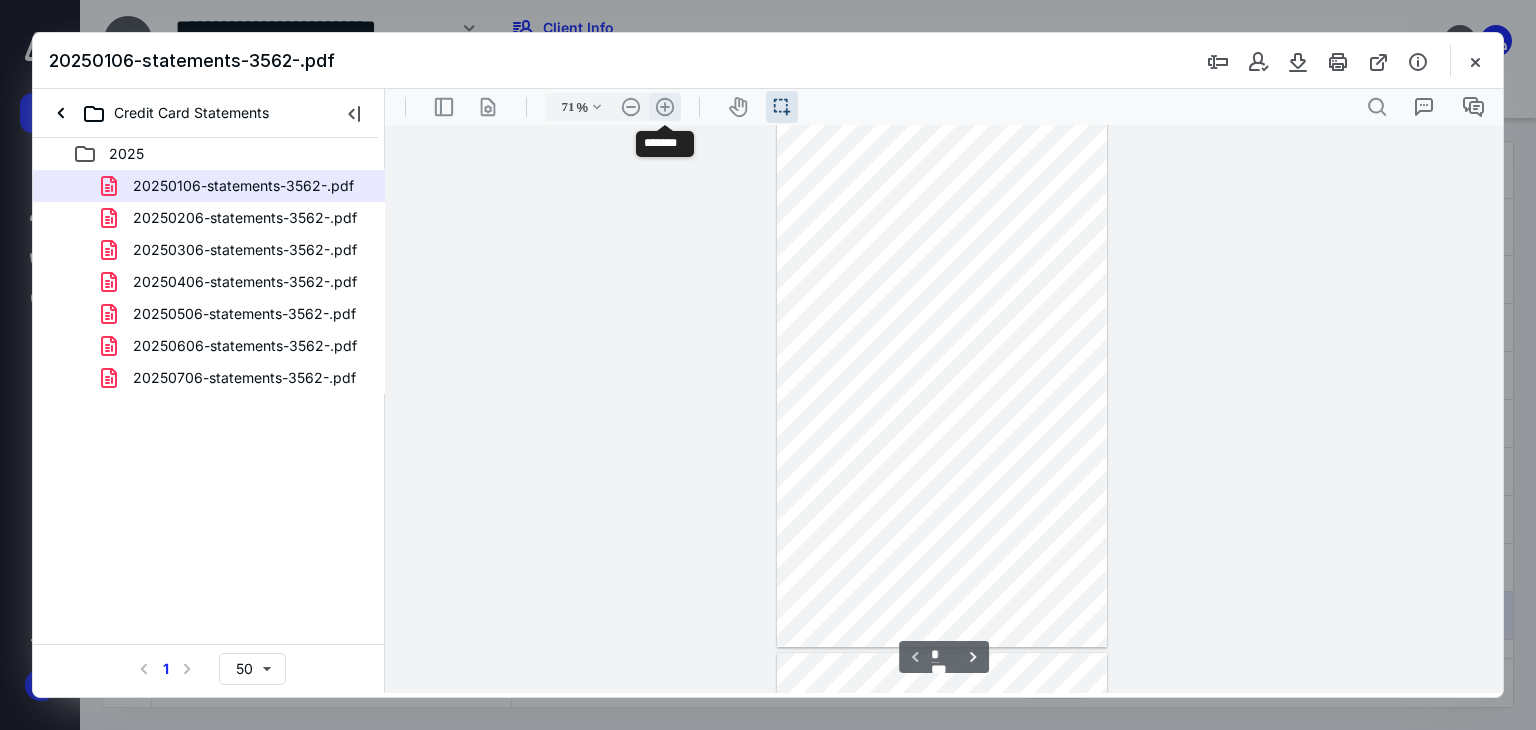 click on ".cls-1{fill:#abb0c4;} icon - header - zoom - in - line" at bounding box center (665, 107) 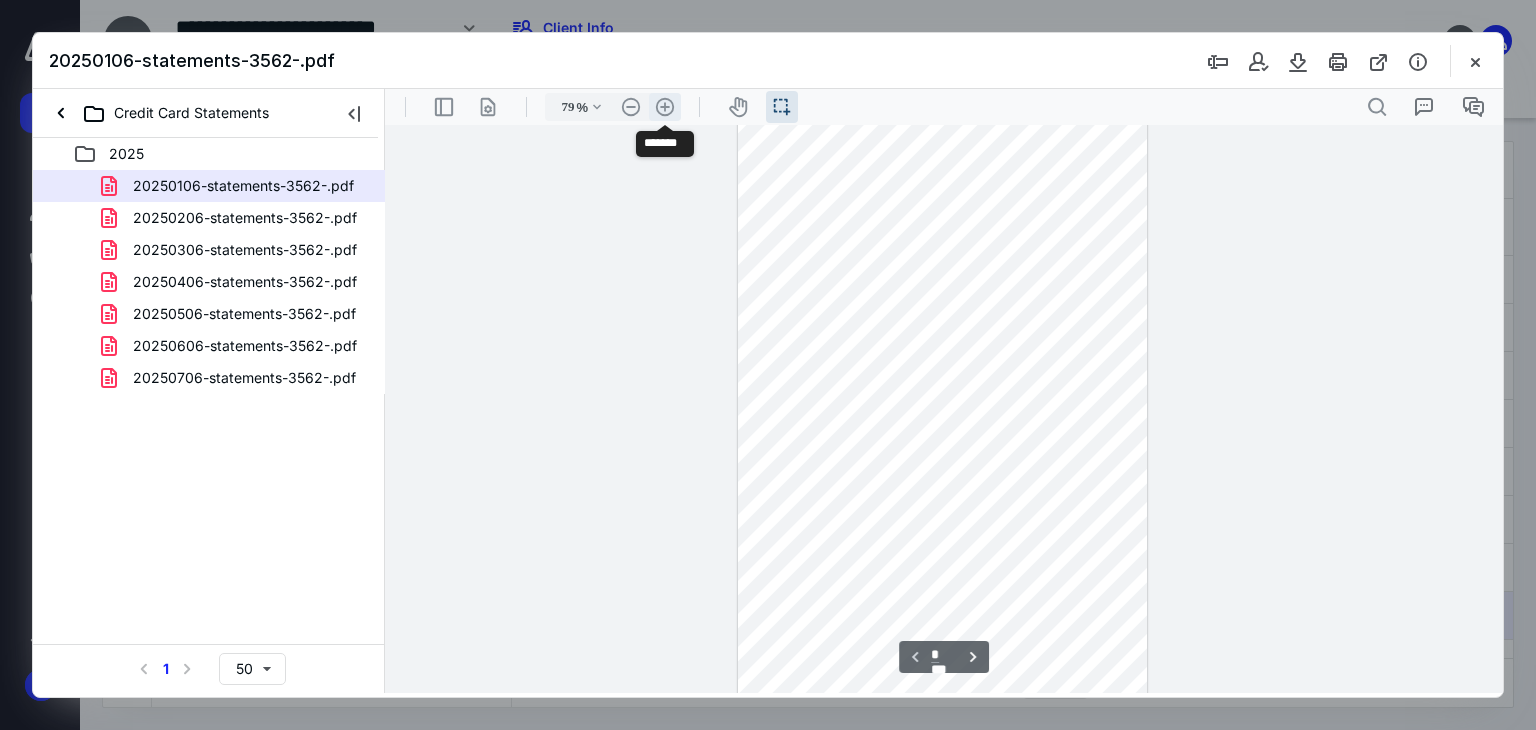 click on ".cls-1{fill:#abb0c4;} icon - header - zoom - in - line" at bounding box center (665, 107) 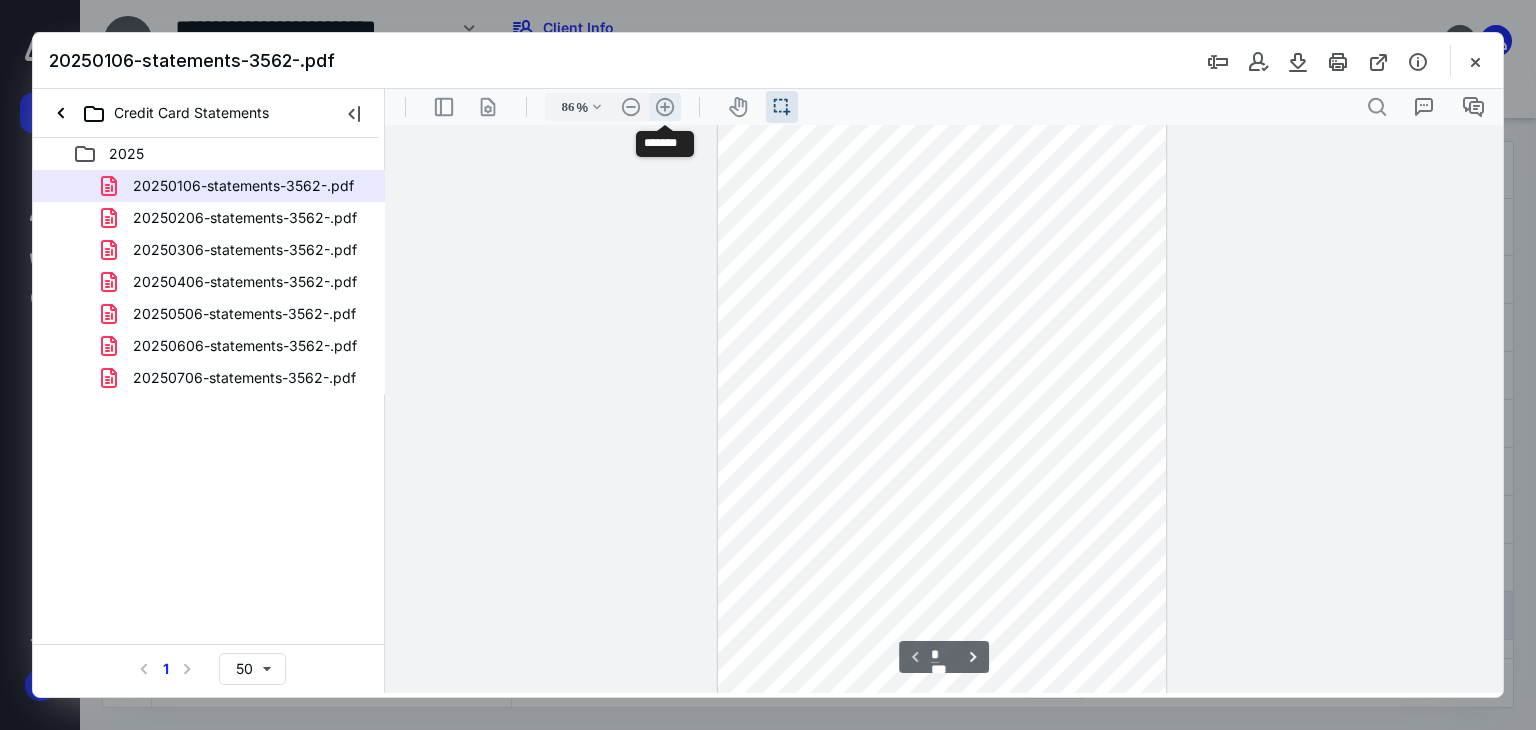 click on ".cls-1{fill:#abb0c4;} icon - header - zoom - in - line" at bounding box center [665, 107] 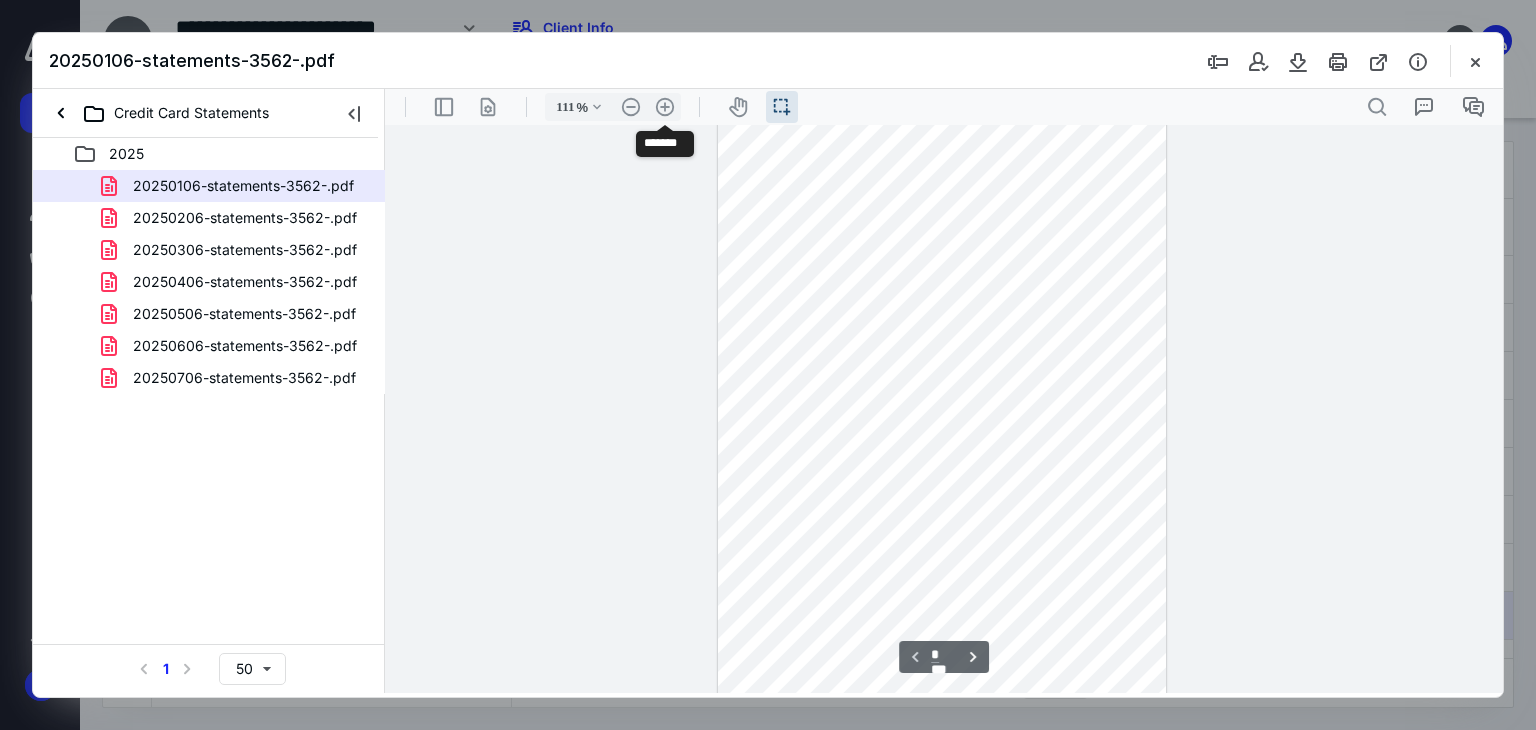 scroll, scrollTop: 337, scrollLeft: 0, axis: vertical 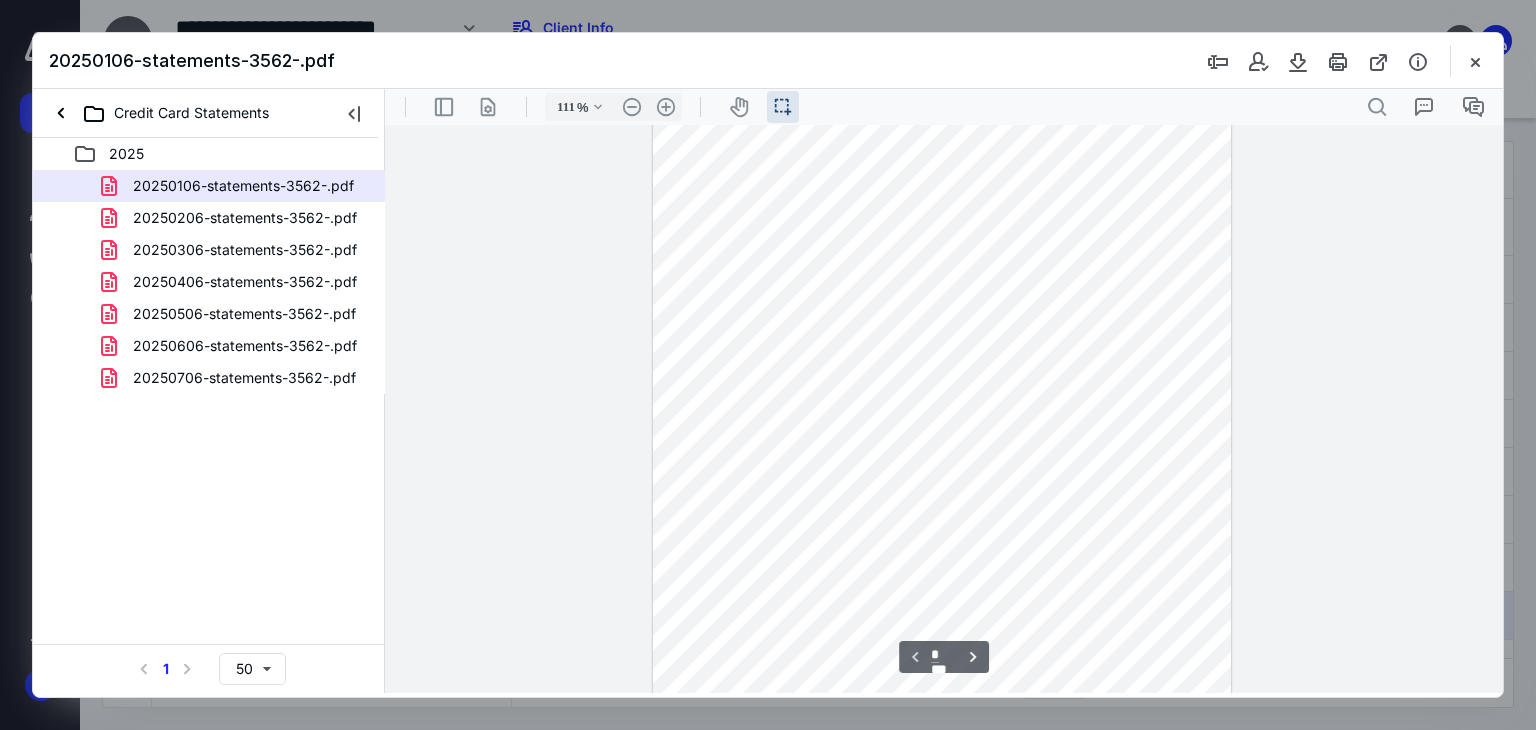 drag, startPoint x: 882, startPoint y: 210, endPoint x: 925, endPoint y: 212, distance: 43.046486 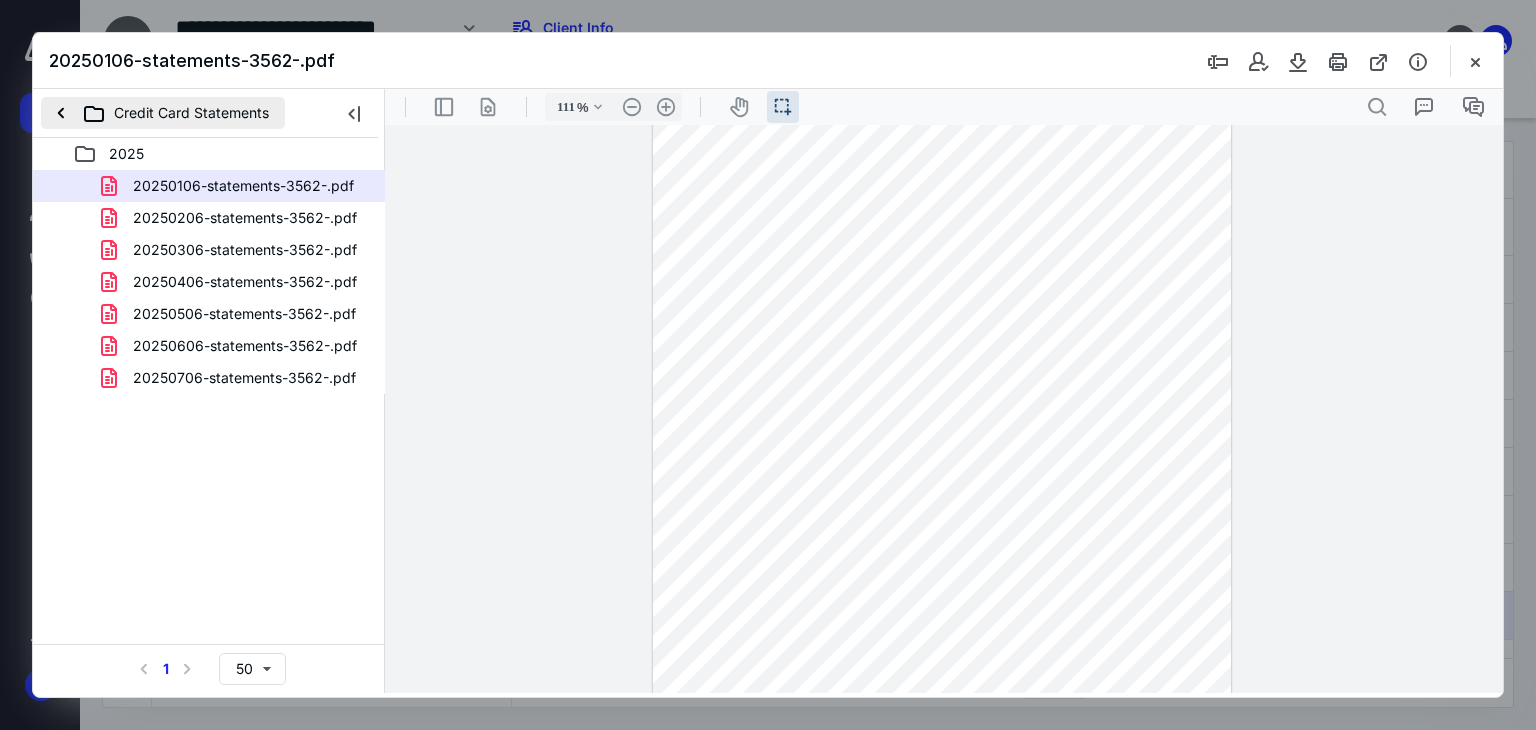 click on "Credit Card Statements" at bounding box center [163, 113] 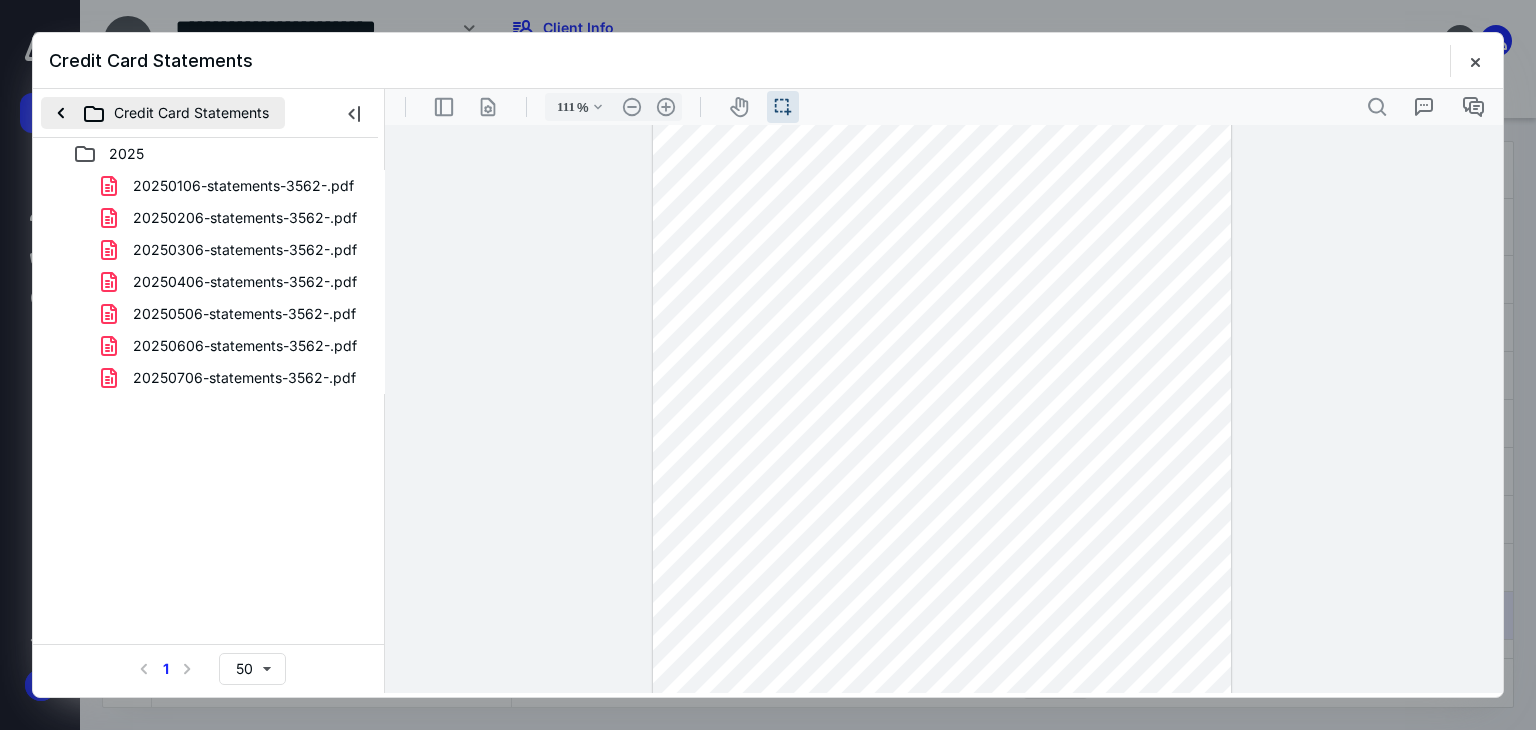 click on "Credit Card Statements" at bounding box center (163, 113) 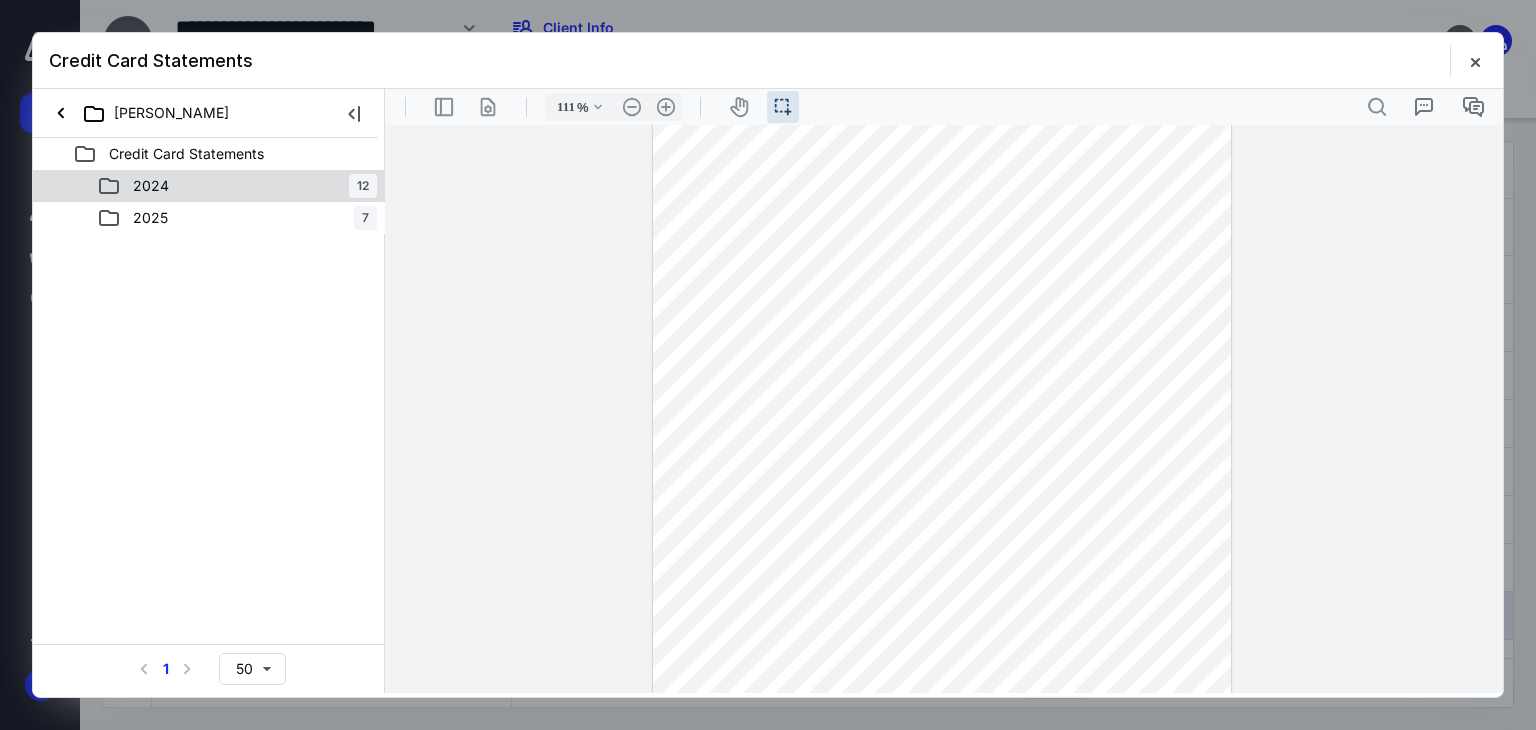 click on "2024" at bounding box center [139, 186] 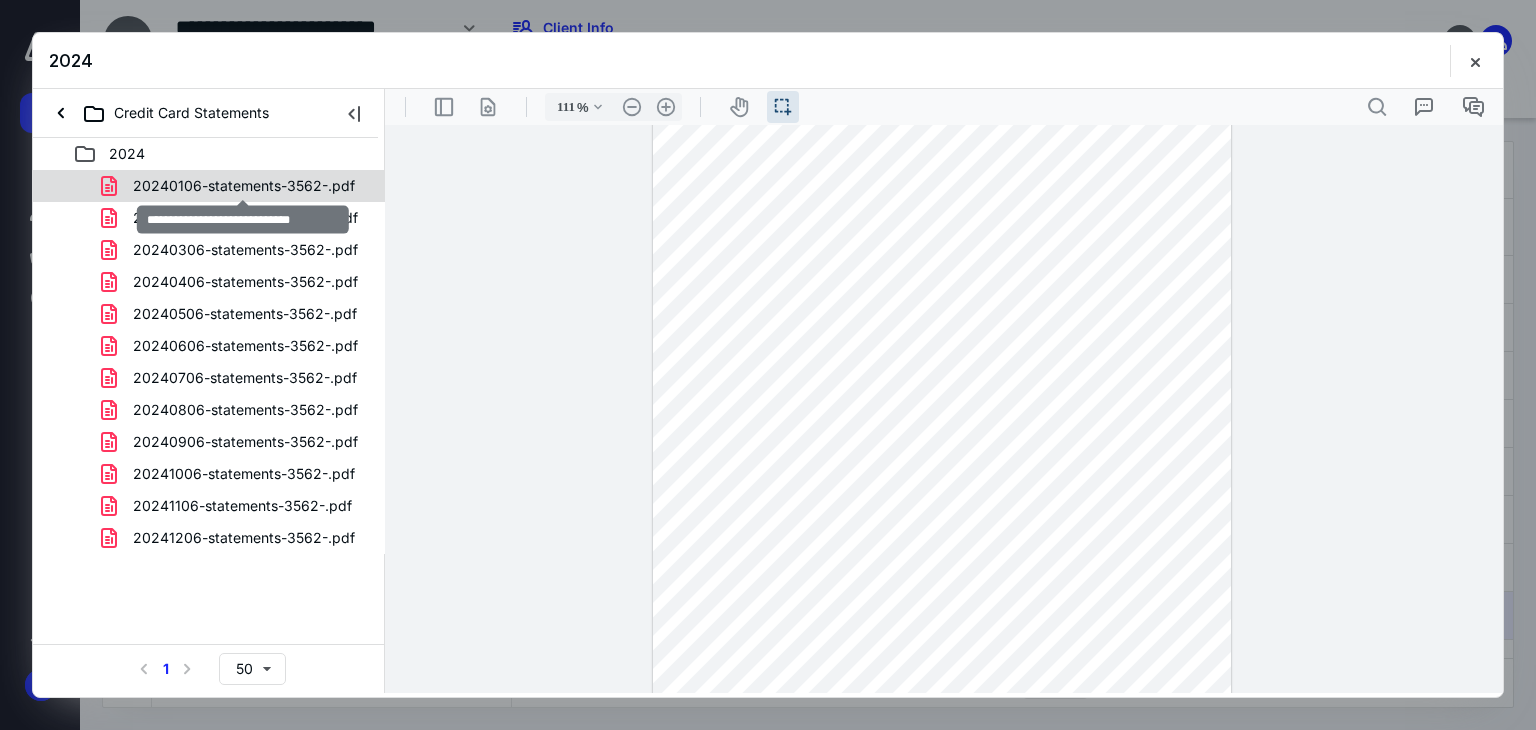 click on "20240106-statements-3562-.pdf" at bounding box center (244, 186) 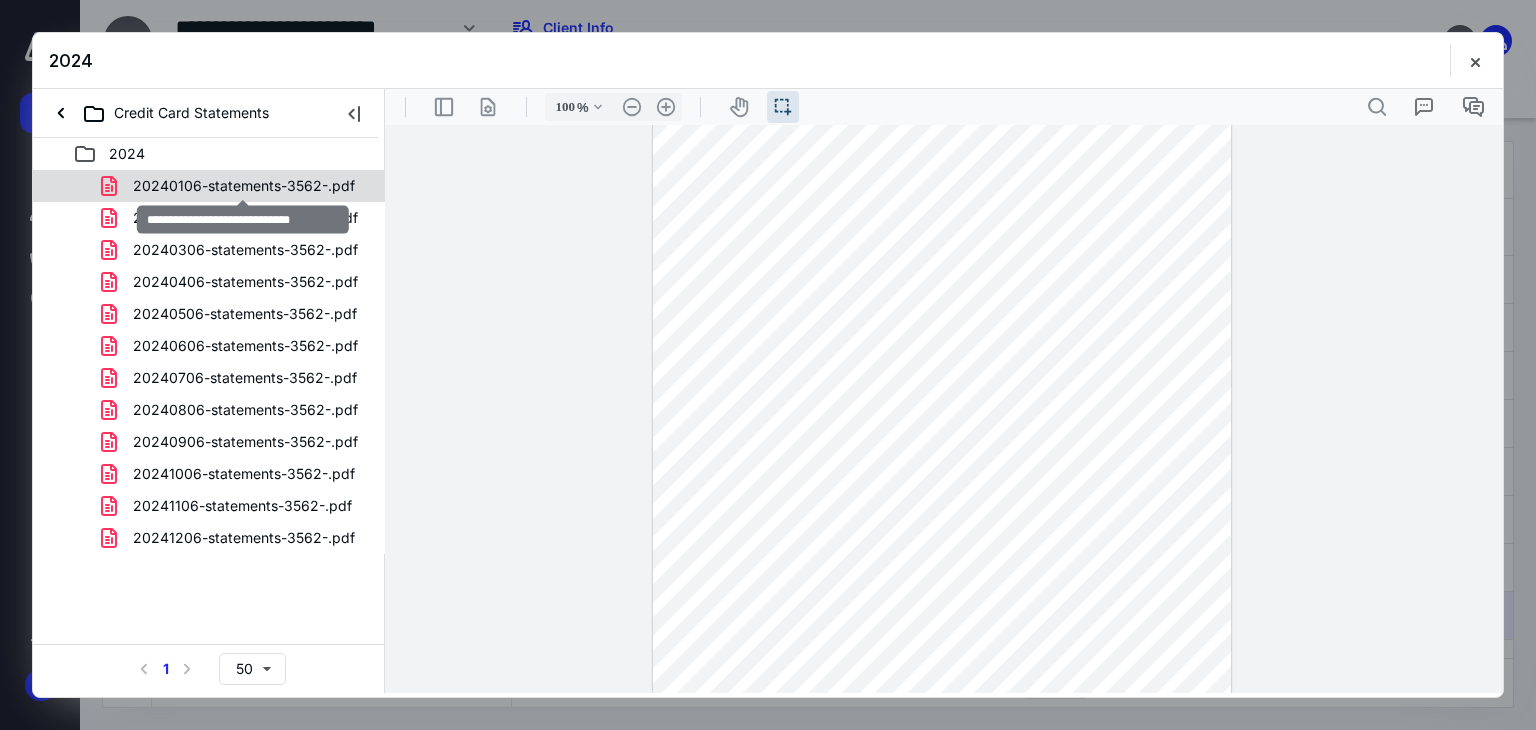click on "20240106-statements-3562-.pdf 20240206-statements-3562-.pdf 20240306-statements-3562-.pdf 20240406-statements-3562-.pdf 20240506-statements-3562-.pdf 20240606-statements-3562-.pdf 20240706-statements-3562-.pdf 20240806-statements-3562-.pdf 20240906-statements-3562-.pdf 20241006-statements-3562-.pdf 20241106-statements-3562-.pdf 20241206-statements-3562-.pdf" at bounding box center (209, 362) 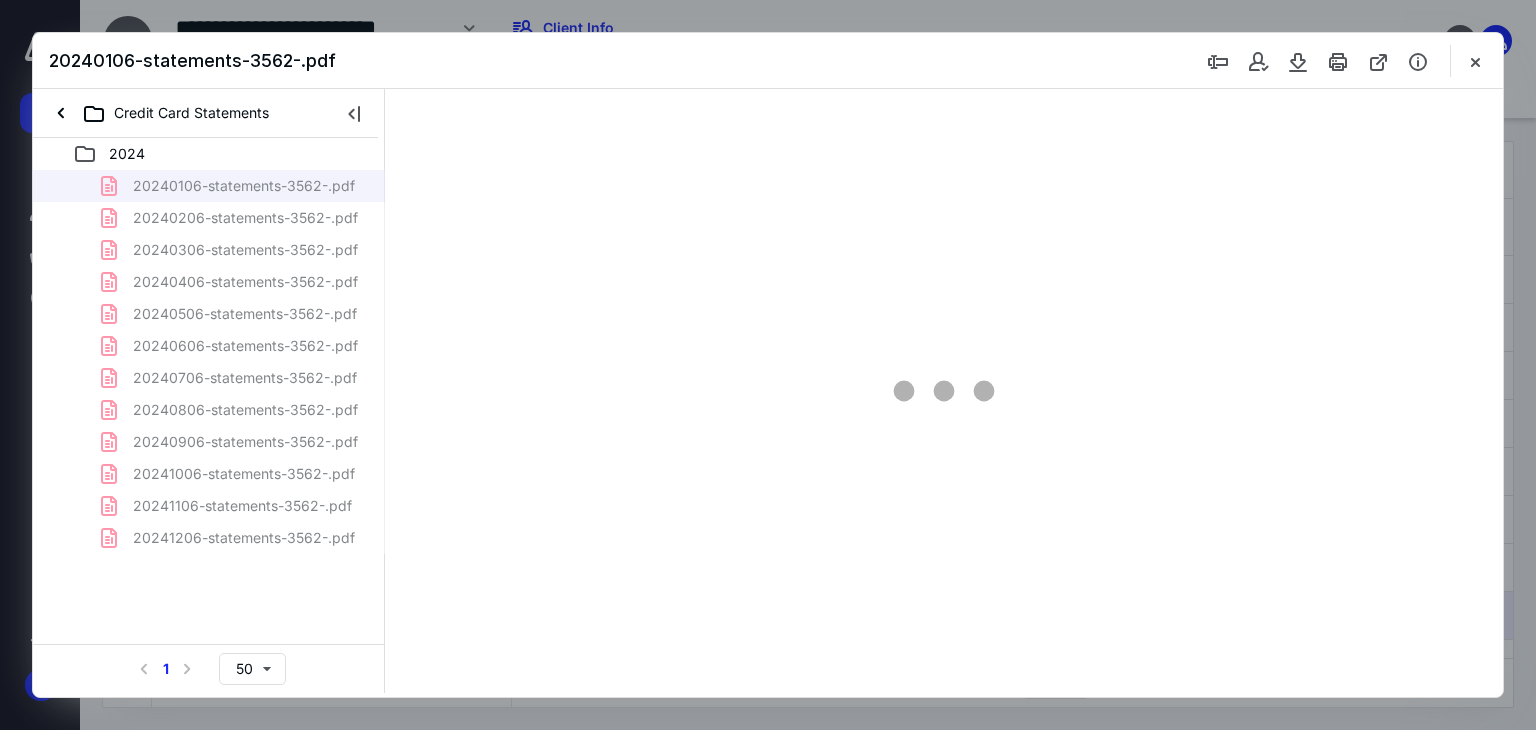 scroll, scrollTop: 38, scrollLeft: 0, axis: vertical 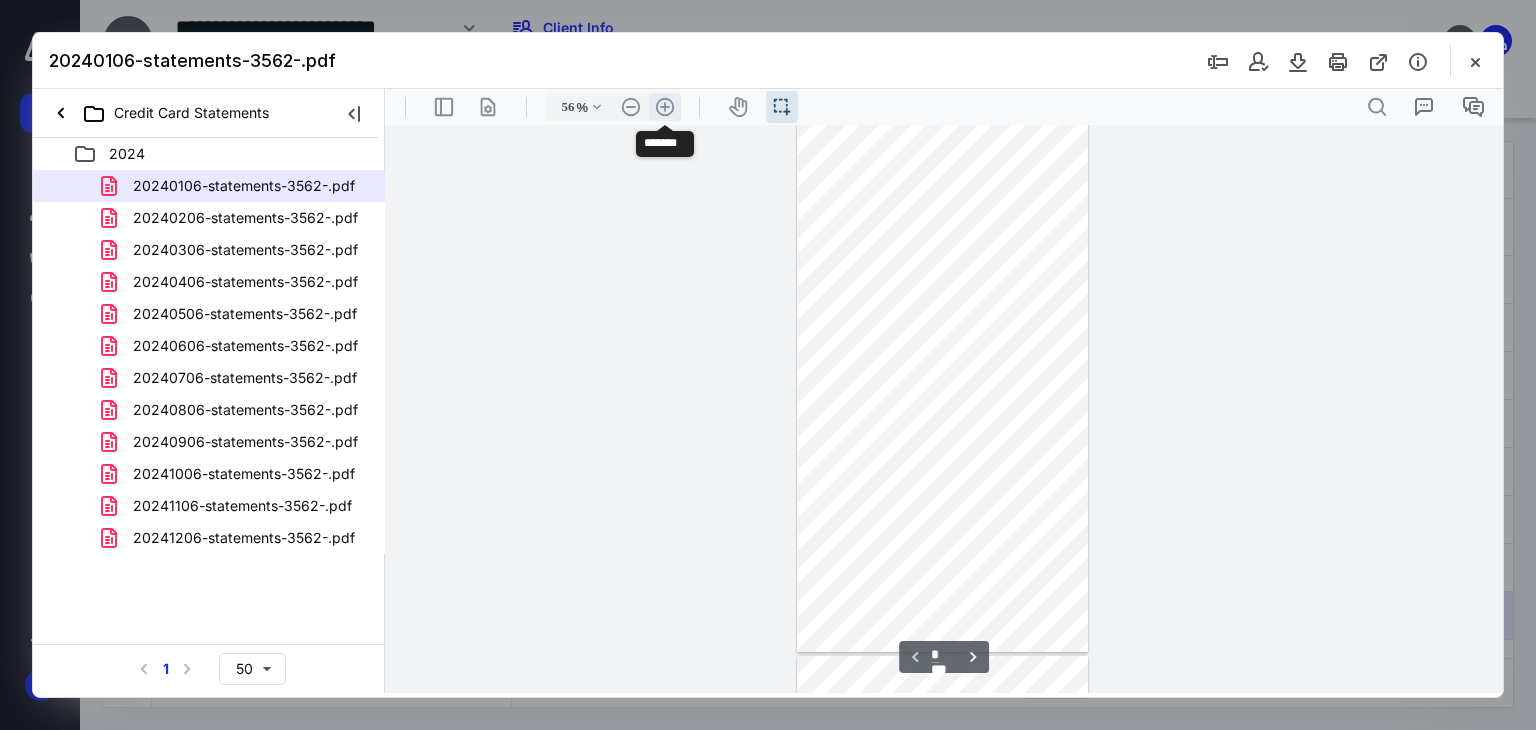 click on ".cls-1{fill:#abb0c4;} icon - header - zoom - in - line" at bounding box center (665, 107) 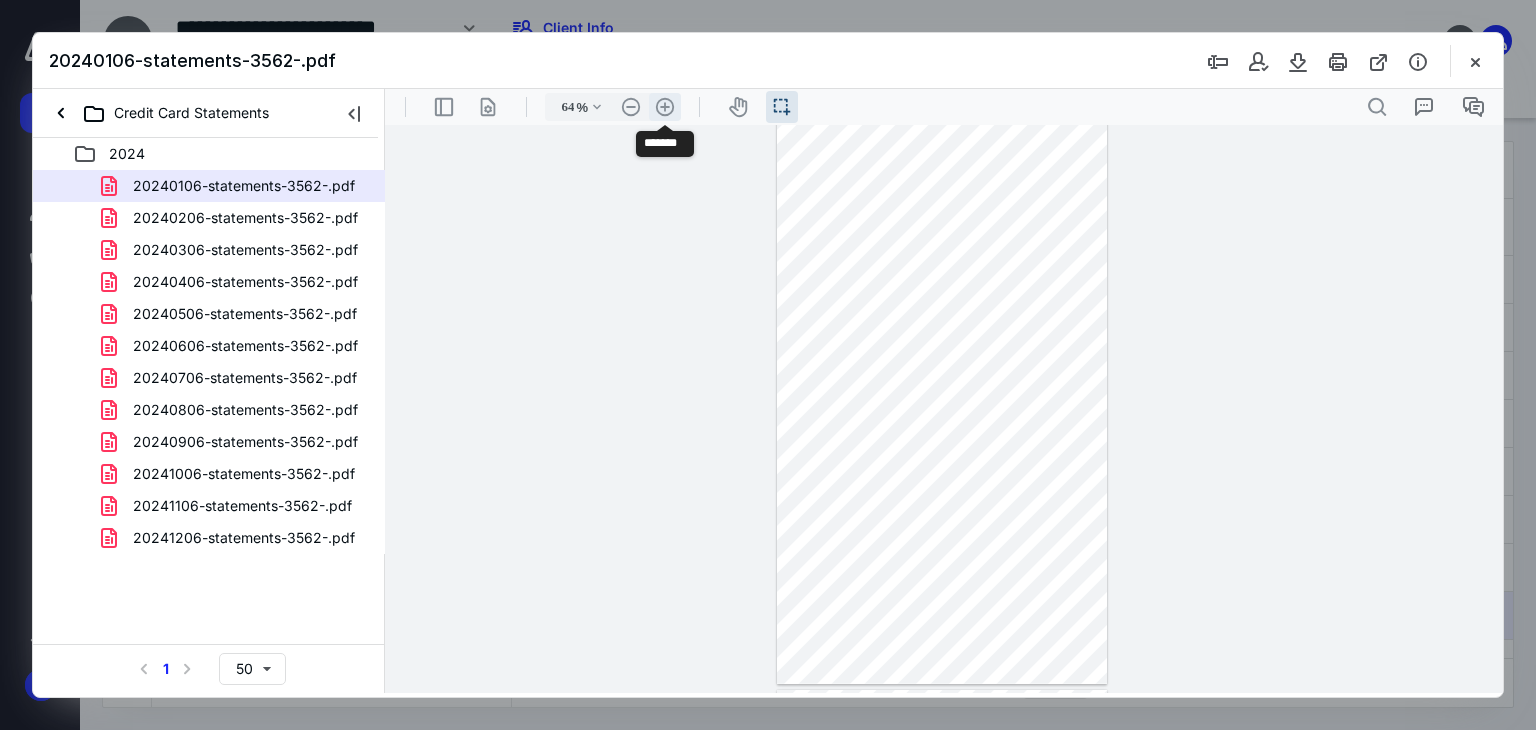 click on ".cls-1{fill:#abb0c4;} icon - header - zoom - in - line" at bounding box center (665, 107) 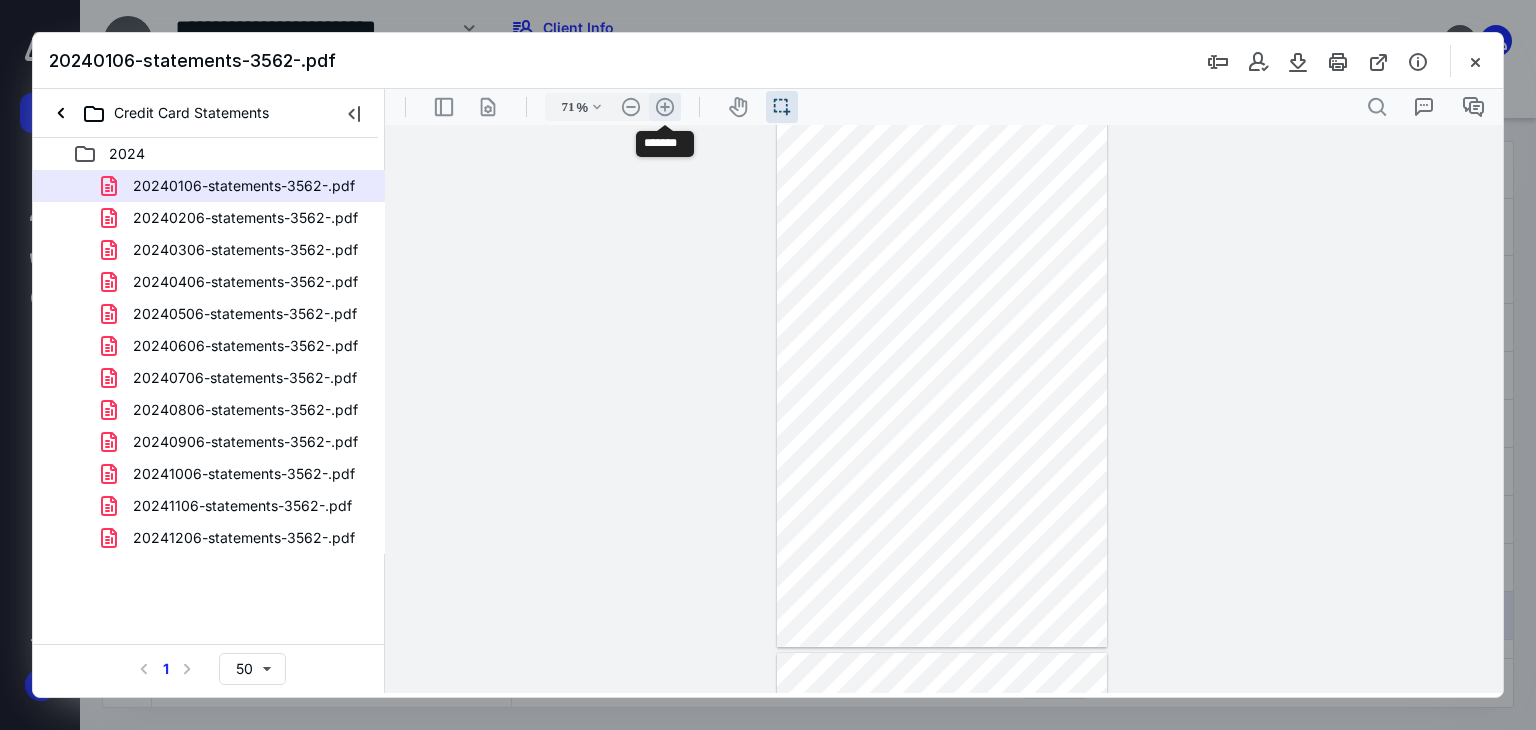 click on ".cls-1{fill:#abb0c4;} icon - header - zoom - in - line" at bounding box center [665, 107] 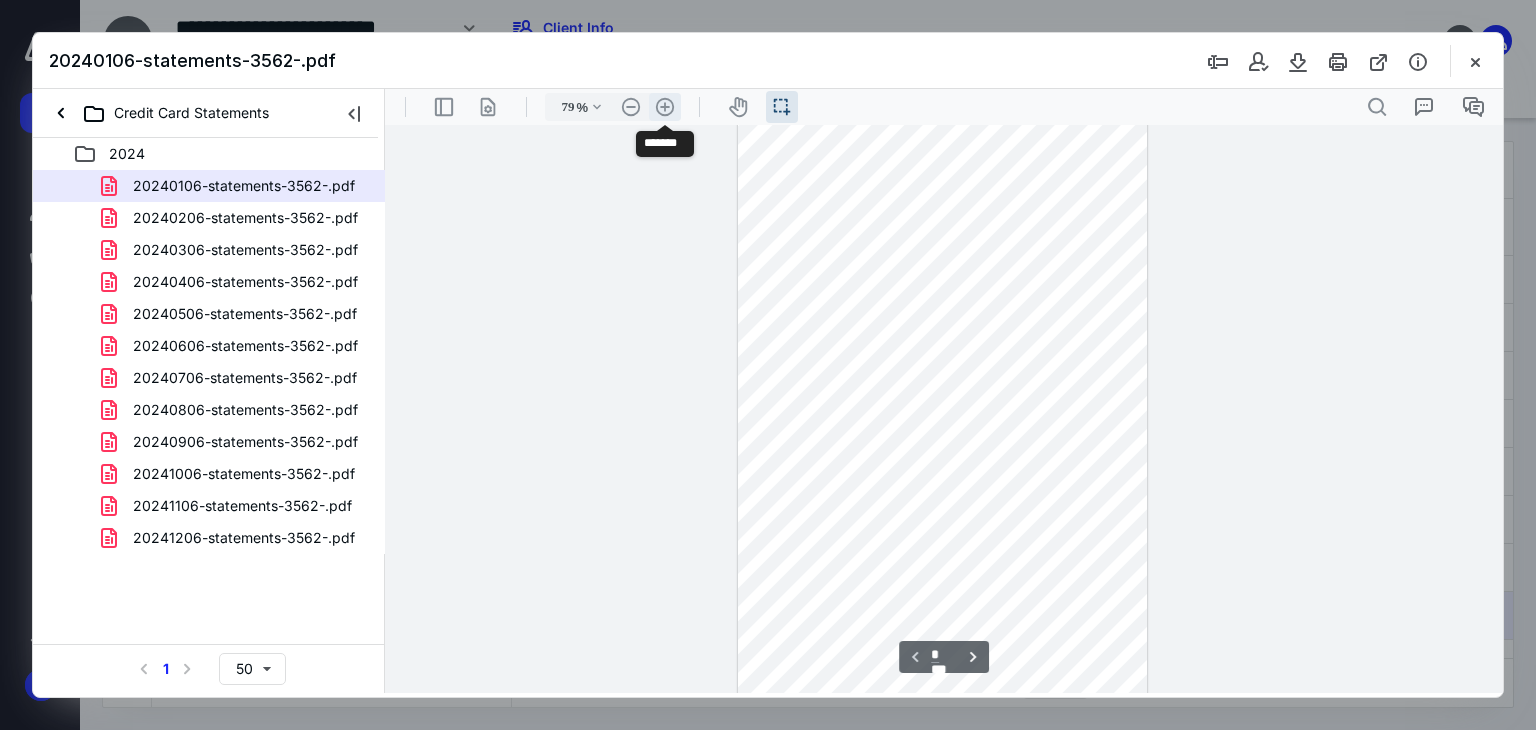 click on ".cls-1{fill:#abb0c4;} icon - header - zoom - in - line" at bounding box center (665, 107) 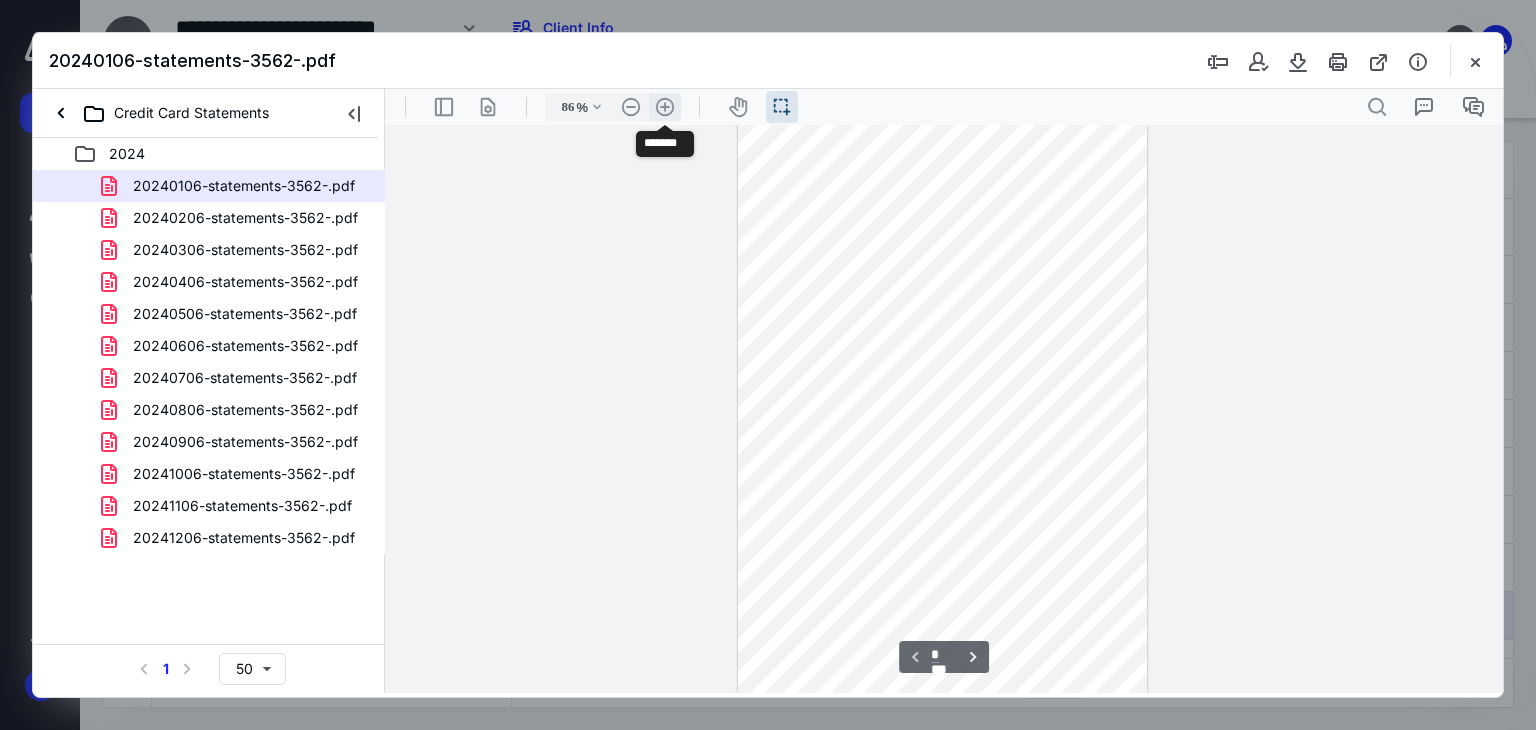 click on ".cls-1{fill:#abb0c4;} icon - header - zoom - in - line" at bounding box center [665, 107] 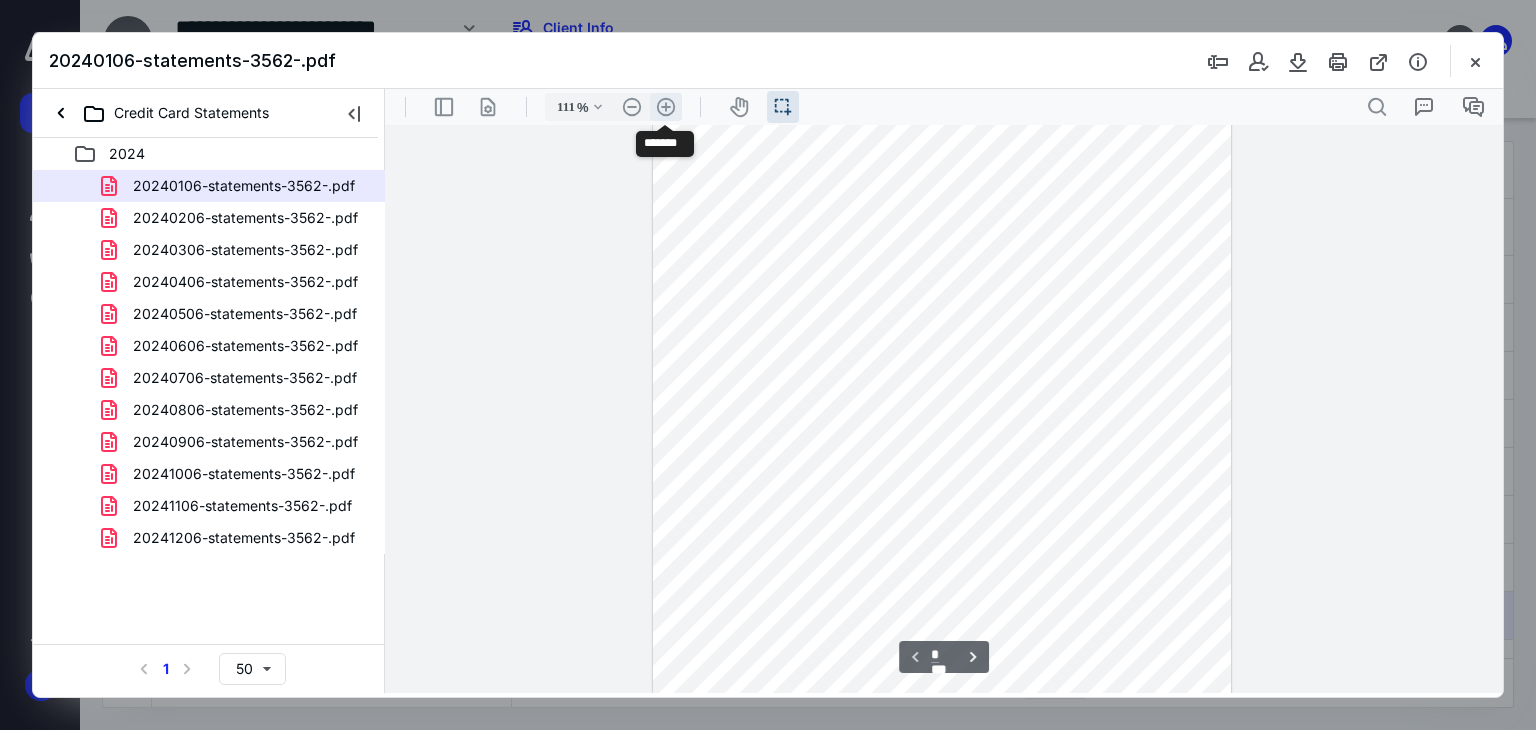 click on ".cls-1{fill:#abb0c4;} icon - header - zoom - in - line" at bounding box center (666, 107) 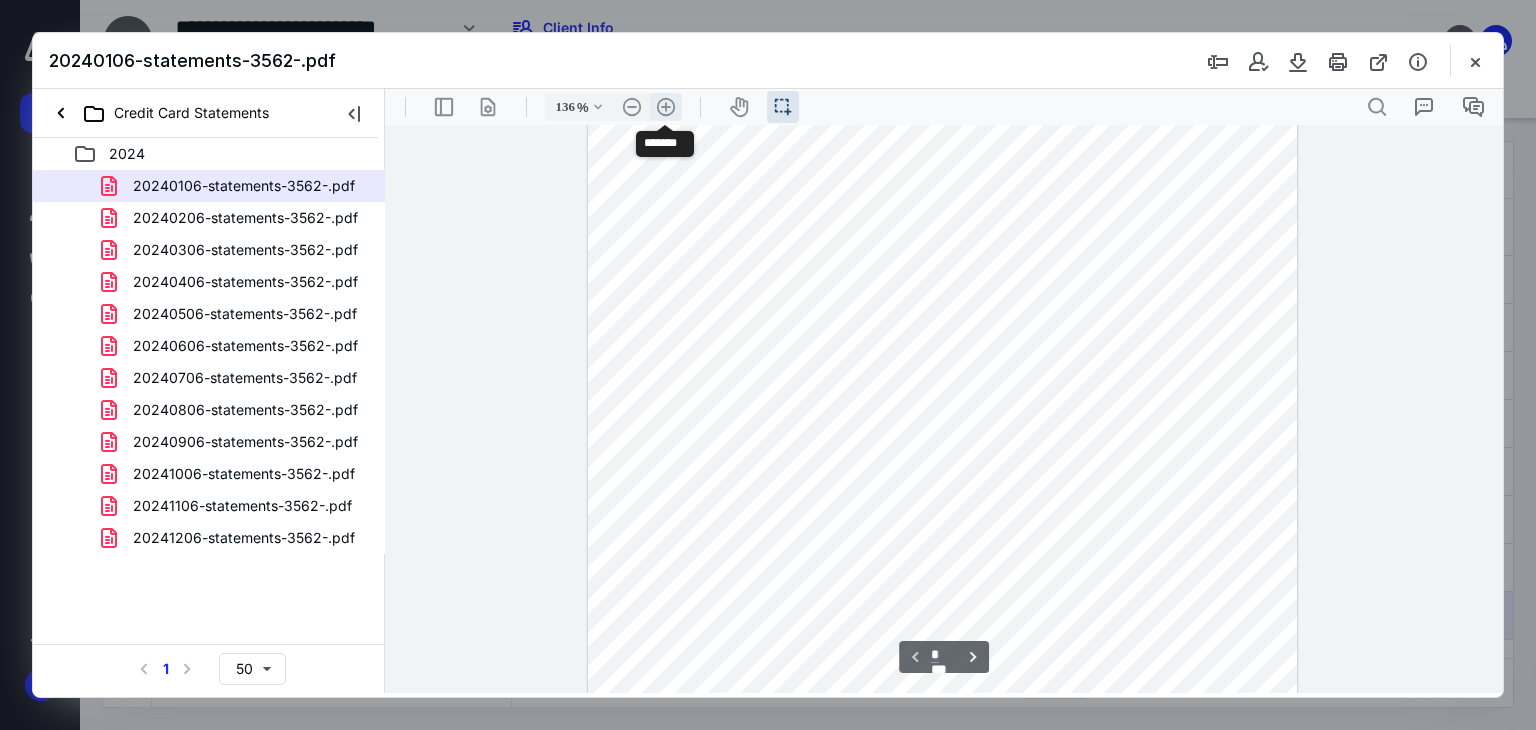 click on ".cls-1{fill:#abb0c4;} icon - header - zoom - in - line" at bounding box center (666, 107) 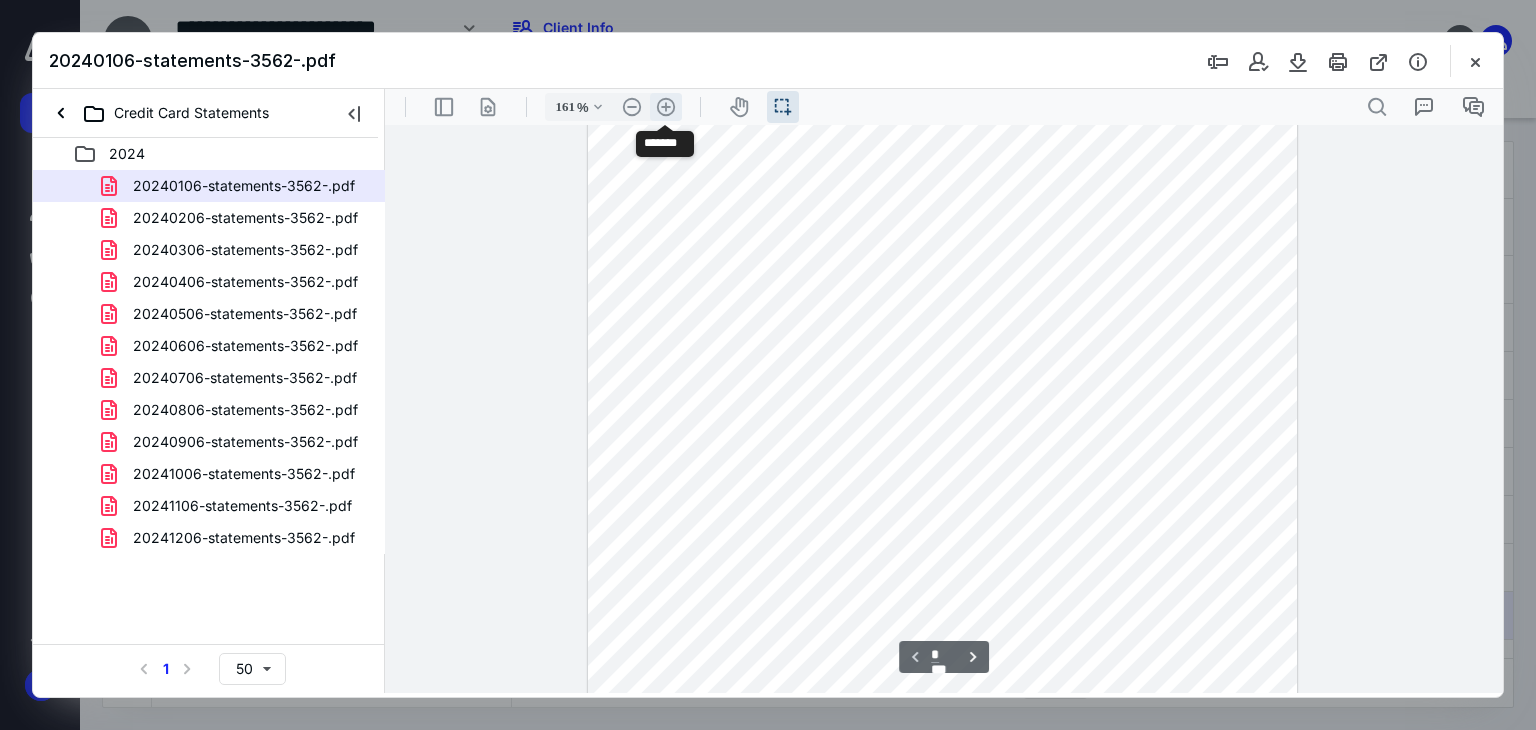 scroll, scrollTop: 609, scrollLeft: 0, axis: vertical 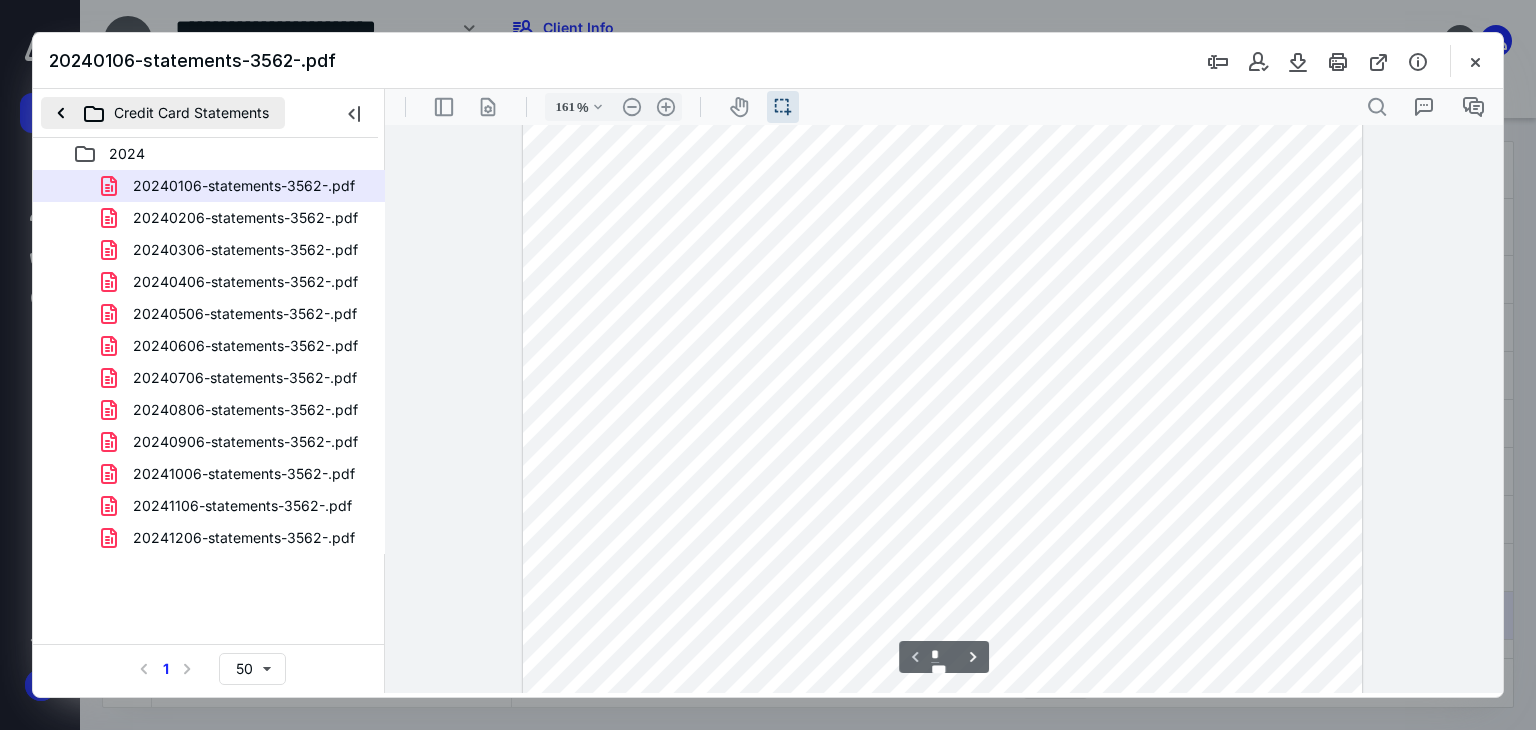 click on "Credit Card Statements" at bounding box center (163, 113) 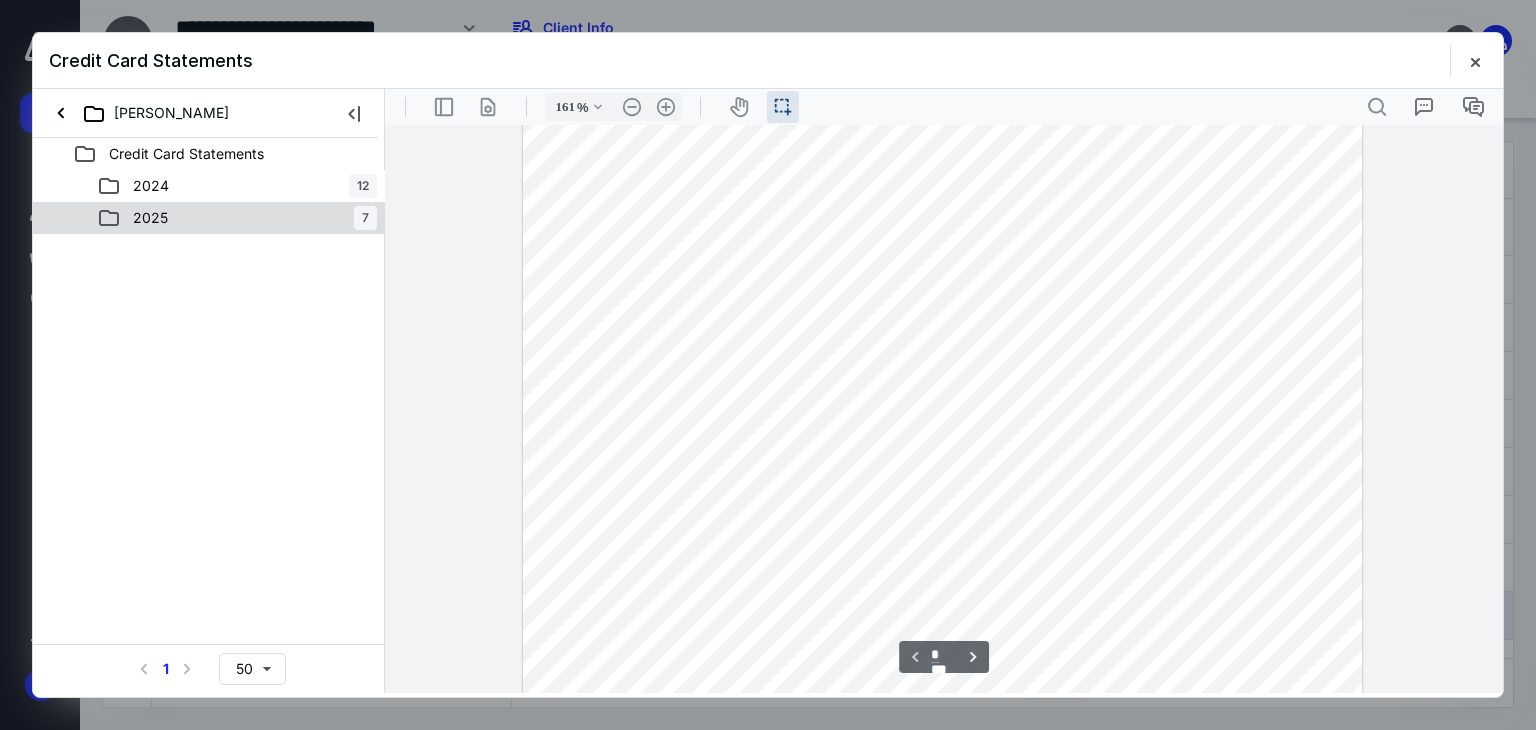 click on "2025" at bounding box center [150, 218] 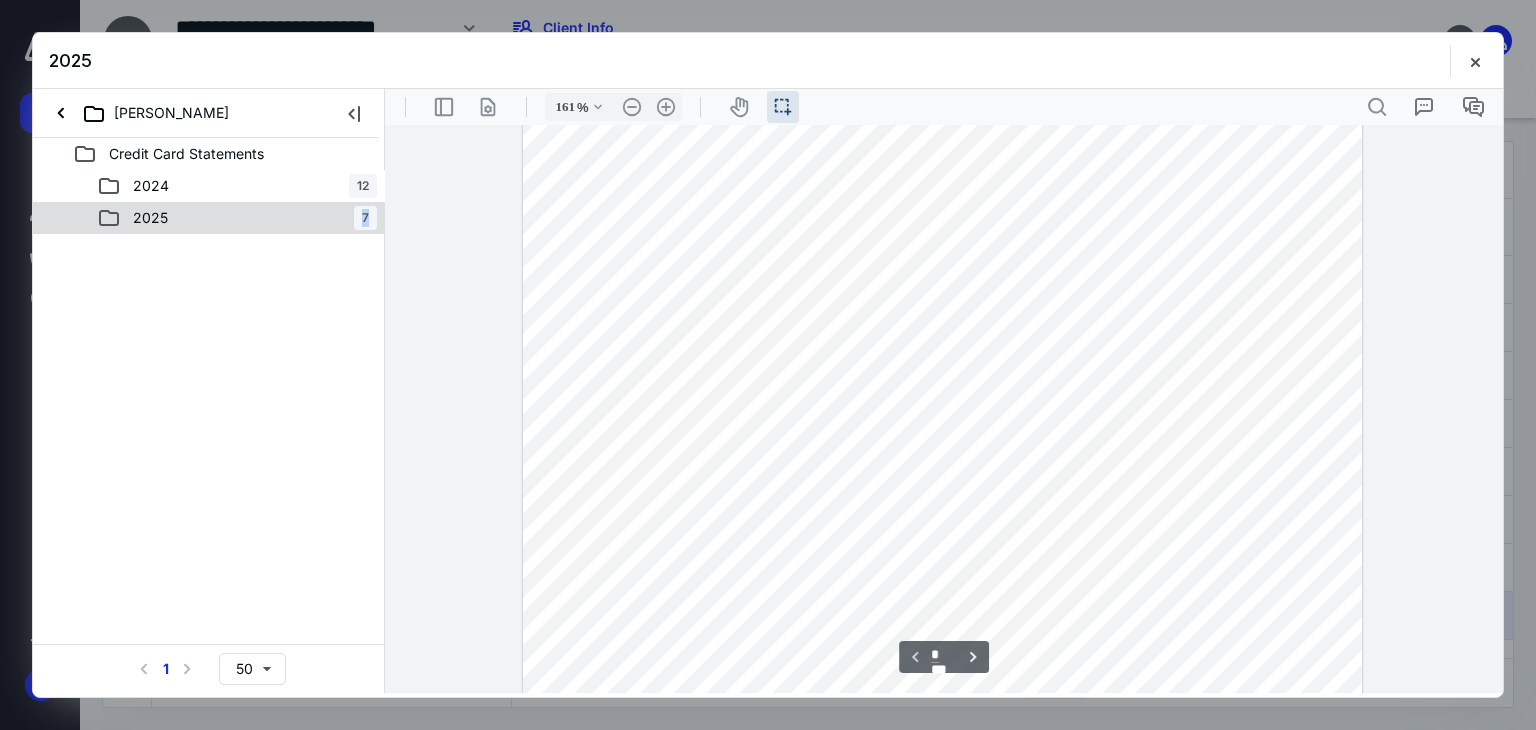 click on "2025" at bounding box center [150, 218] 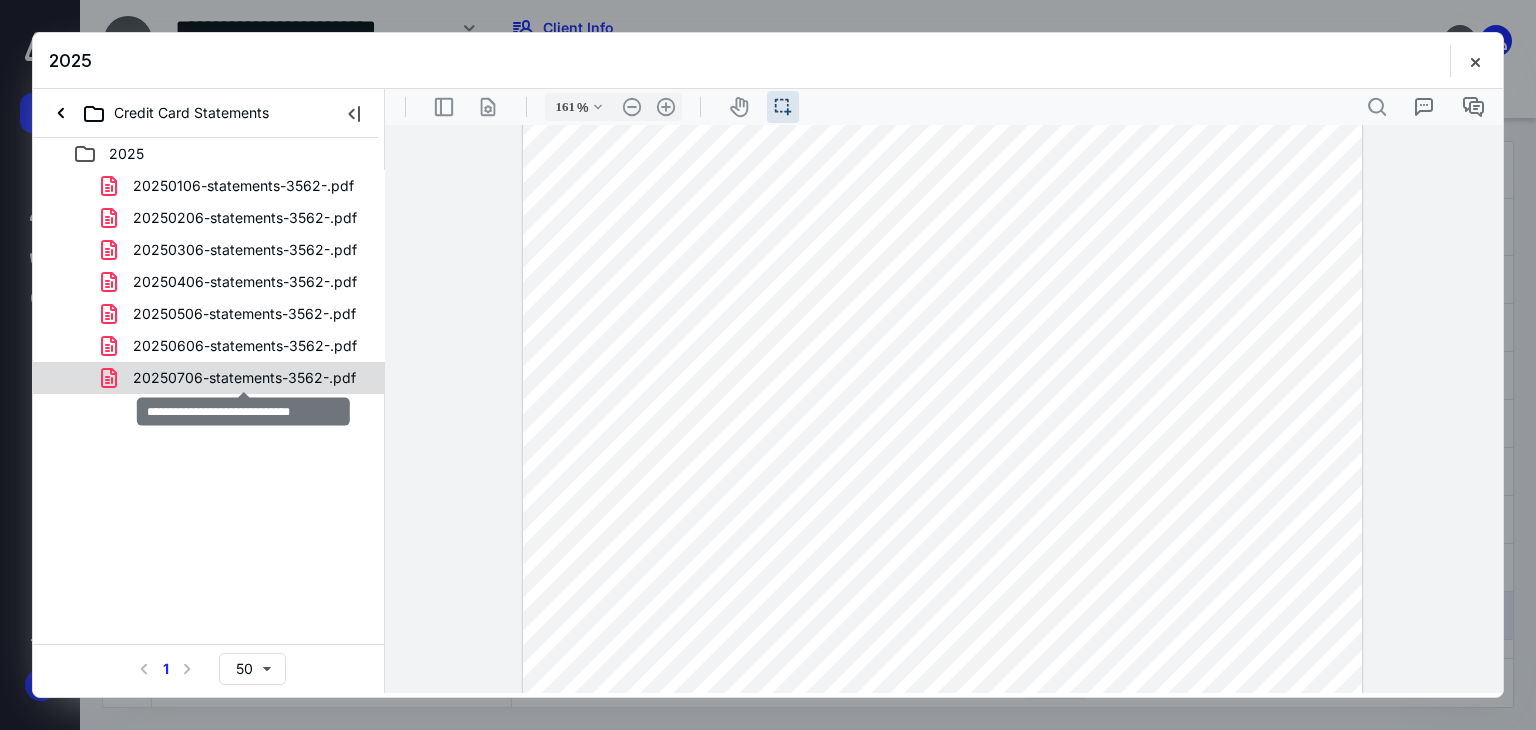 click on "20250706-statements-3562-.pdf" at bounding box center (244, 378) 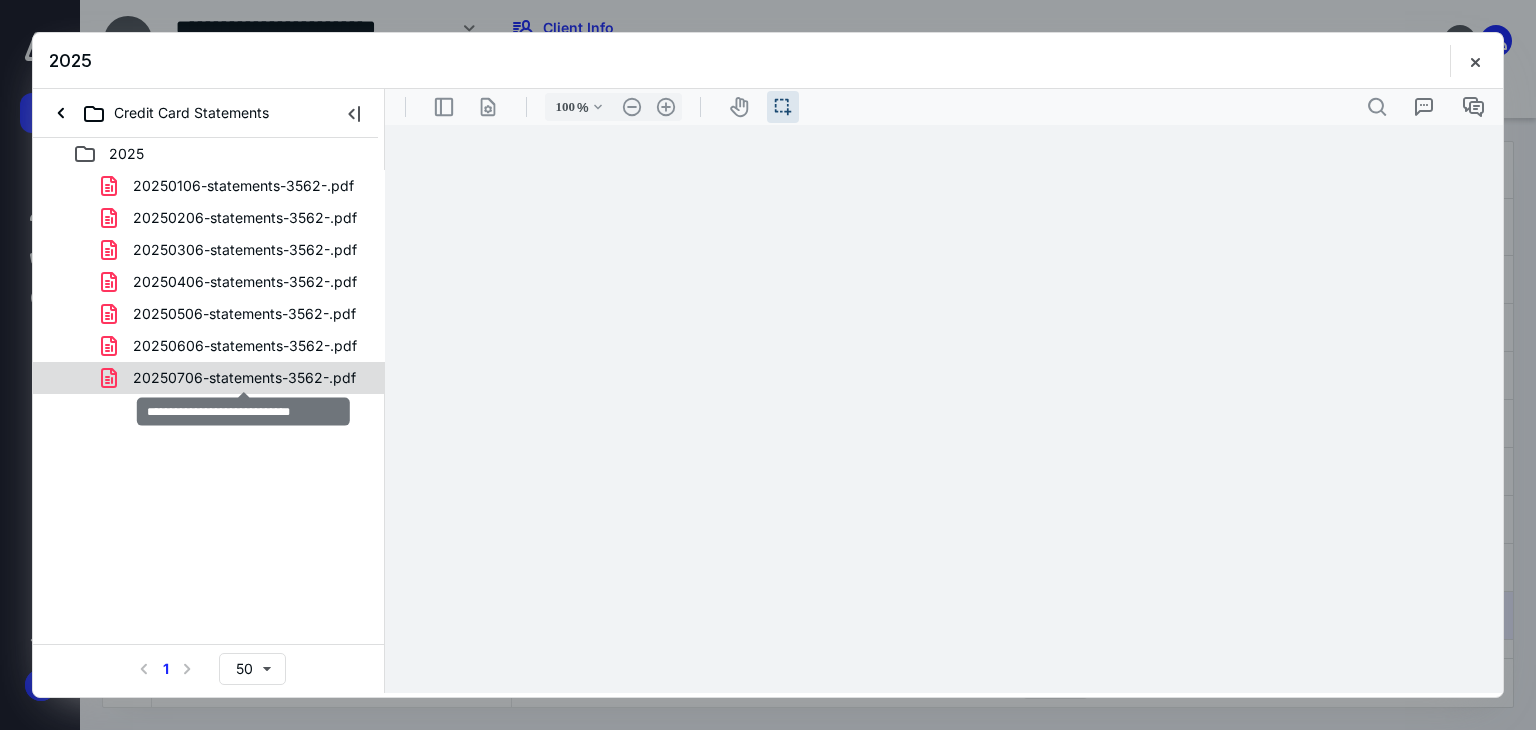 click on "20250106-statements-3562-.pdf 20250206-statements-3562-.pdf 20250306-statements-3562-.pdf 20250406-statements-3562-.pdf 20250506-statements-3562-.pdf 20250606-statements-3562-.pdf 20250706-statements-3562-.pdf" at bounding box center (209, 282) 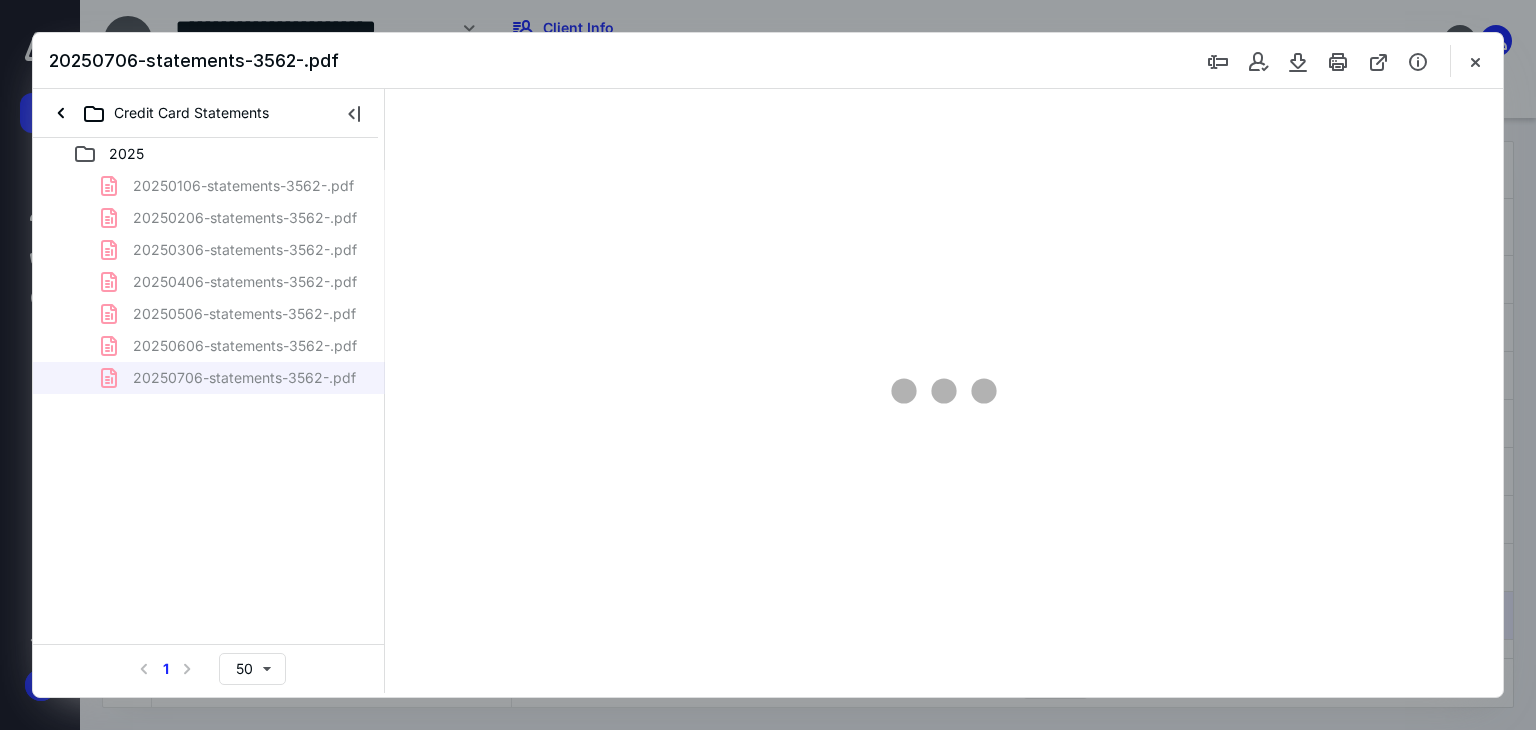 scroll, scrollTop: 38, scrollLeft: 0, axis: vertical 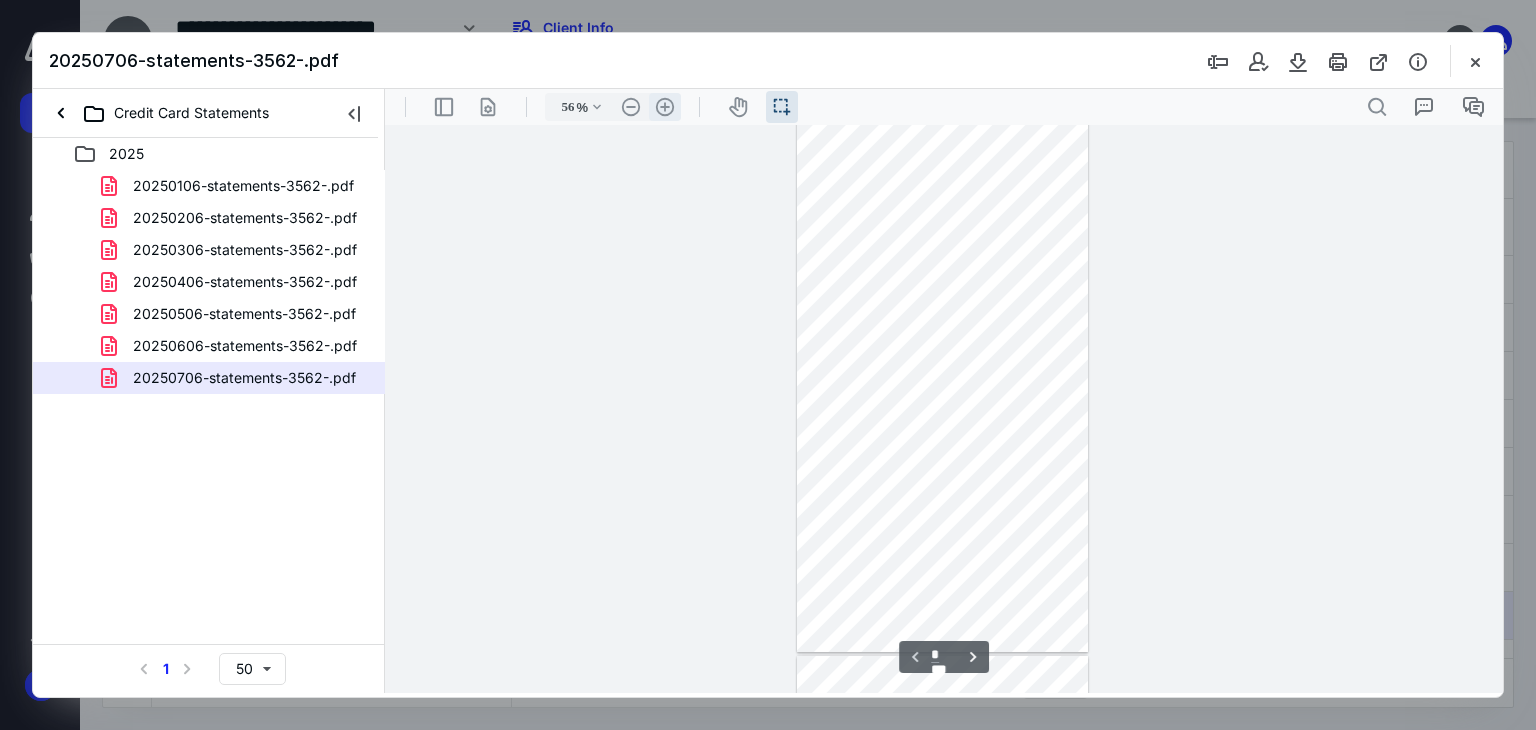 click on ".cls-1{fill:#abb0c4;} icon - header - zoom - in - line" at bounding box center (665, 107) 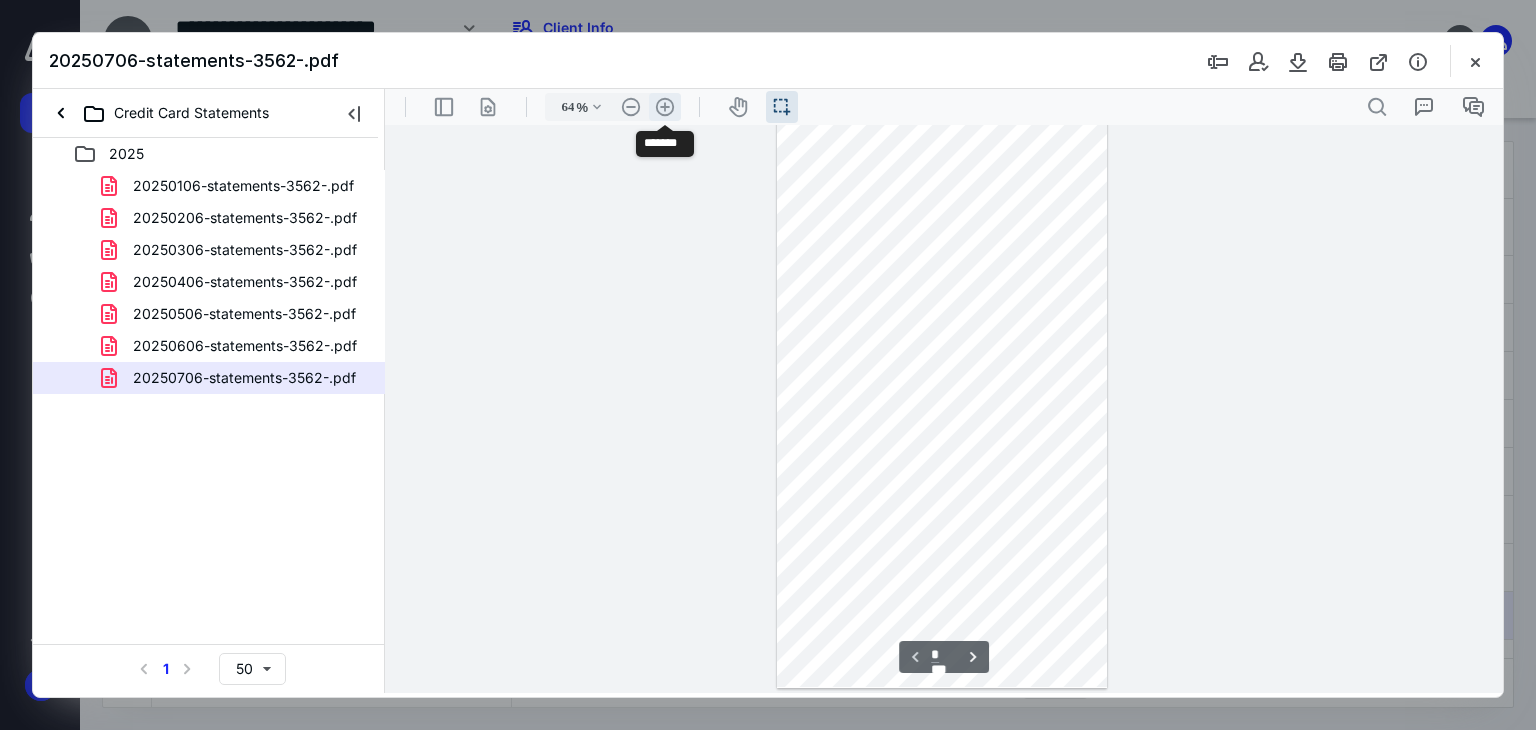 click on ".cls-1{fill:#abb0c4;} icon - header - zoom - in - line" at bounding box center [665, 107] 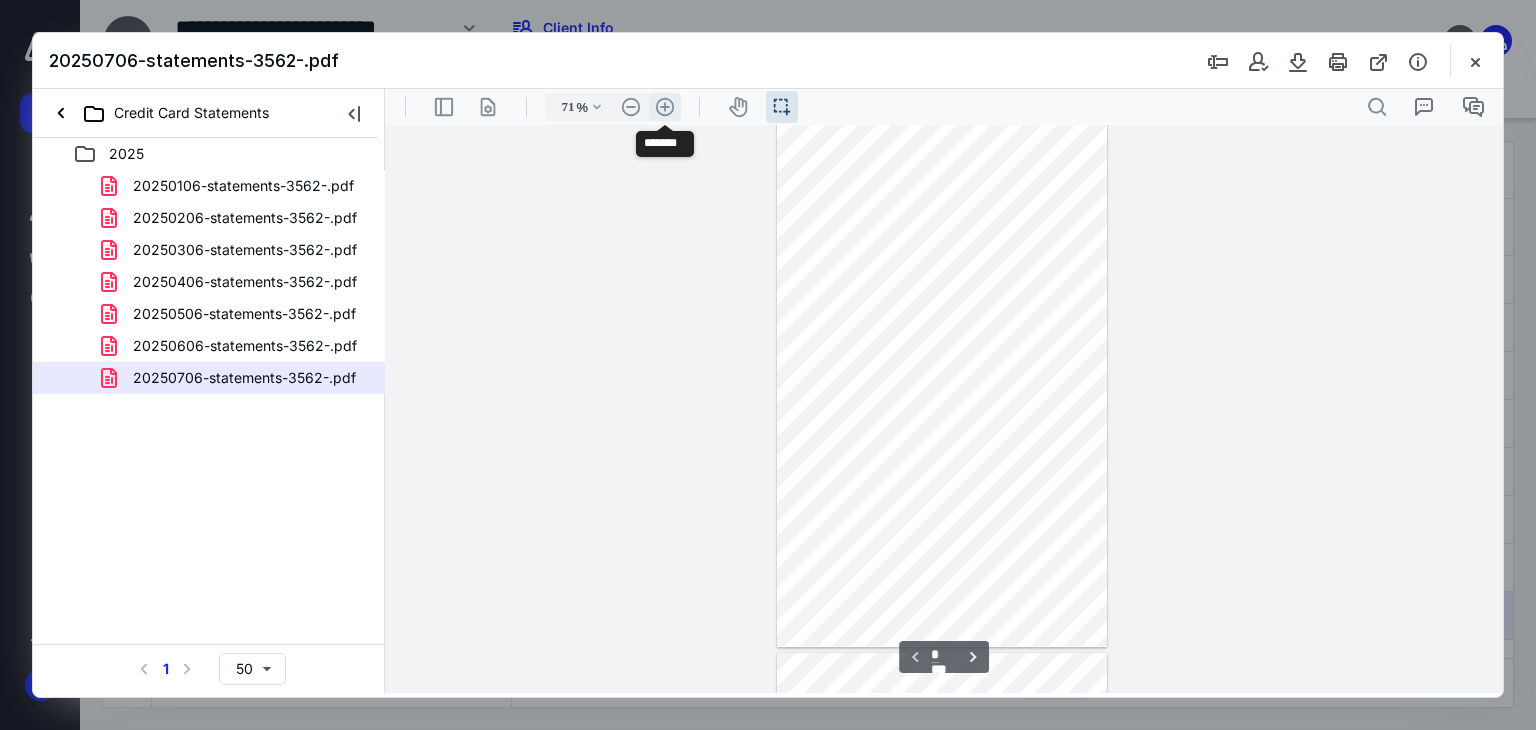click on ".cls-1{fill:#abb0c4;} icon - header - zoom - in - line" at bounding box center (665, 107) 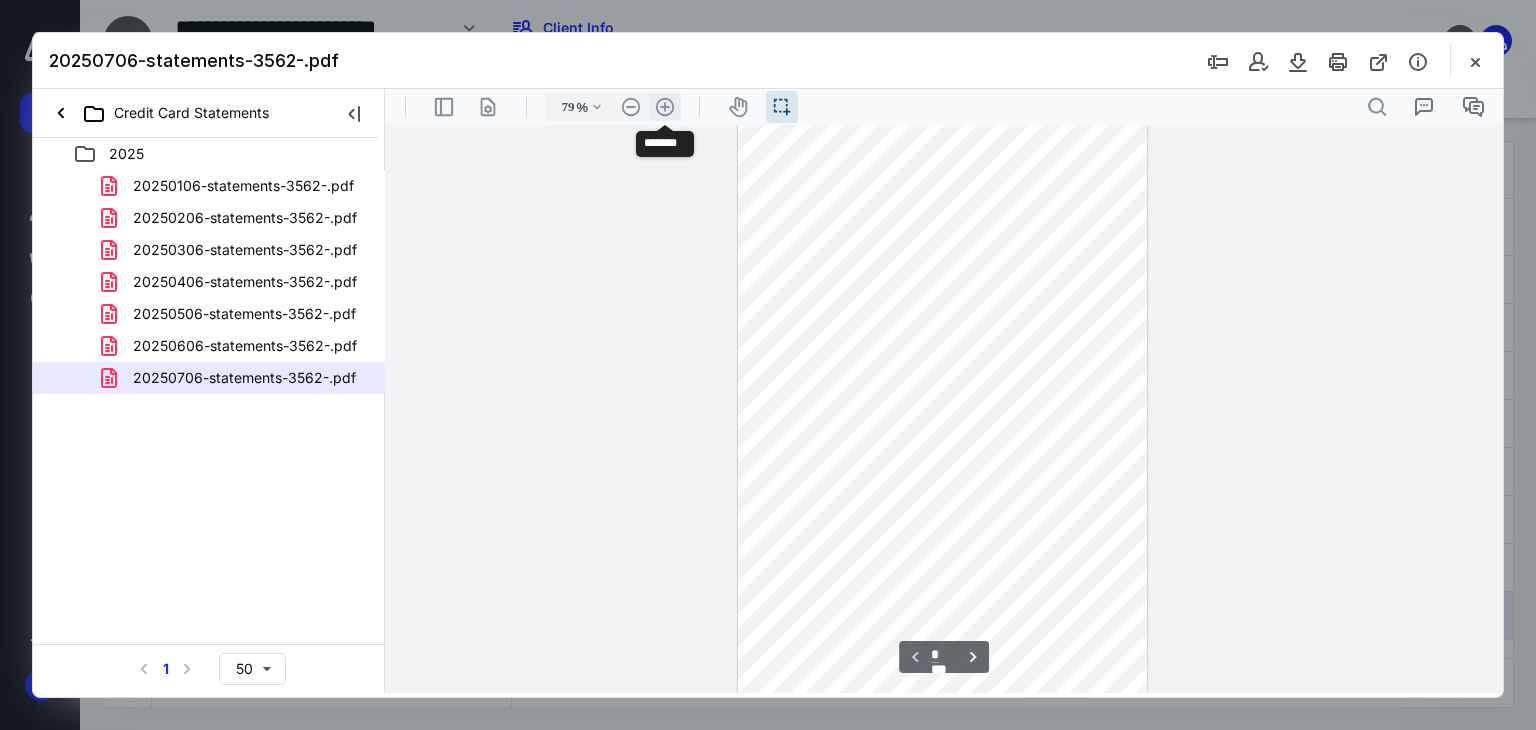 click on ".cls-1{fill:#abb0c4;} icon - header - zoom - in - line" at bounding box center [665, 107] 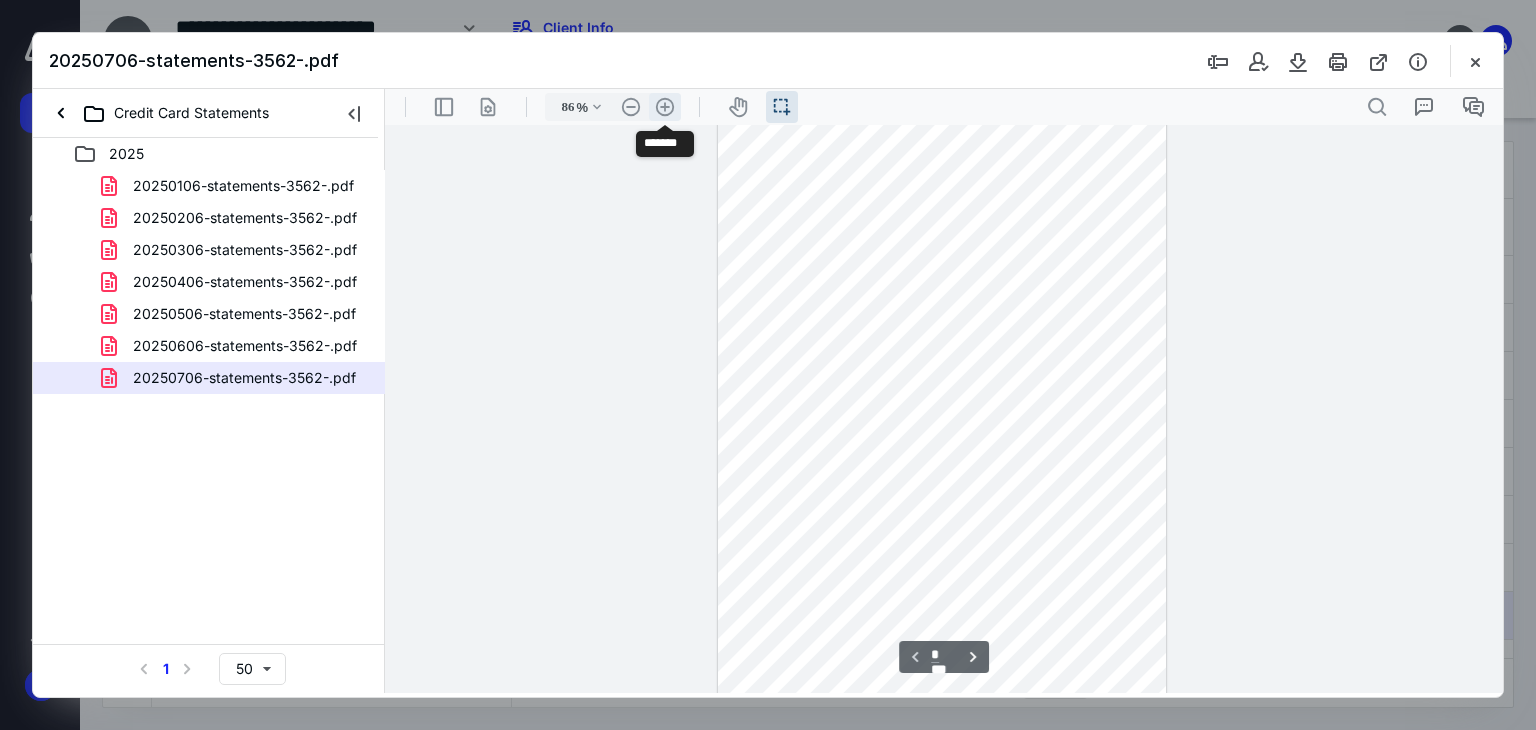 click on ".cls-1{fill:#abb0c4;} icon - header - zoom - in - line" at bounding box center [665, 107] 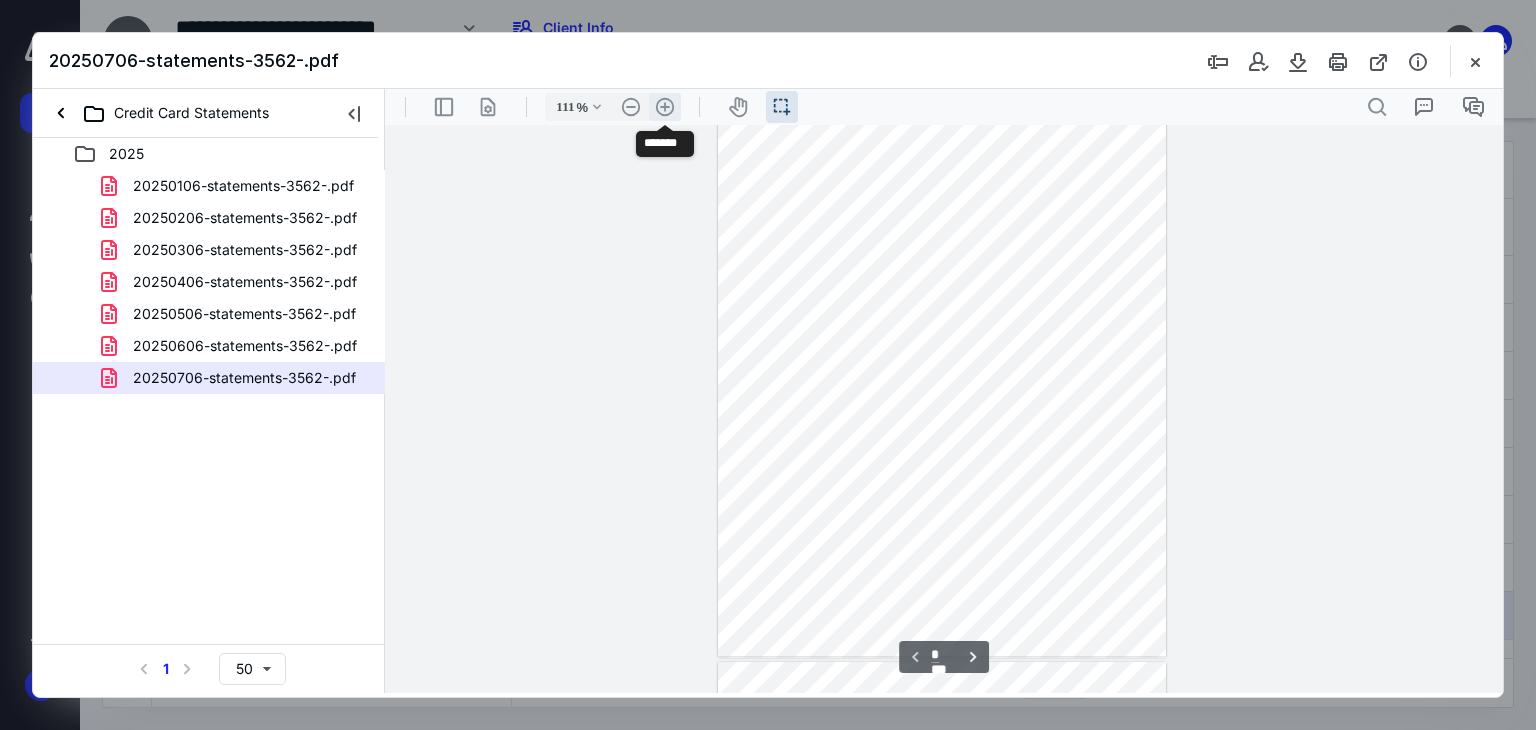 click on ".cls-1{fill:#abb0c4;} icon - header - zoom - in - line" at bounding box center (665, 107) 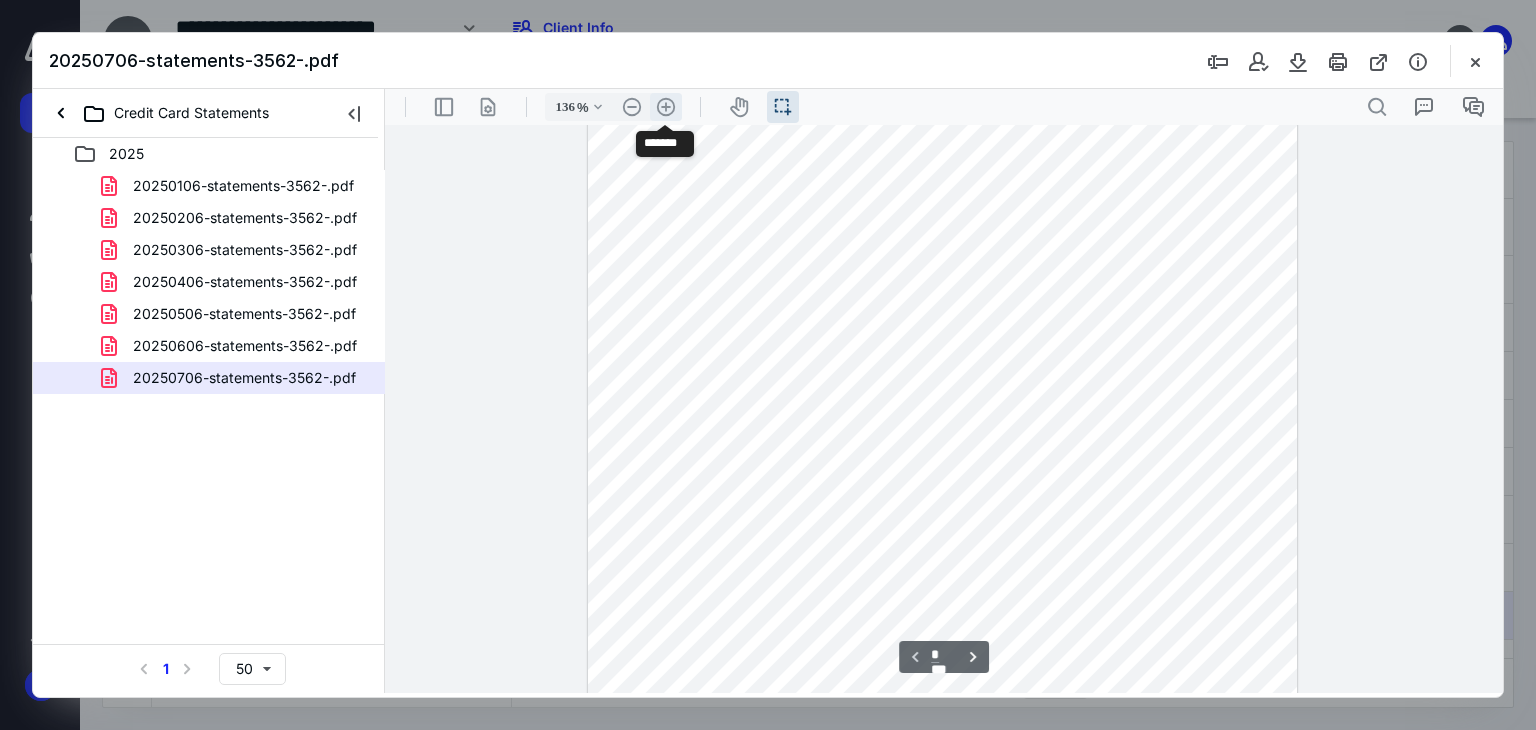 scroll, scrollTop: 473, scrollLeft: 0, axis: vertical 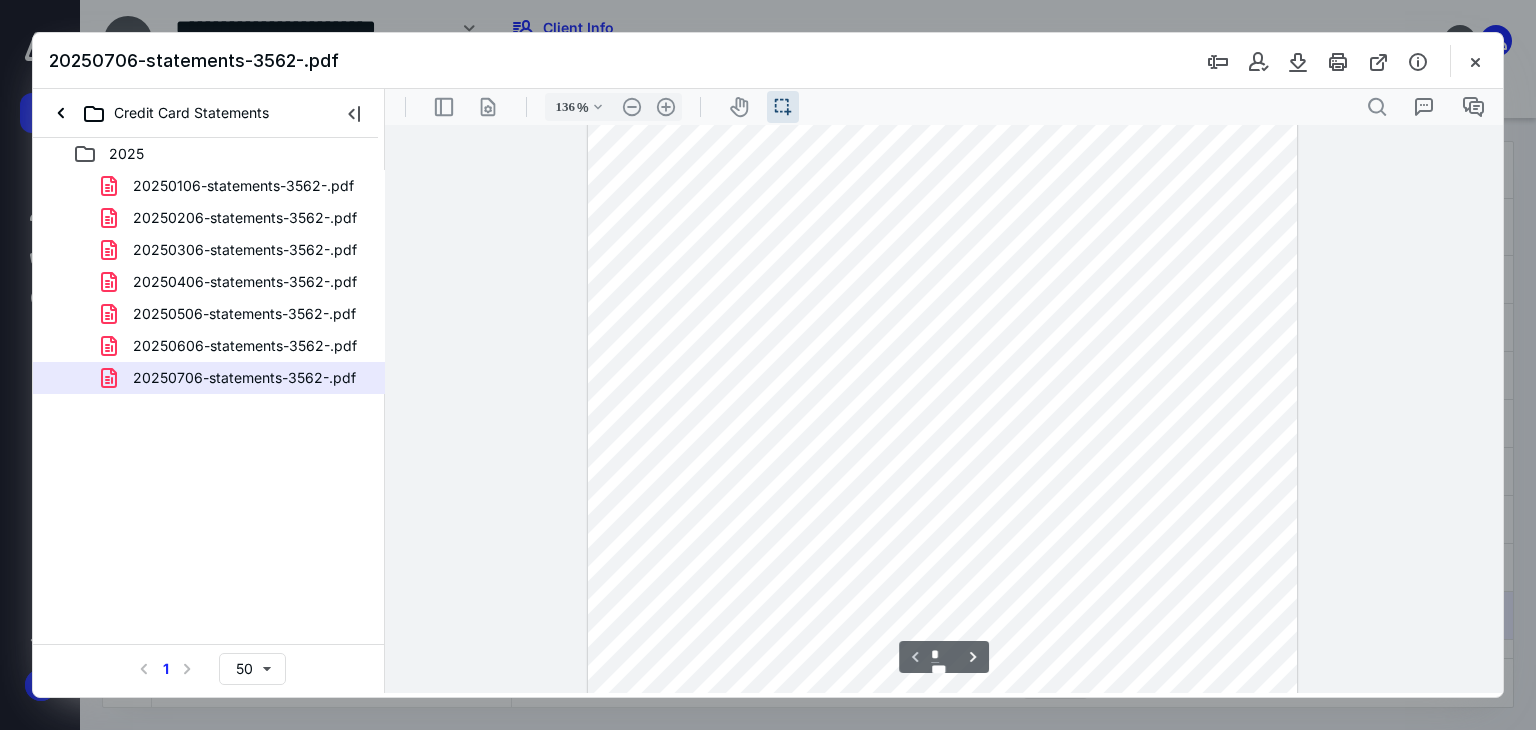 drag, startPoint x: 877, startPoint y: 168, endPoint x: 919, endPoint y: 171, distance: 42.107006 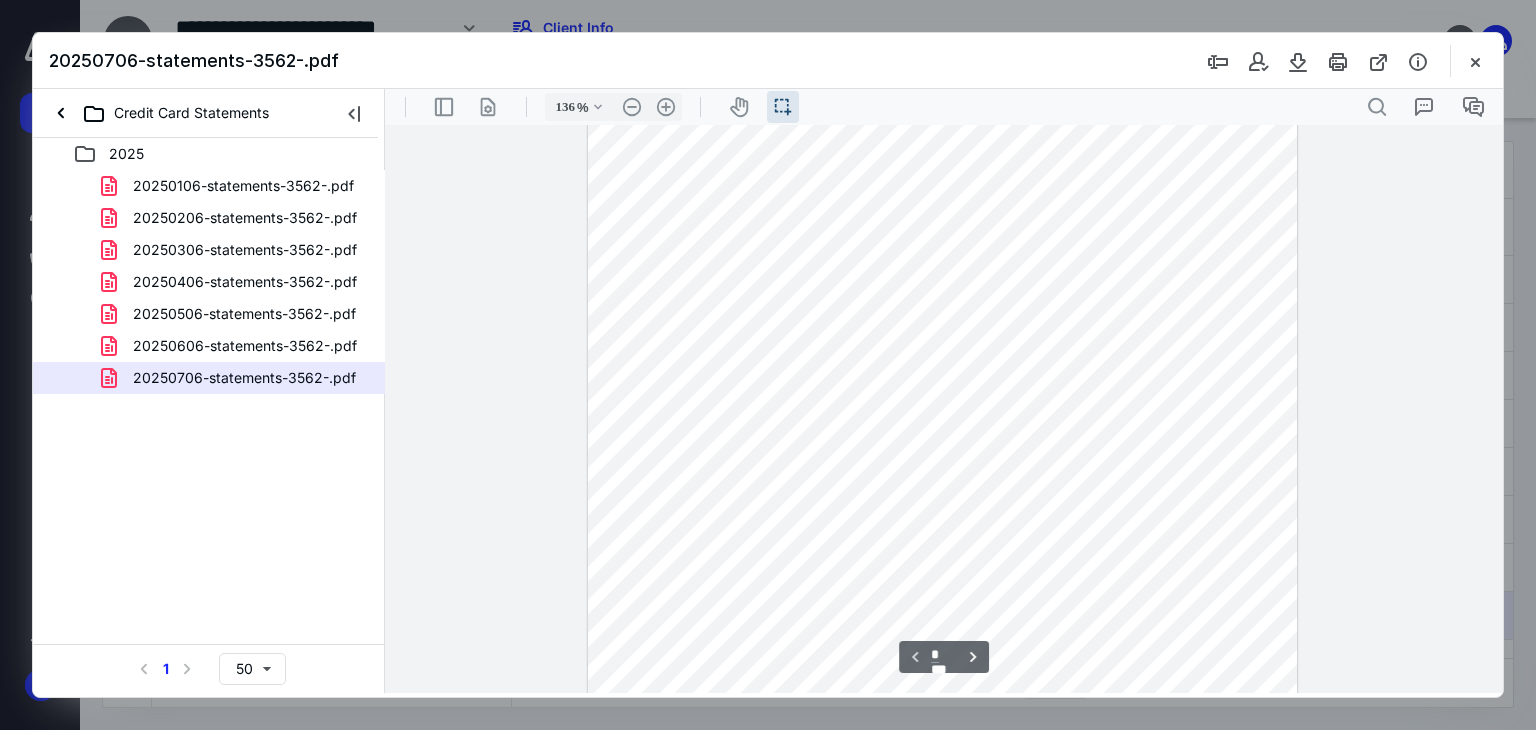 copy on "Select" 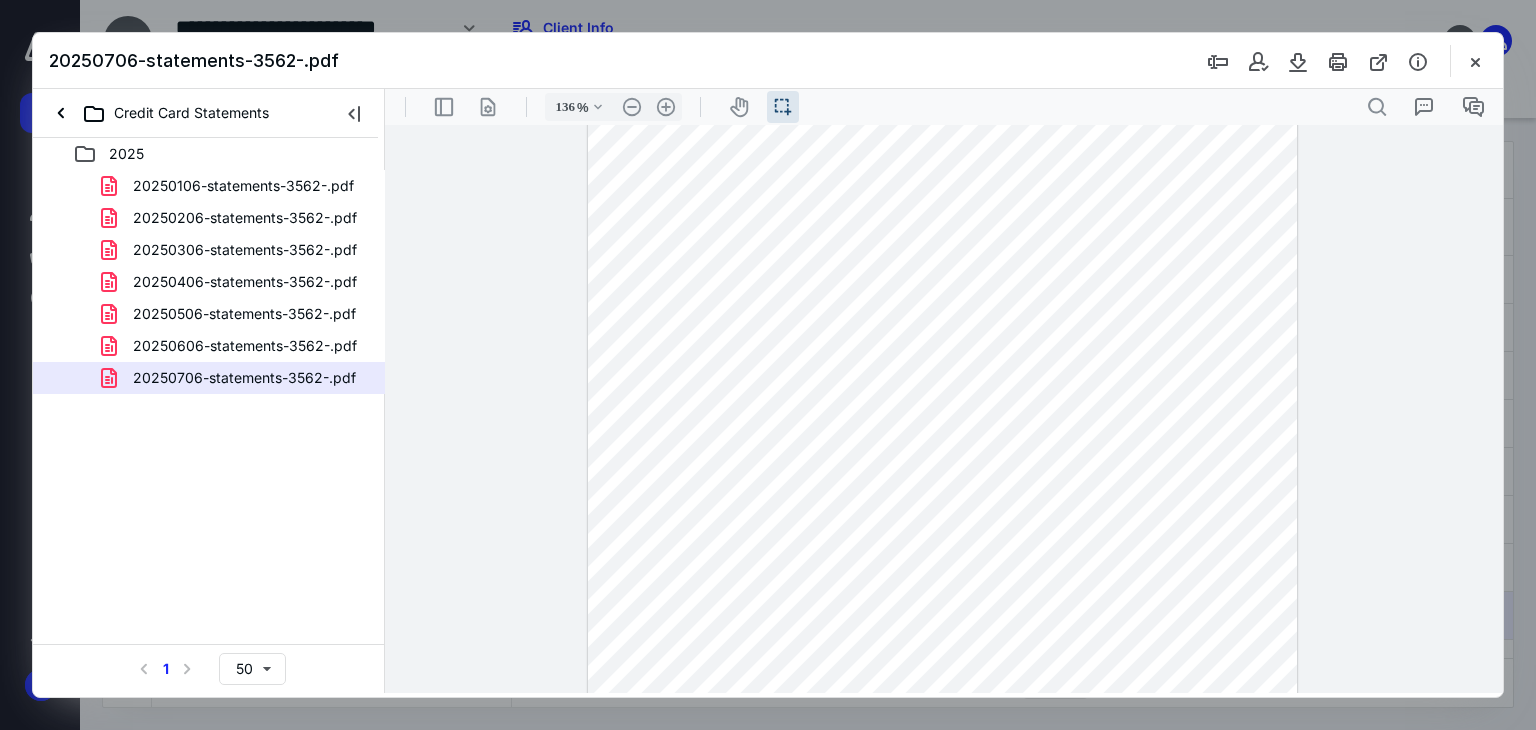 click on "**********" at bounding box center (944, 409) 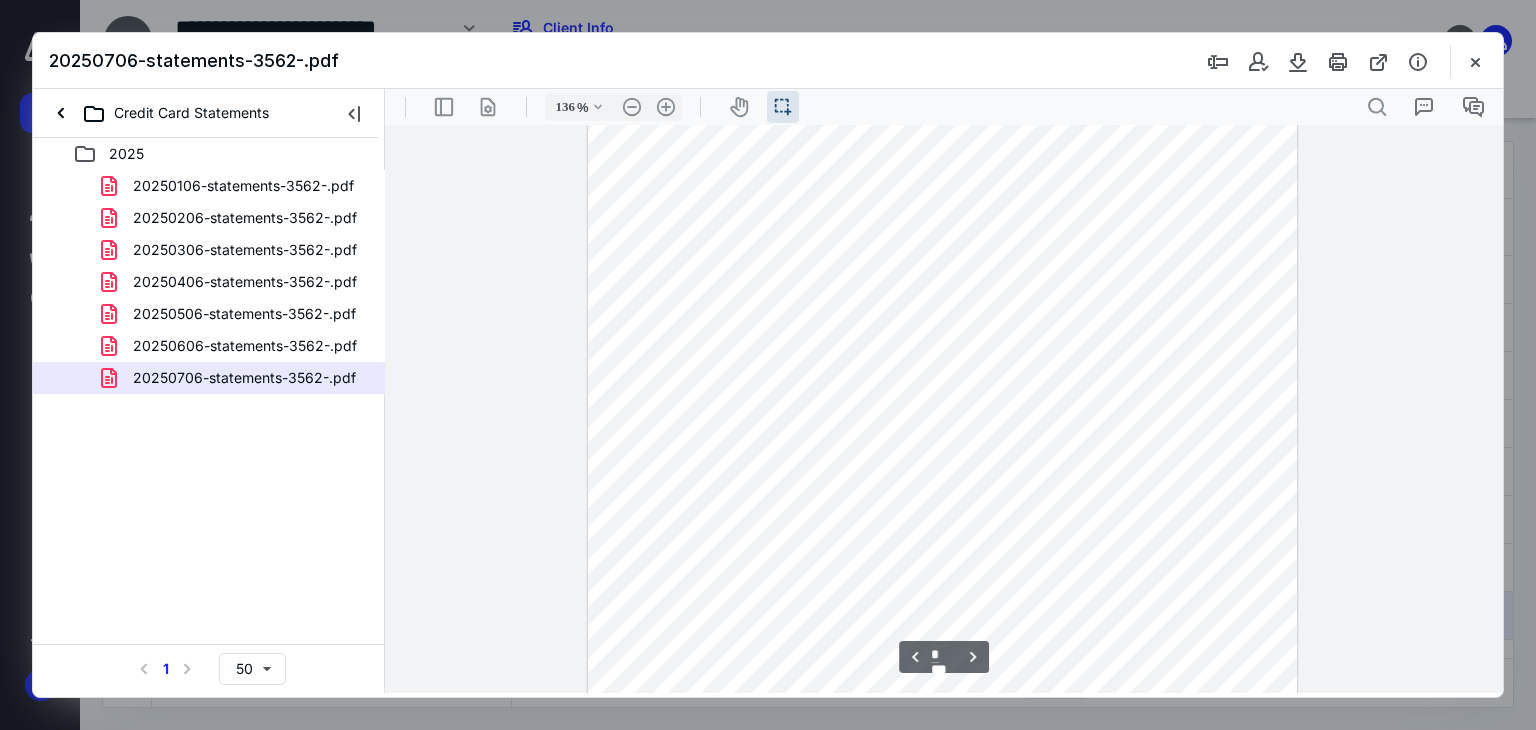 scroll, scrollTop: 2821, scrollLeft: 0, axis: vertical 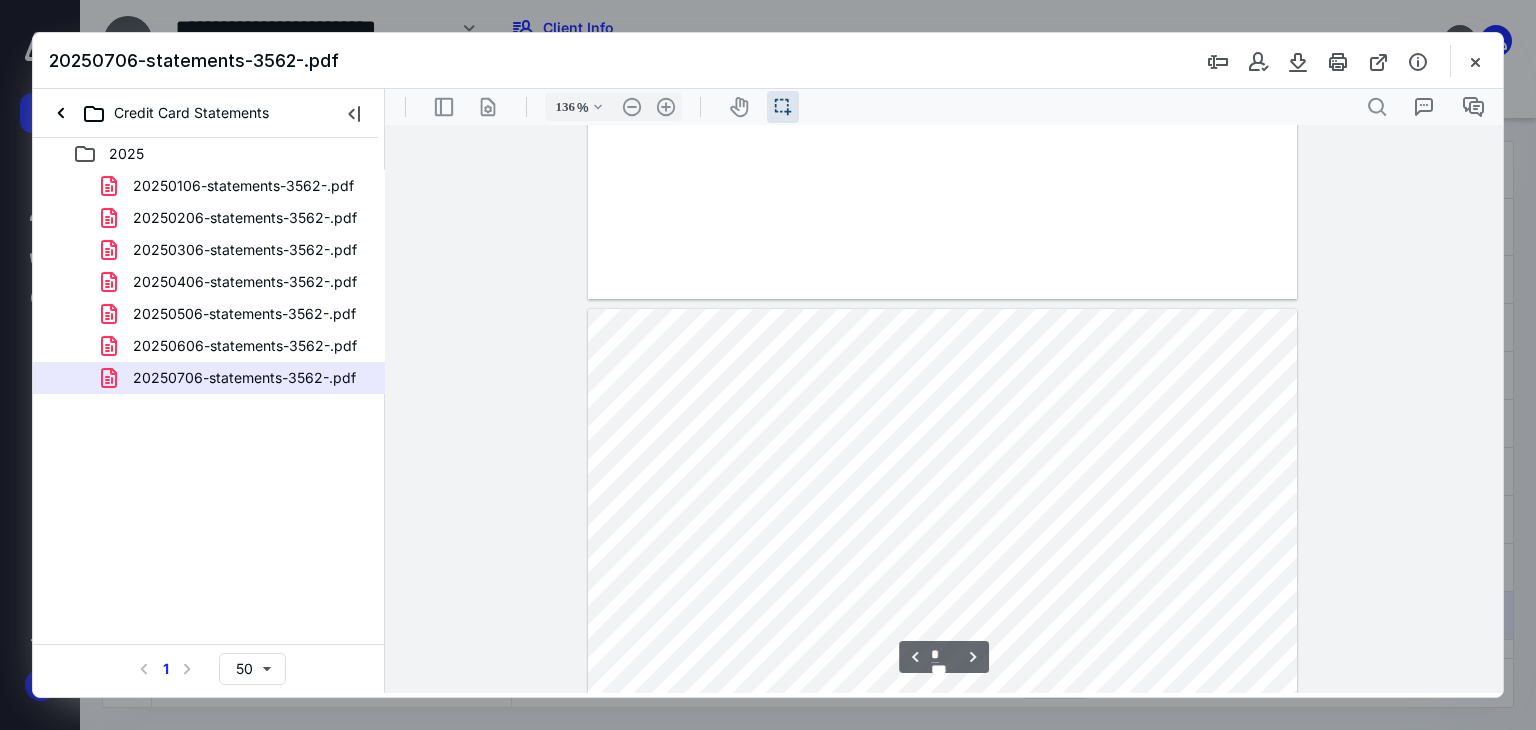 type on "*" 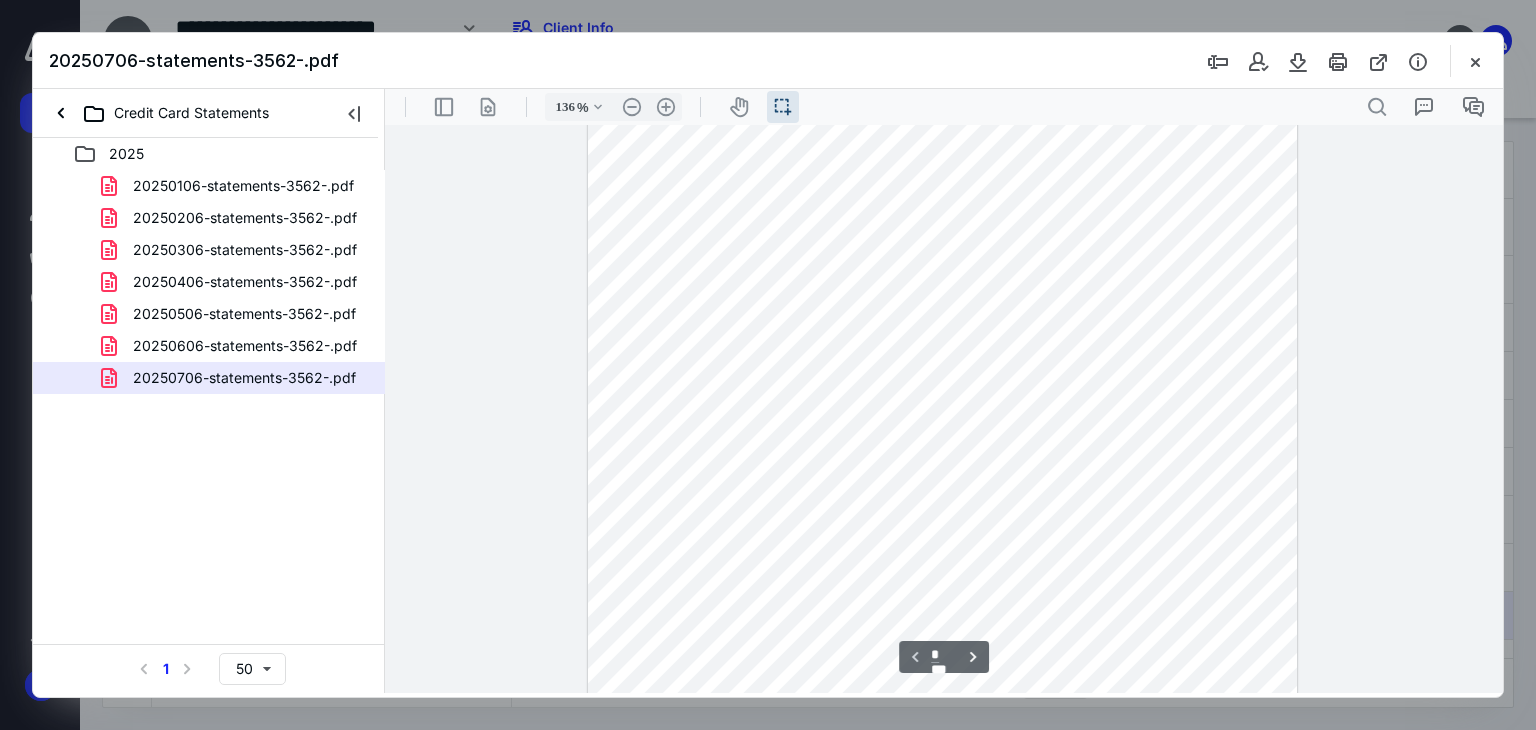 scroll, scrollTop: 349, scrollLeft: 0, axis: vertical 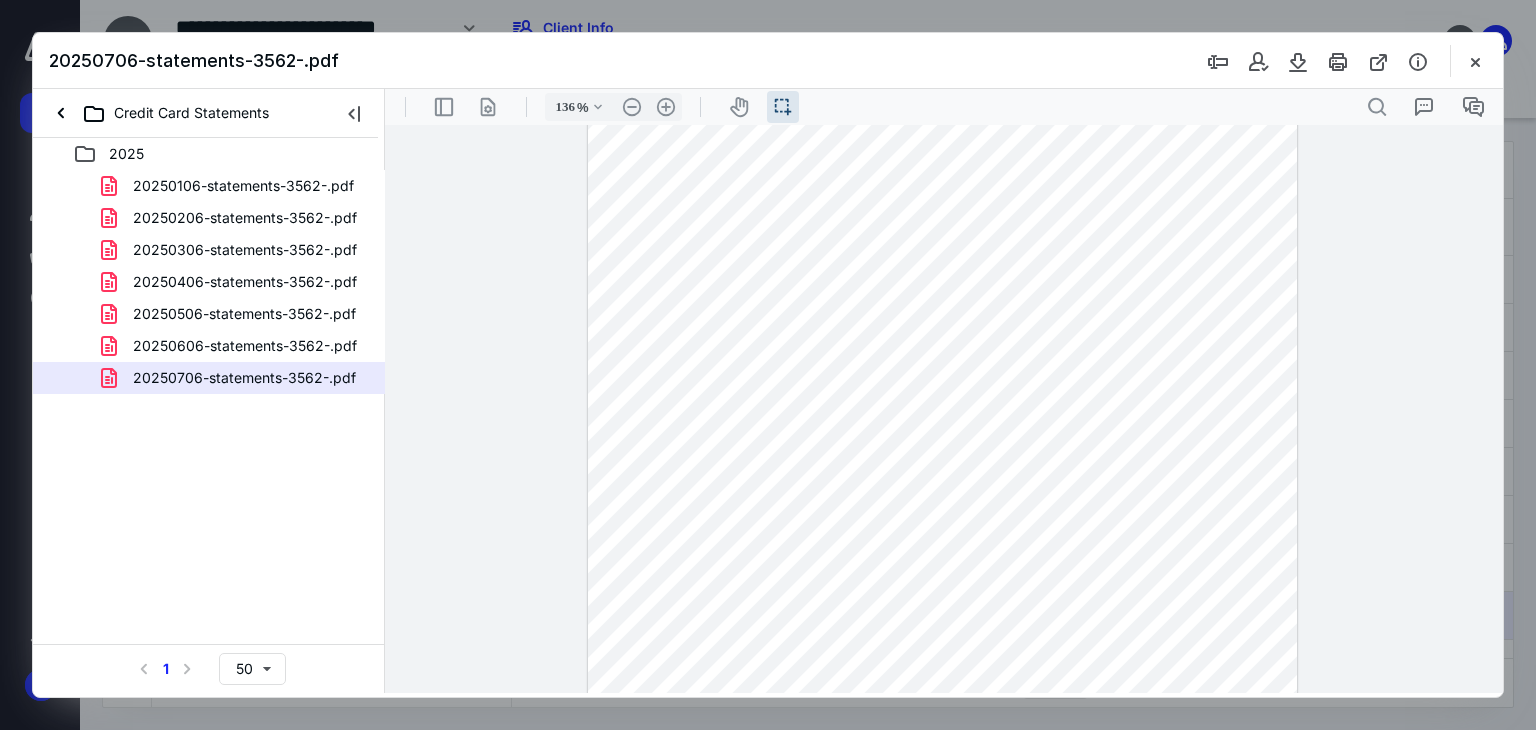 drag, startPoint x: 873, startPoint y: 293, endPoint x: 921, endPoint y: 290, distance: 48.09366 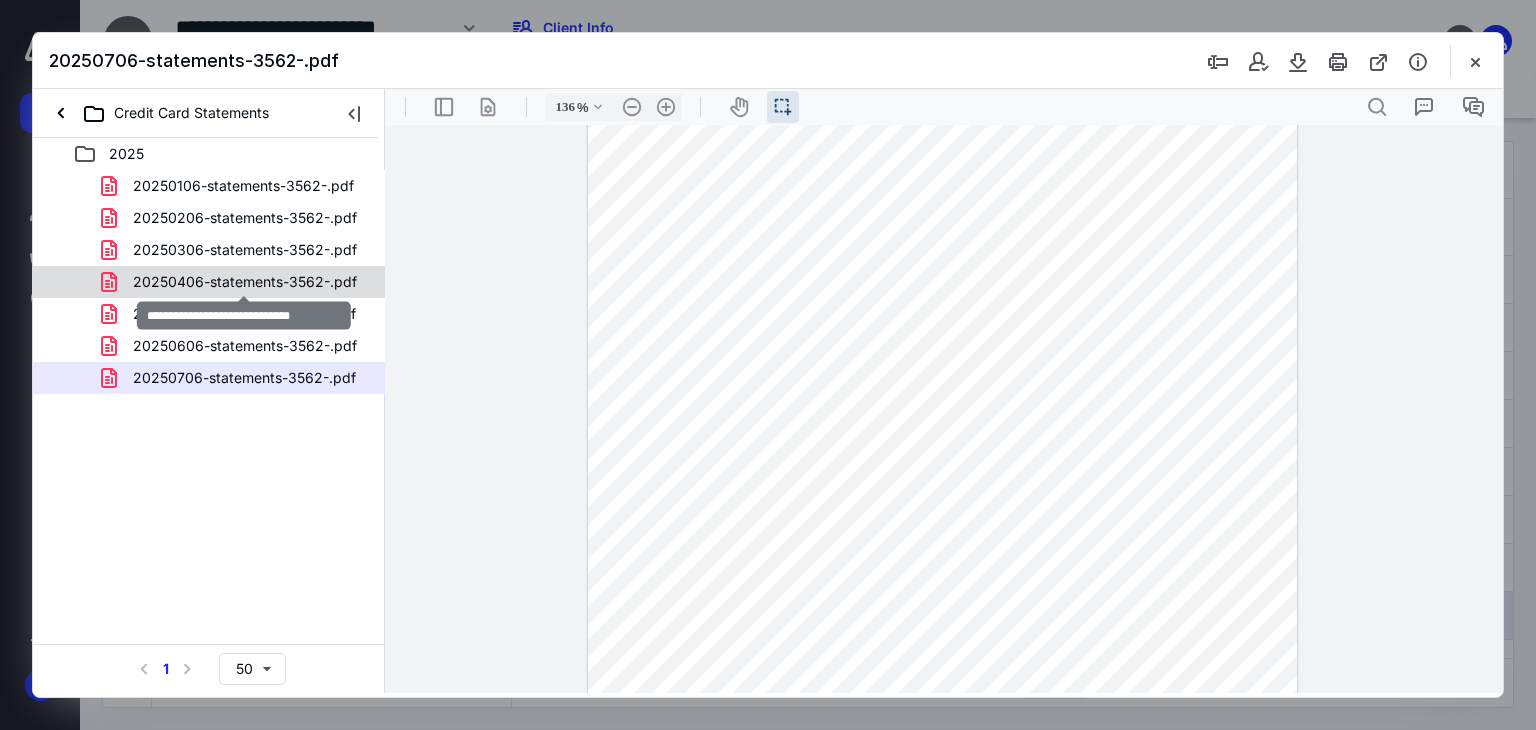 click on "20250406-statements-3562-.pdf" at bounding box center (245, 282) 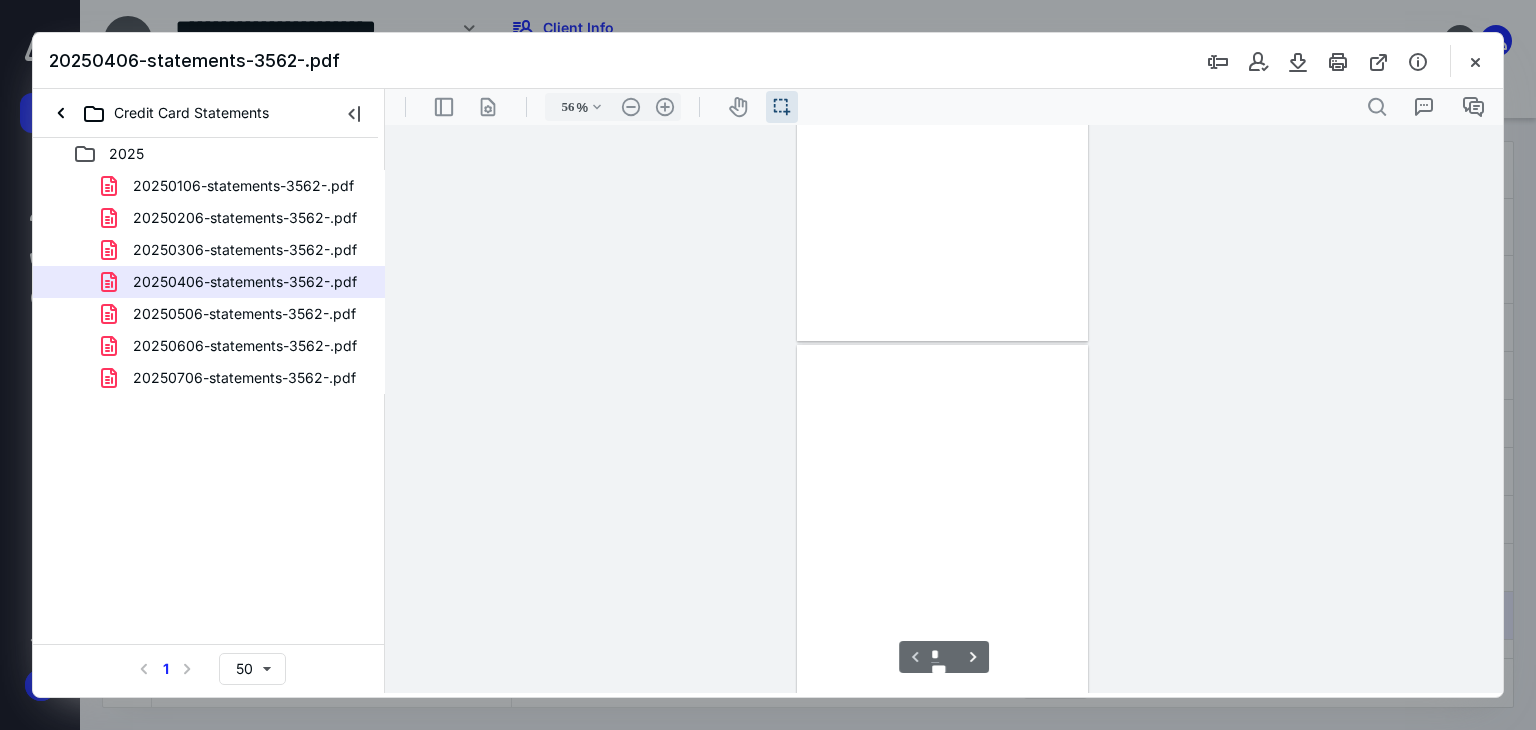 scroll, scrollTop: 38, scrollLeft: 0, axis: vertical 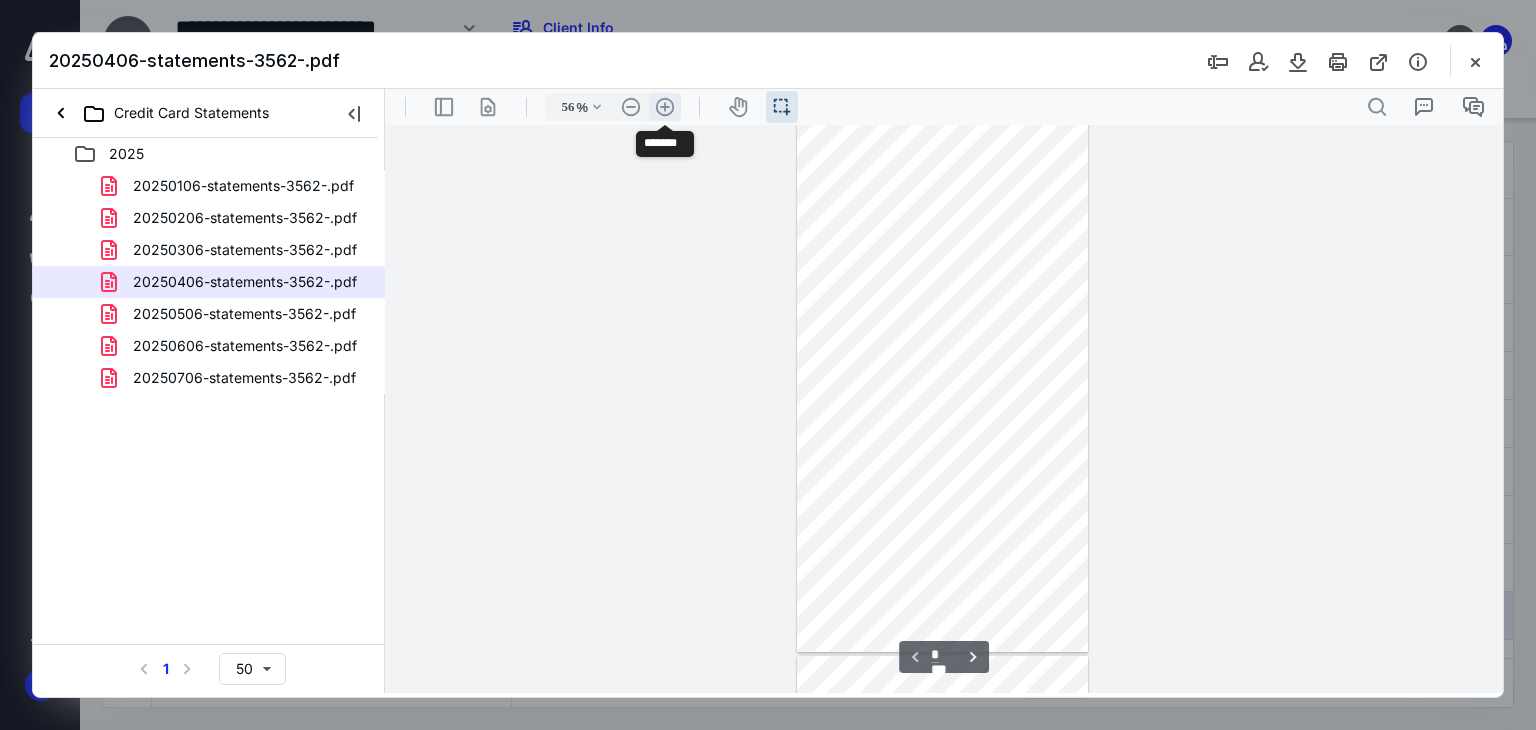 click on ".cls-1{fill:#abb0c4;} icon - header - zoom - in - line" at bounding box center (665, 107) 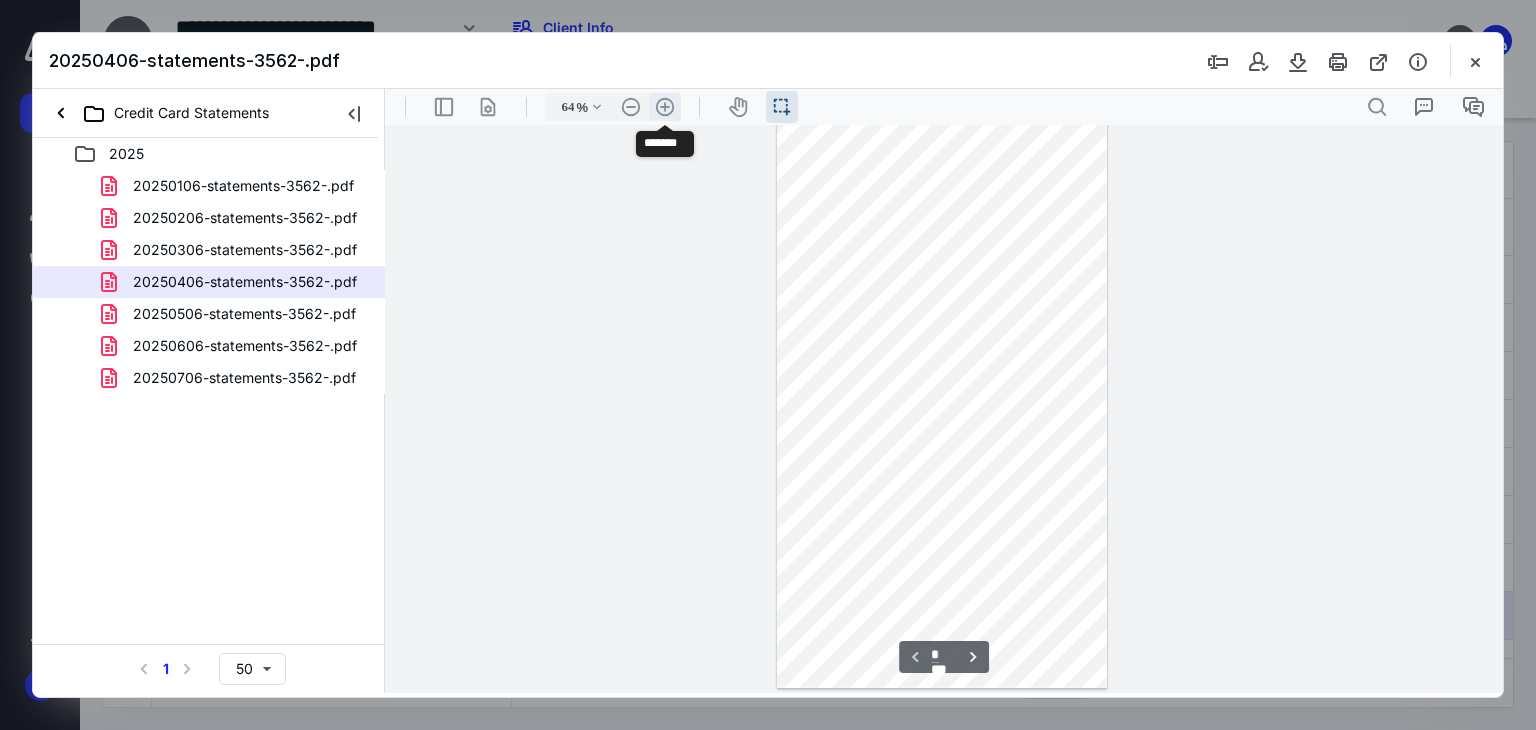click on ".cls-1{fill:#abb0c4;} icon - header - zoom - in - line" at bounding box center [665, 107] 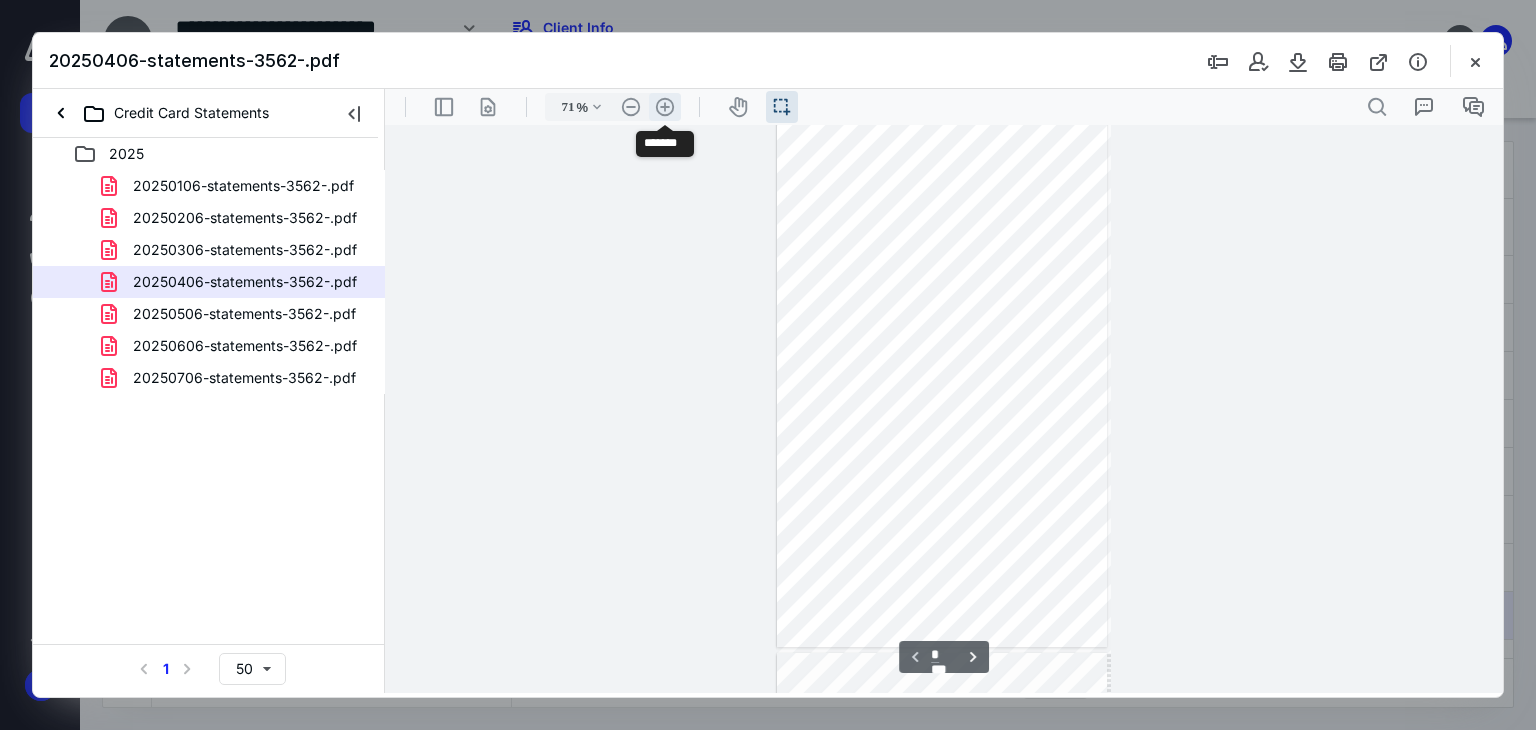 click on ".cls-1{fill:#abb0c4;} icon - header - zoom - in - line" at bounding box center [665, 107] 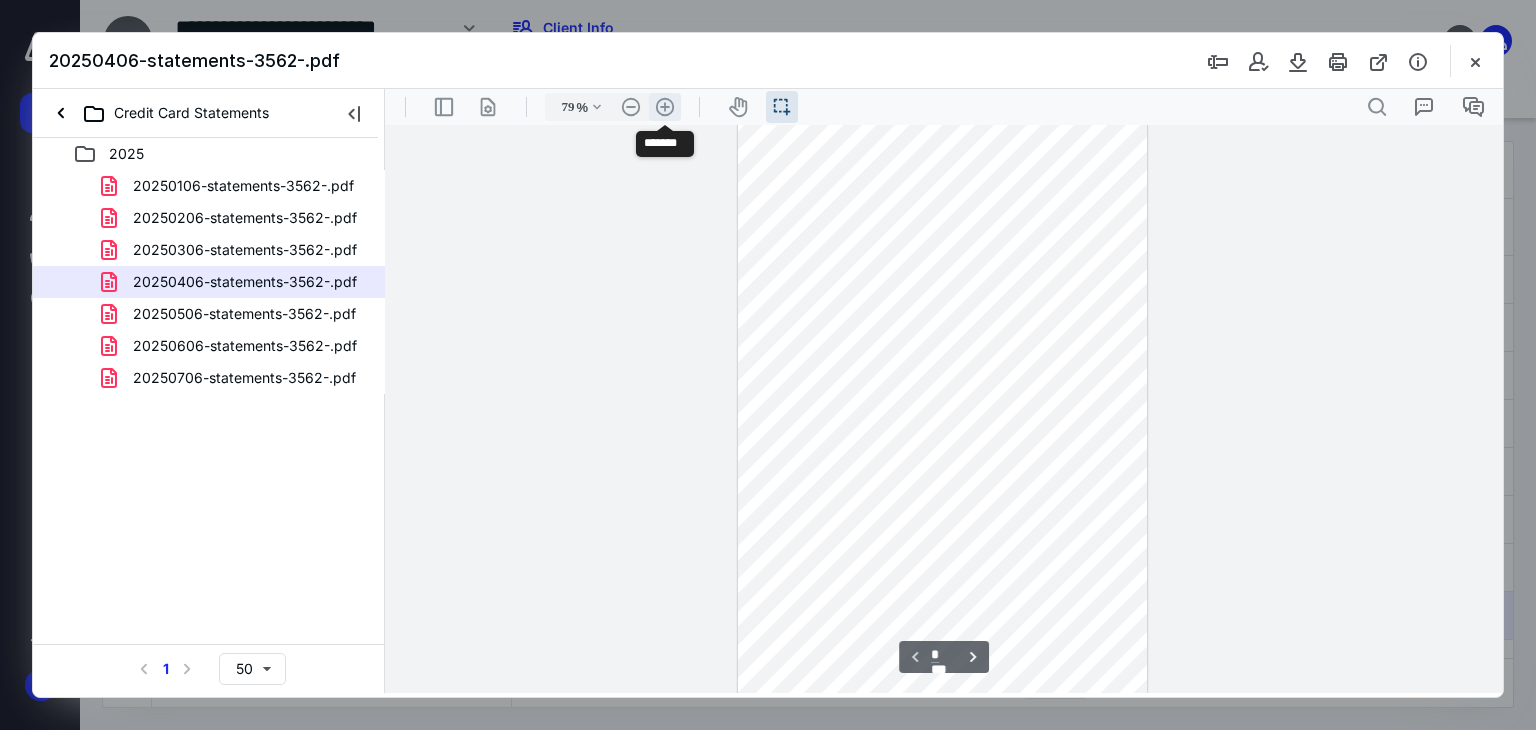 click on ".cls-1{fill:#abb0c4;} icon - header - zoom - in - line" at bounding box center (665, 107) 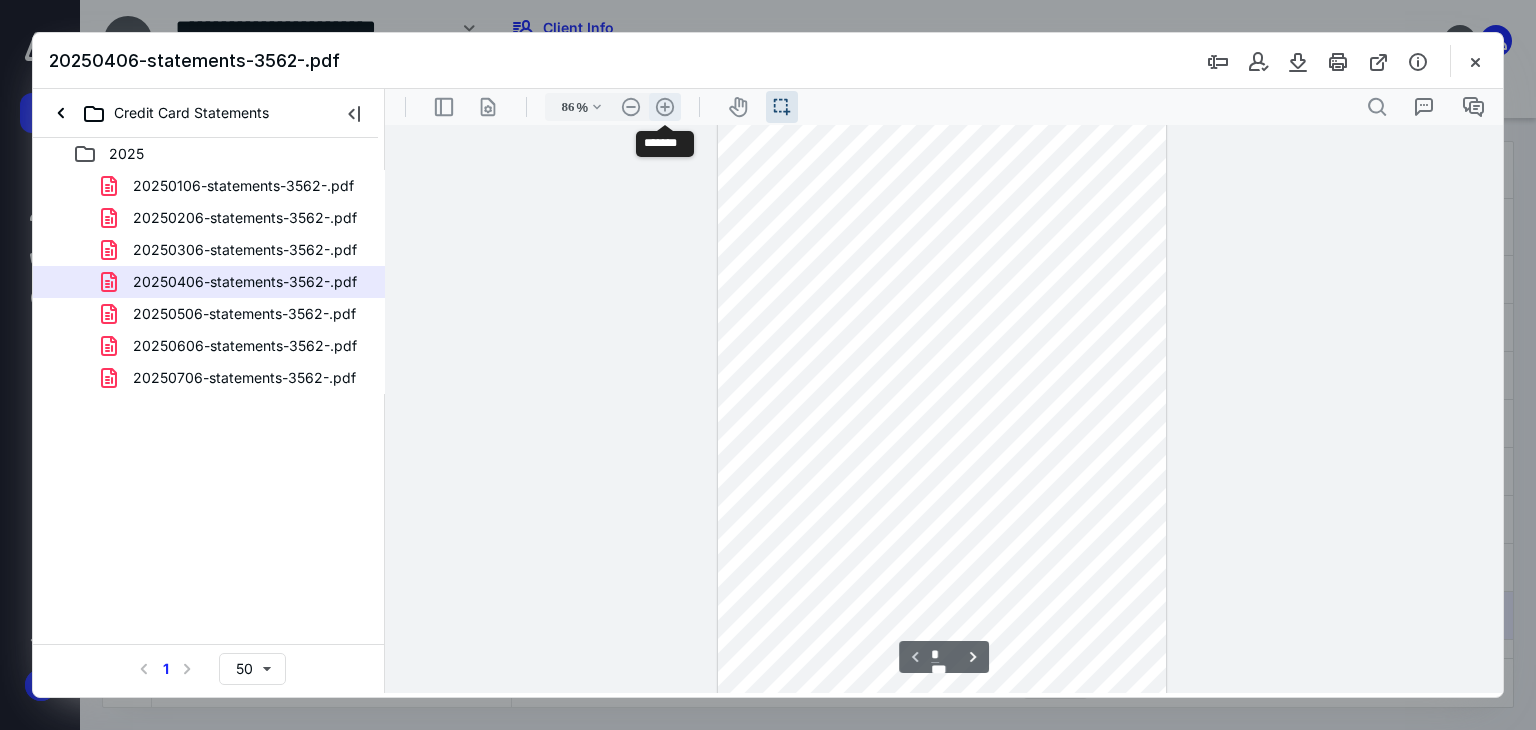 click on ".cls-1{fill:#abb0c4;} icon - header - zoom - in - line" at bounding box center (665, 107) 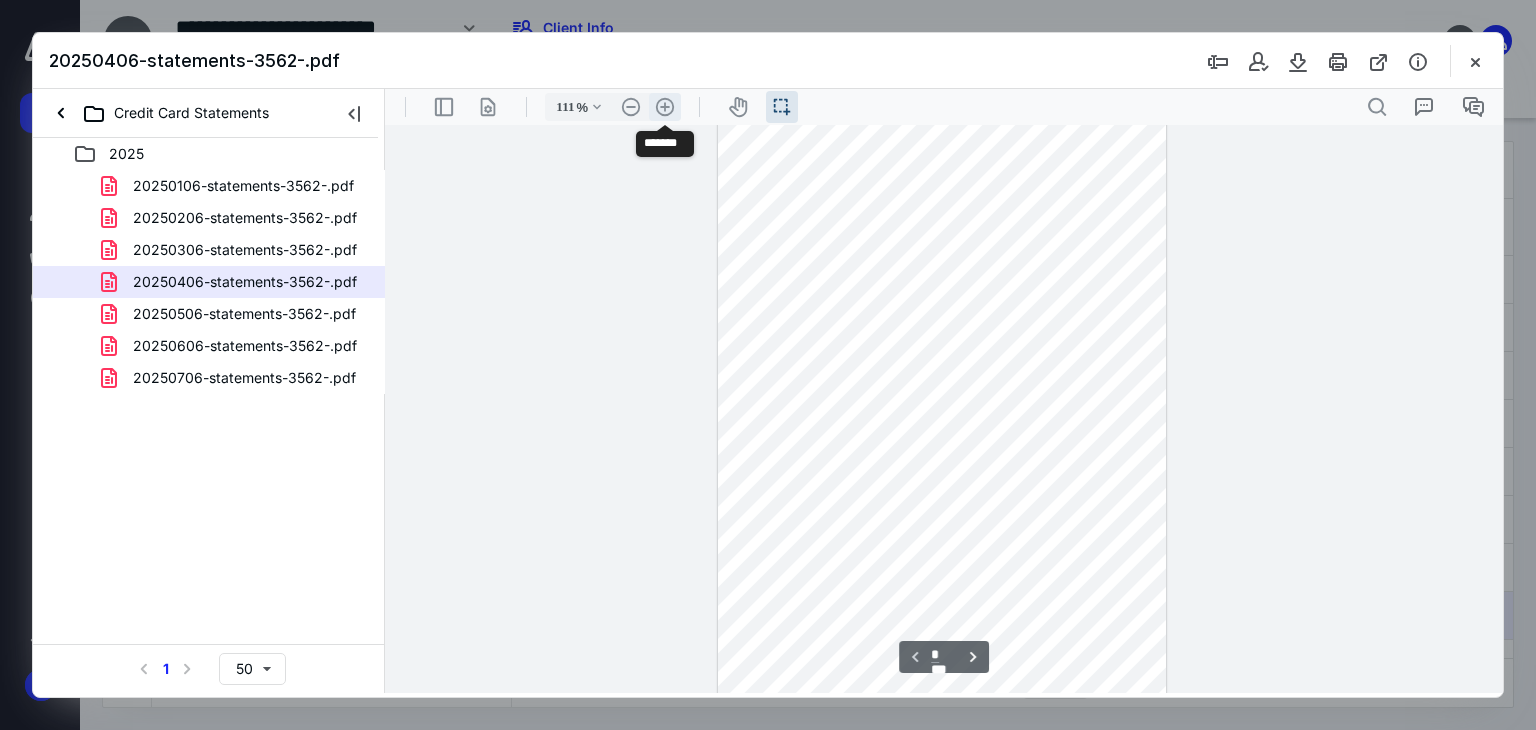 scroll, scrollTop: 337, scrollLeft: 0, axis: vertical 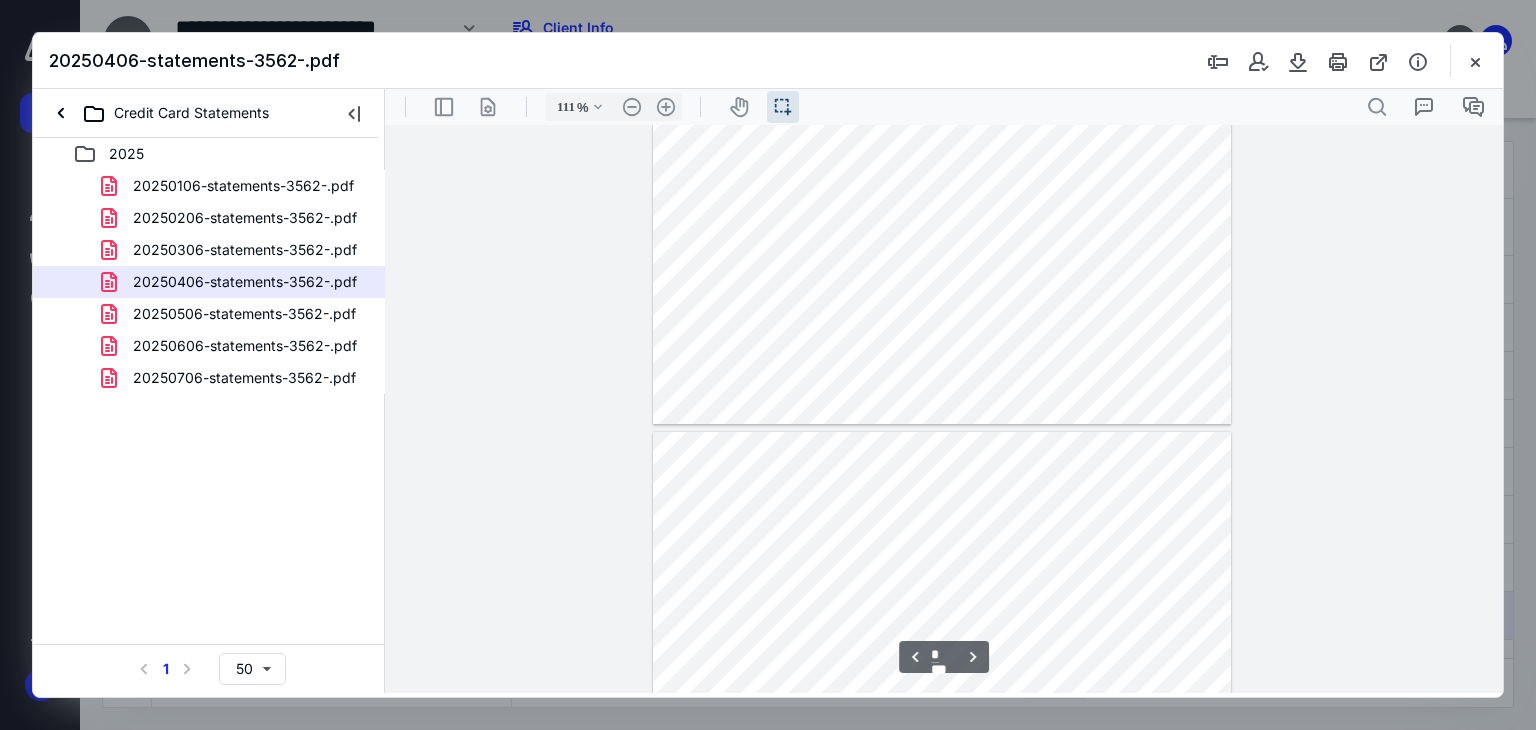 type on "*" 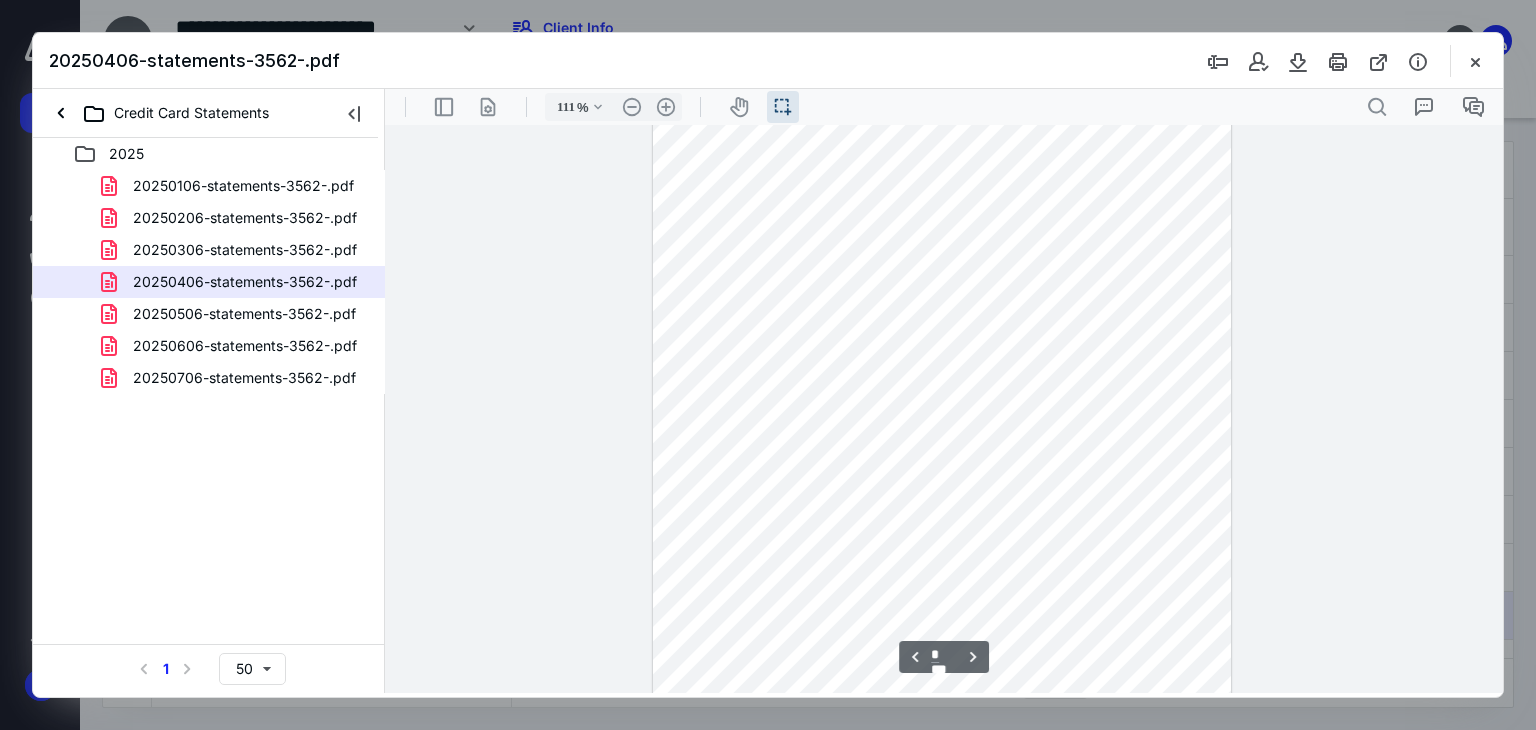 scroll, scrollTop: 3433, scrollLeft: 0, axis: vertical 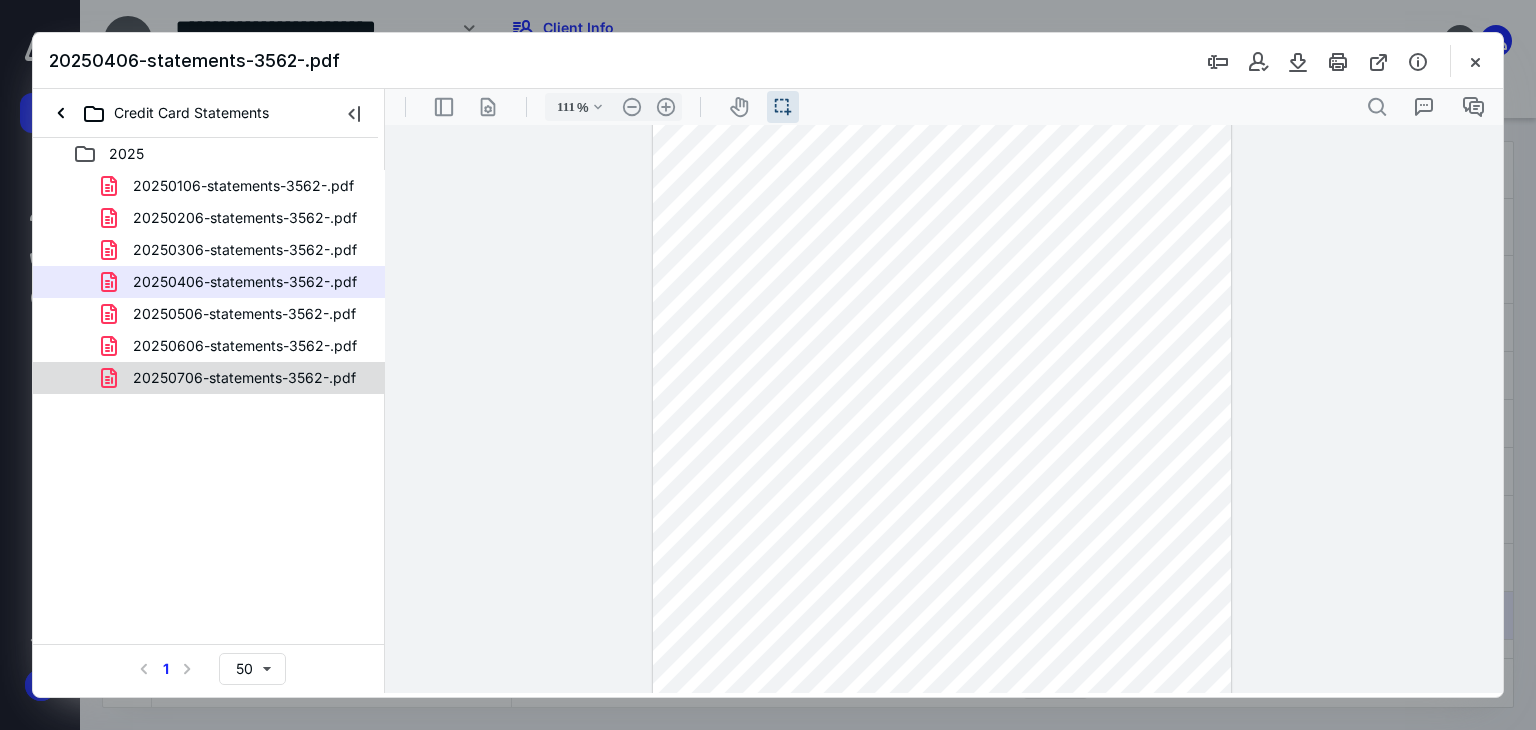 click on "20250706-statements-3562-.pdf" at bounding box center (232, 378) 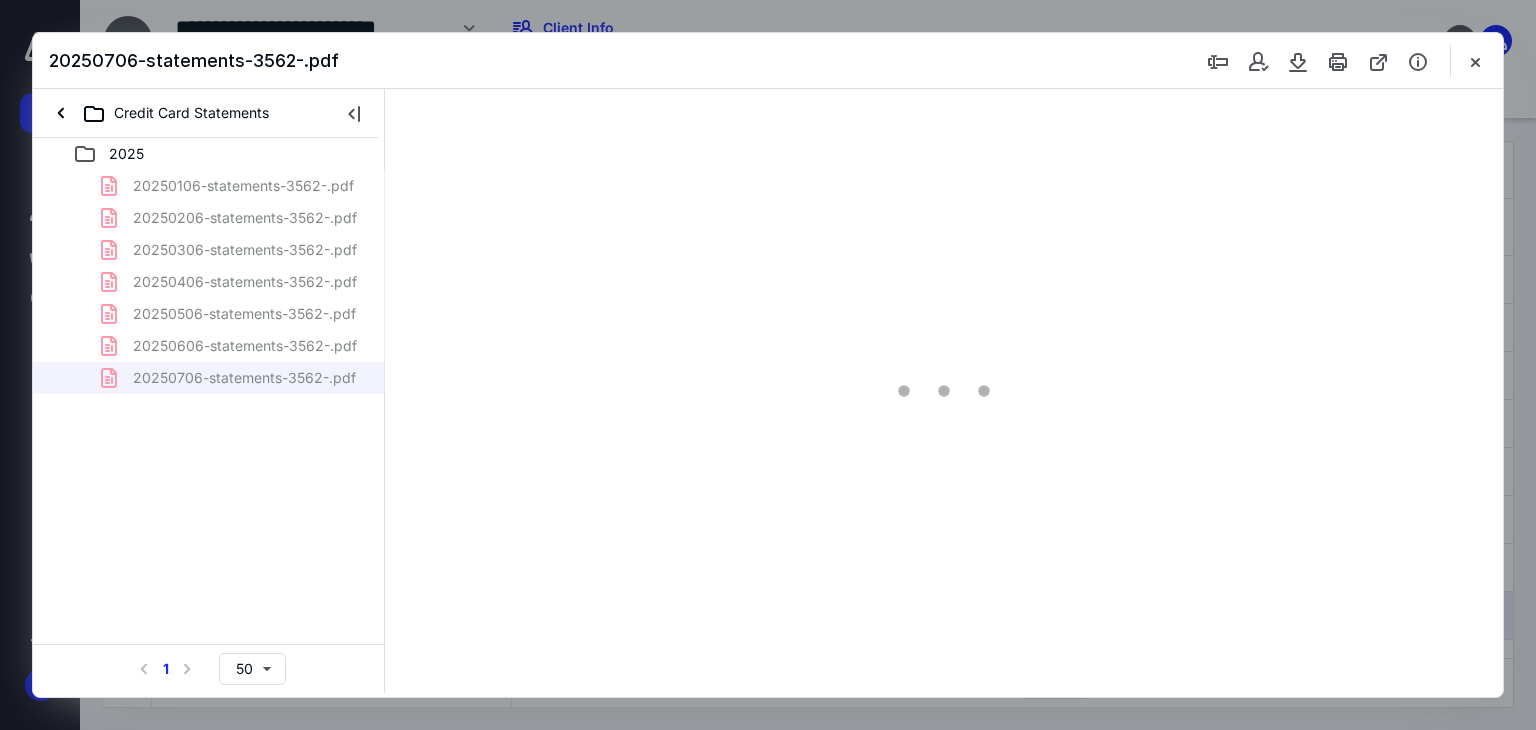 scroll, scrollTop: 38, scrollLeft: 0, axis: vertical 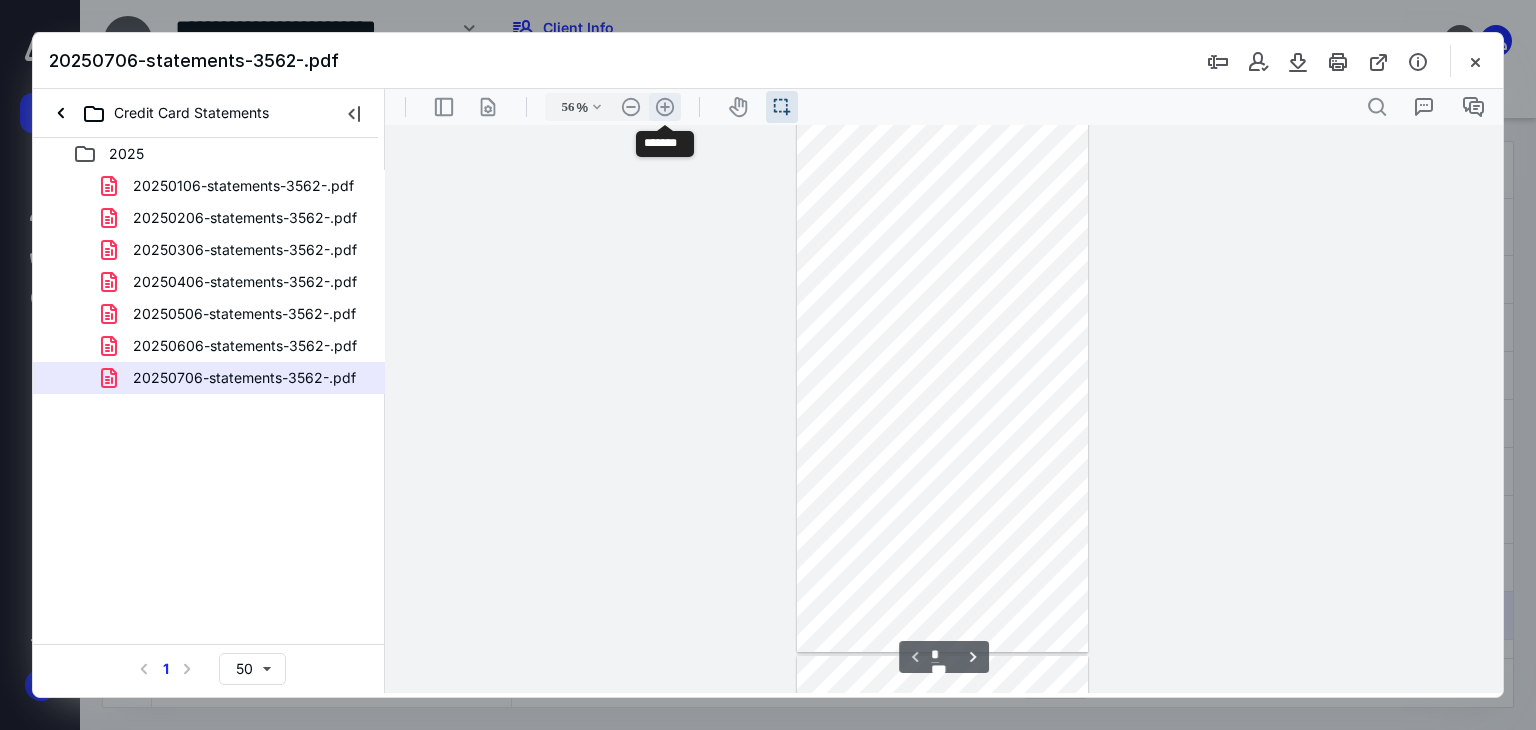 click on ".cls-1{fill:#abb0c4;} icon - header - zoom - in - line" at bounding box center [665, 107] 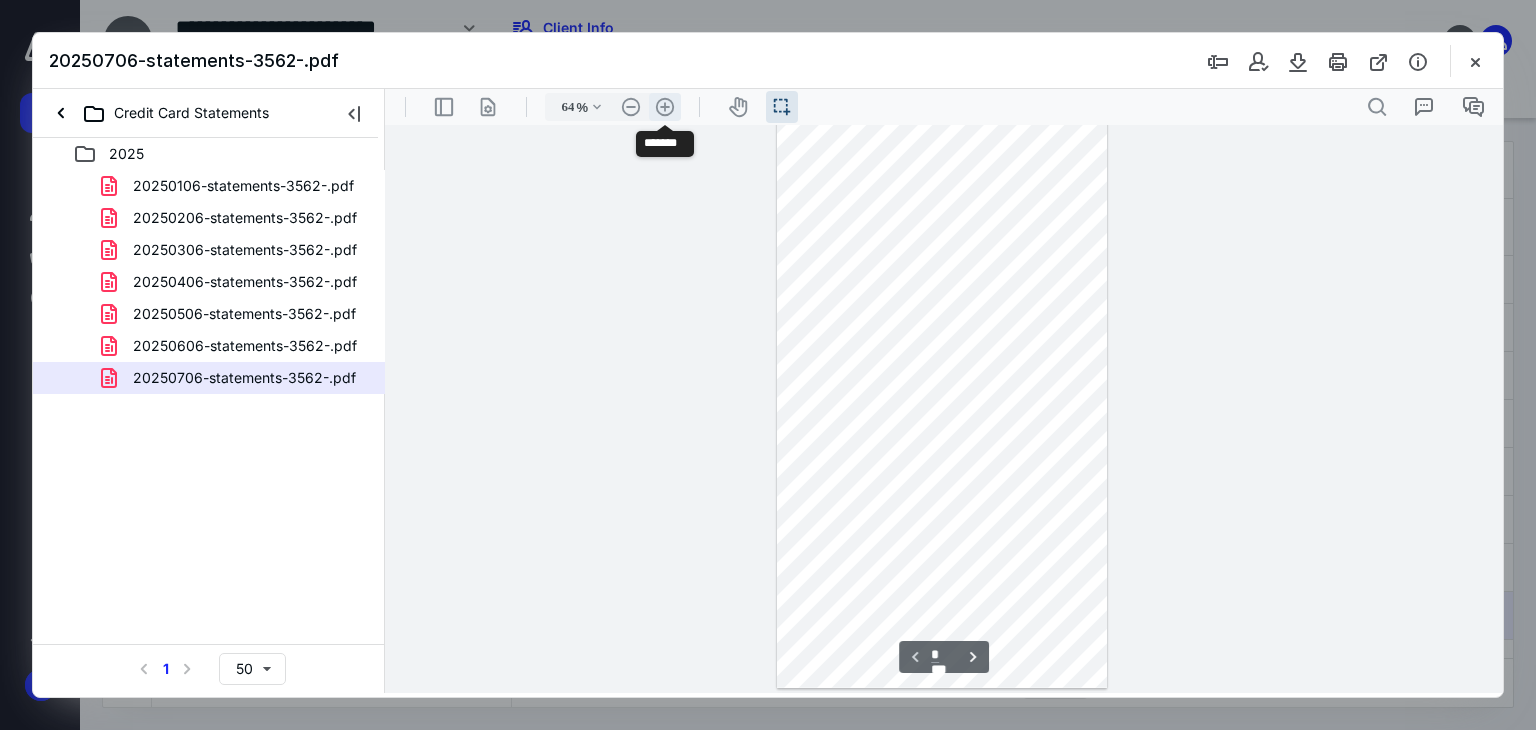 click on ".cls-1{fill:#abb0c4;} icon - header - zoom - in - line" at bounding box center [665, 107] 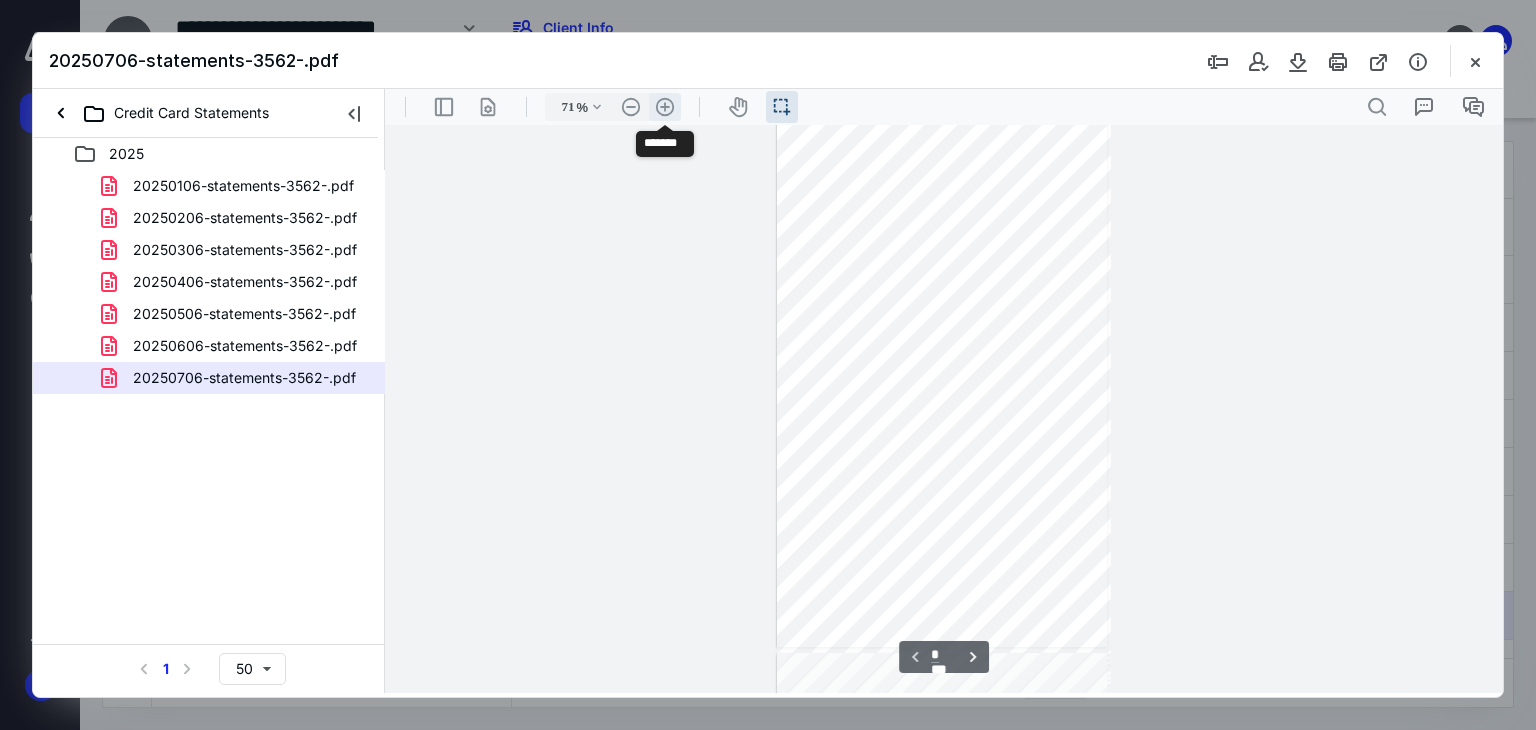 click on ".cls-1{fill:#abb0c4;} icon - header - zoom - in - line" at bounding box center (665, 107) 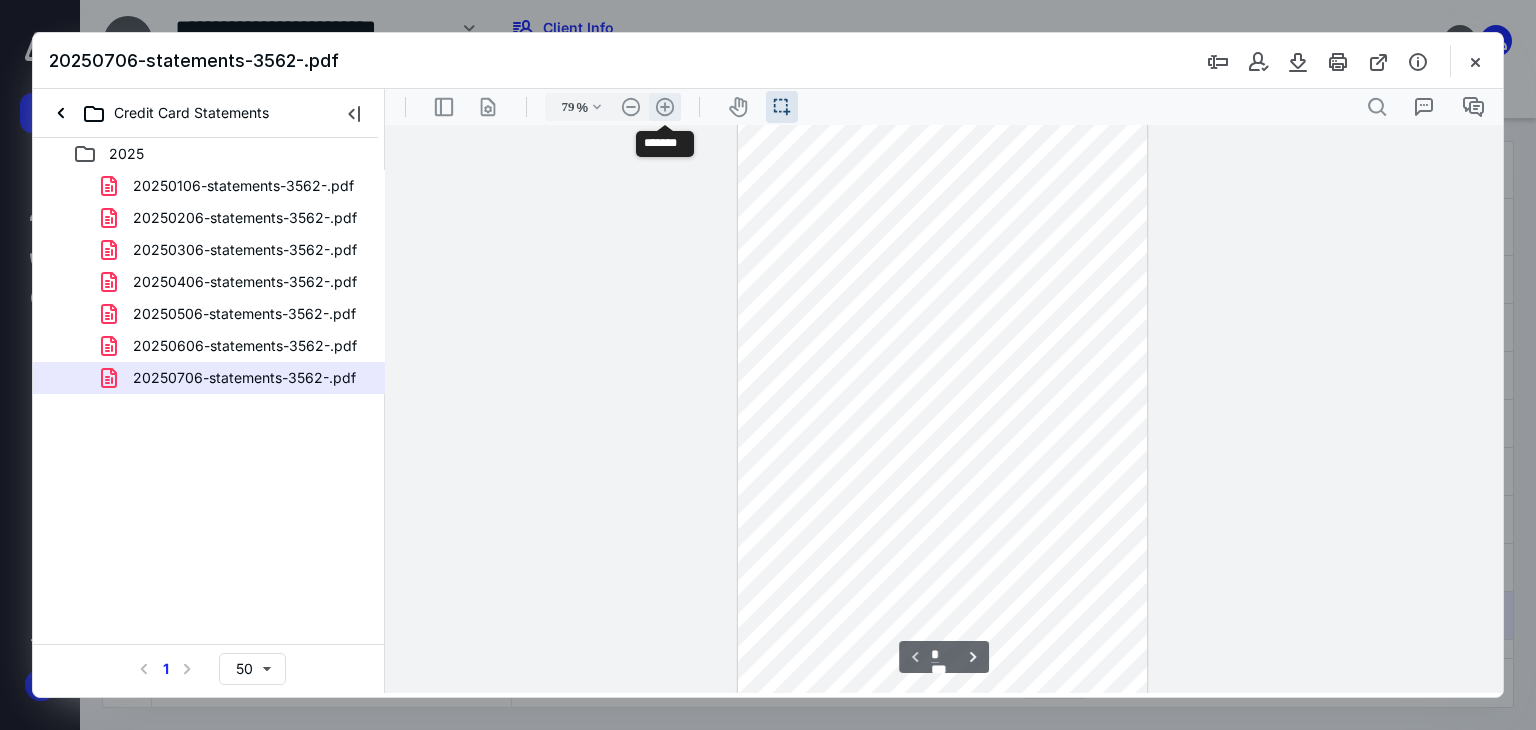 click on ".cls-1{fill:#abb0c4;} icon - header - zoom - in - line" at bounding box center [665, 107] 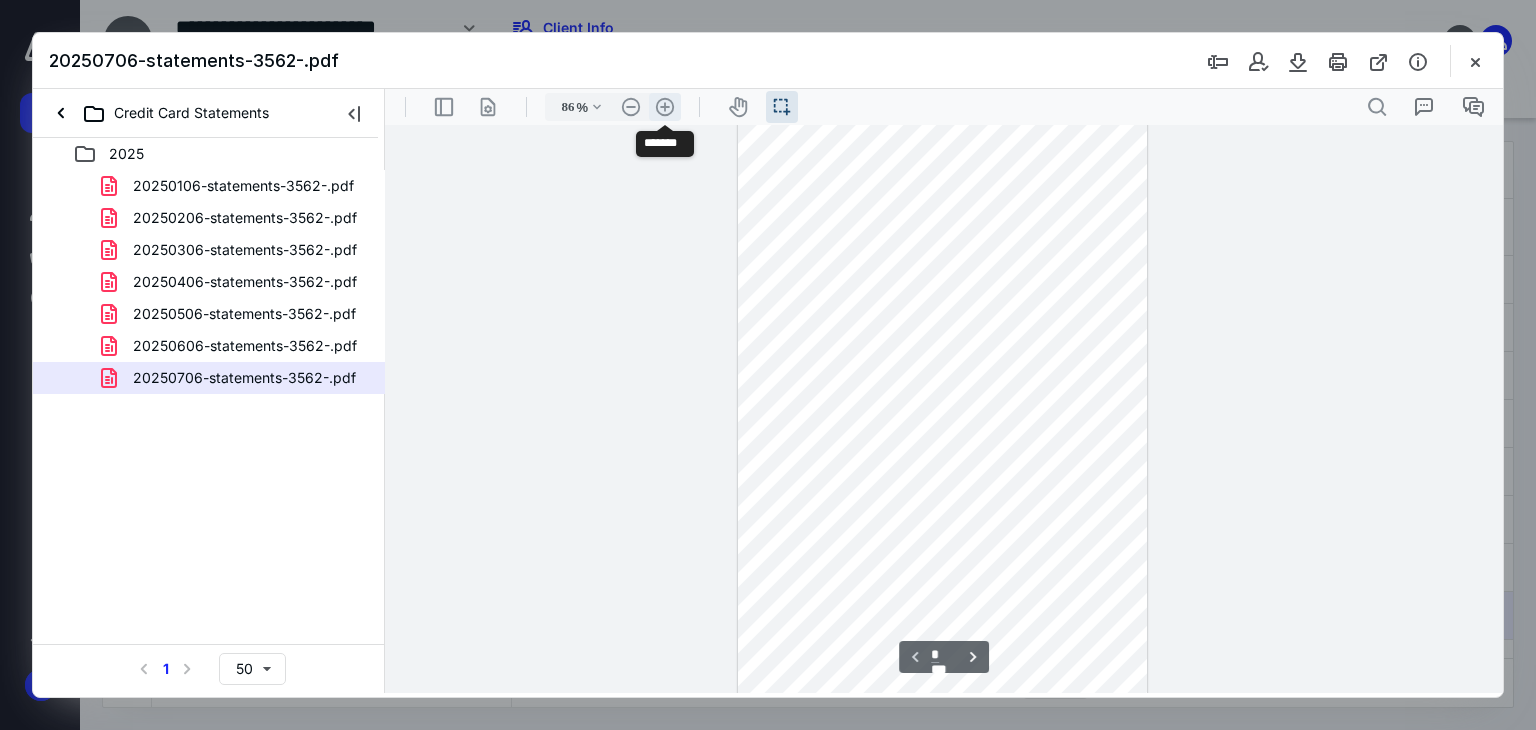 click on ".cls-1{fill:#abb0c4;} icon - header - zoom - in - line" at bounding box center [665, 107] 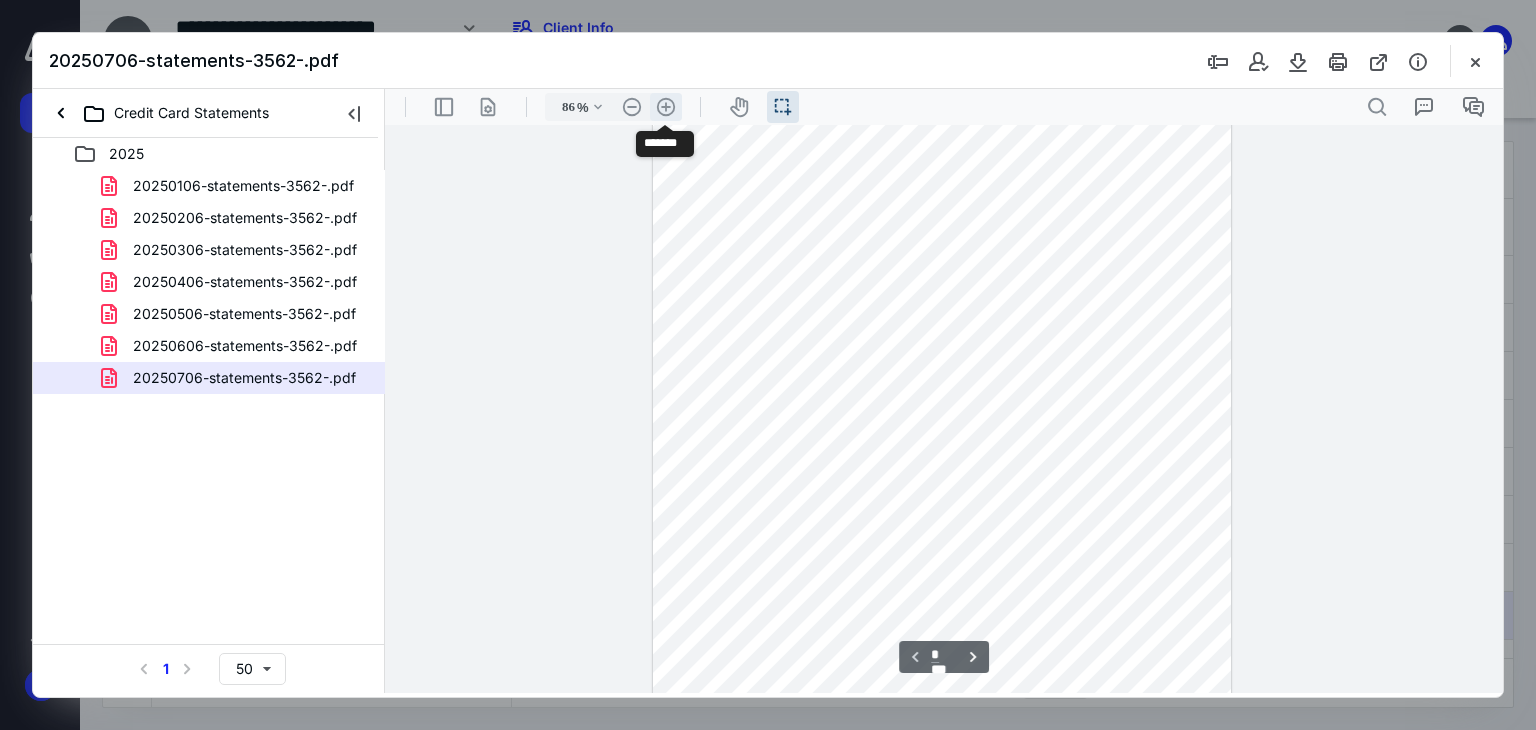 type on "111" 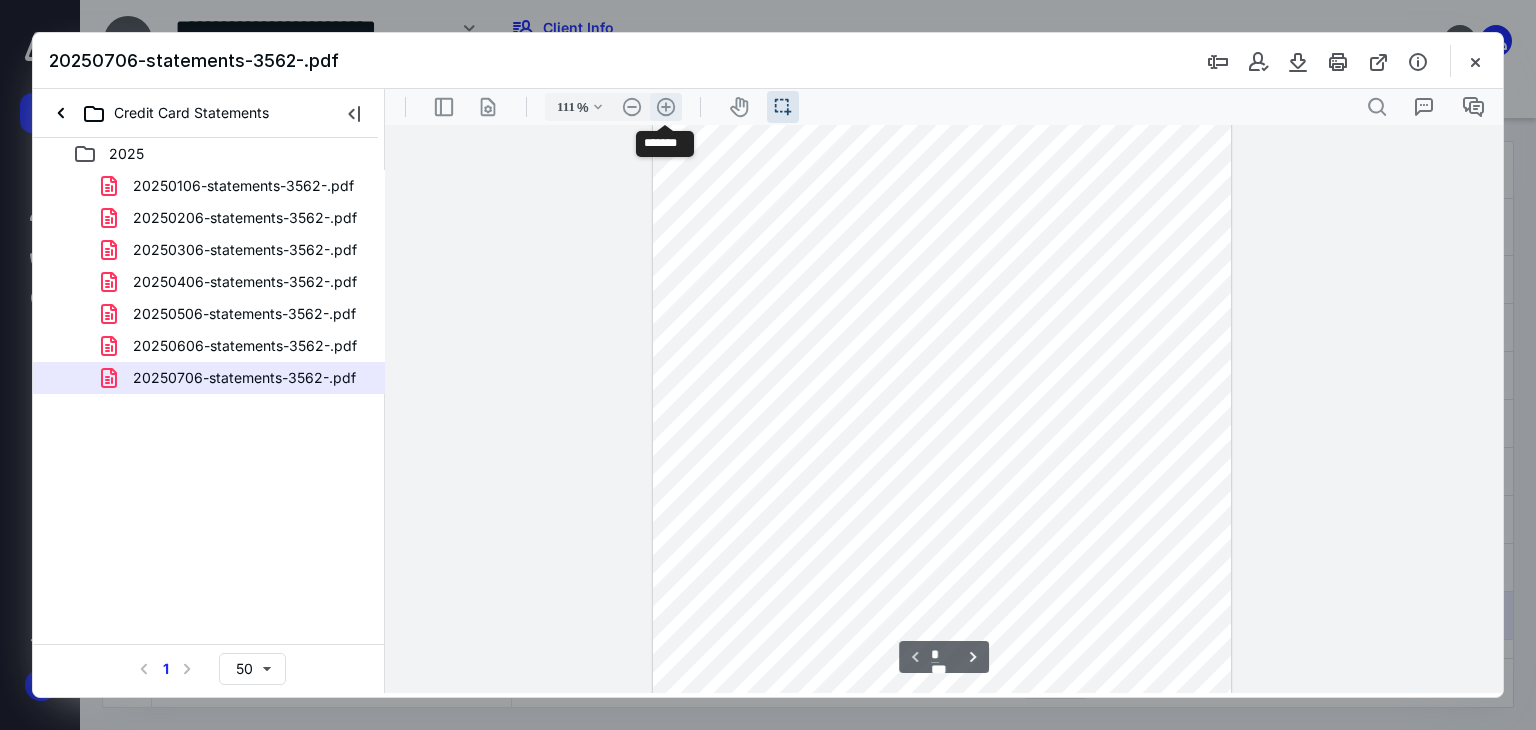 scroll, scrollTop: 337, scrollLeft: 0, axis: vertical 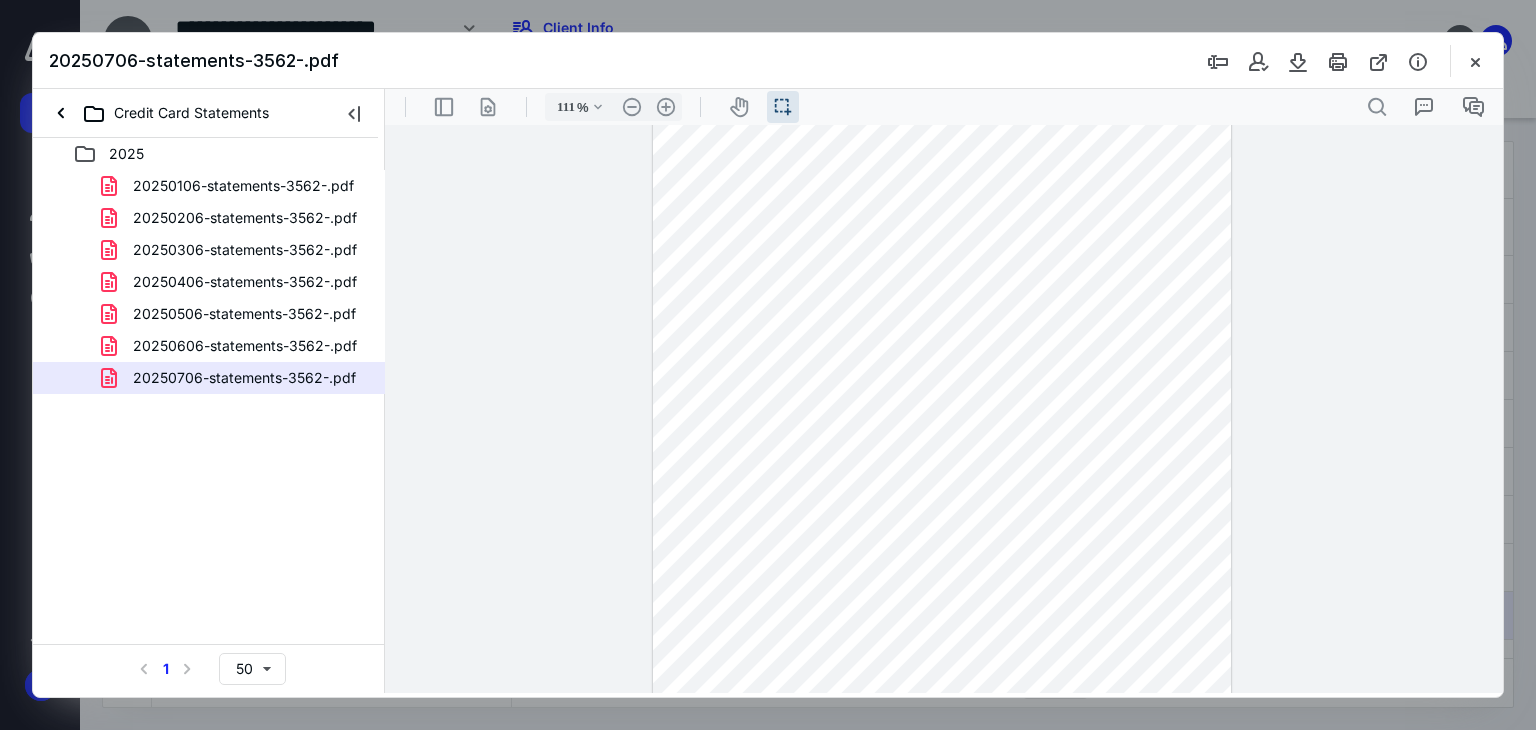 drag, startPoint x: 885, startPoint y: 207, endPoint x: 925, endPoint y: 209, distance: 40.04997 